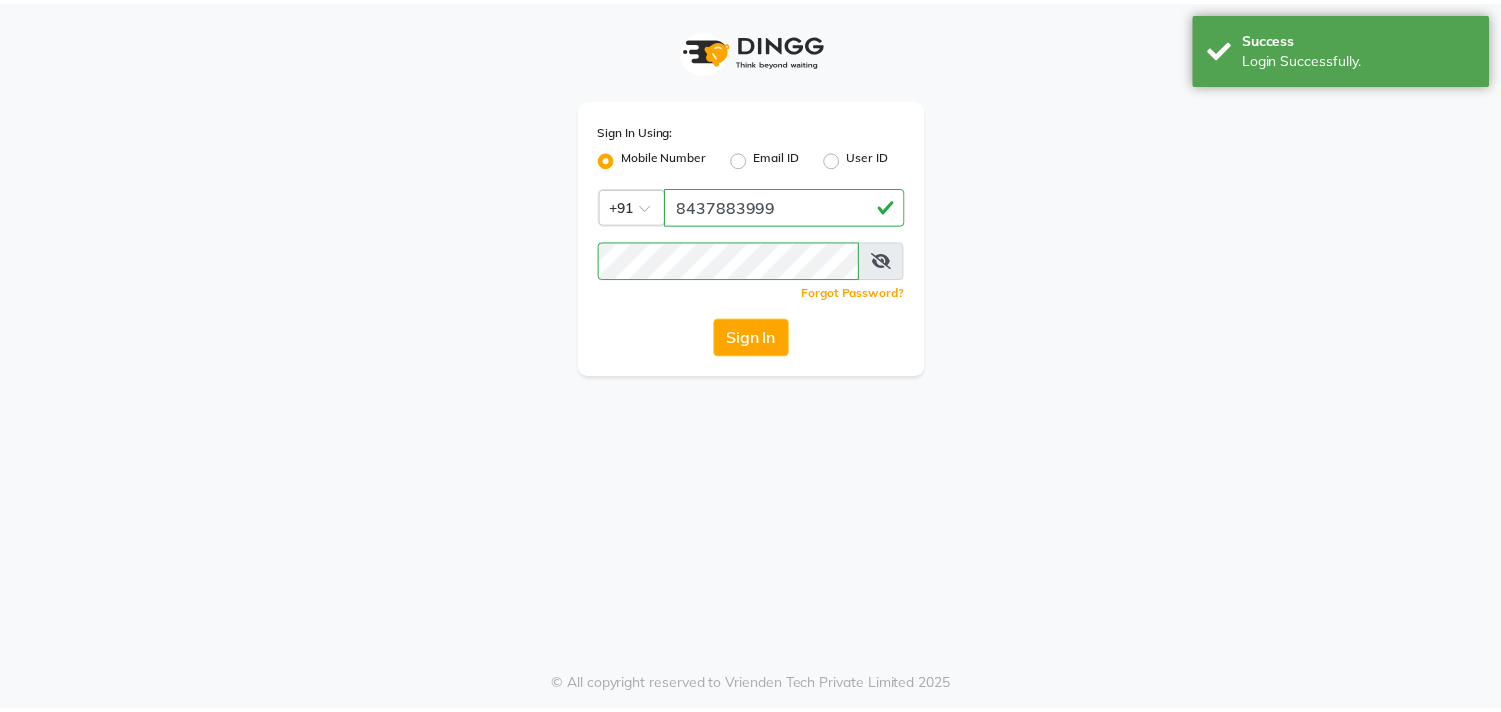 scroll, scrollTop: 0, scrollLeft: 0, axis: both 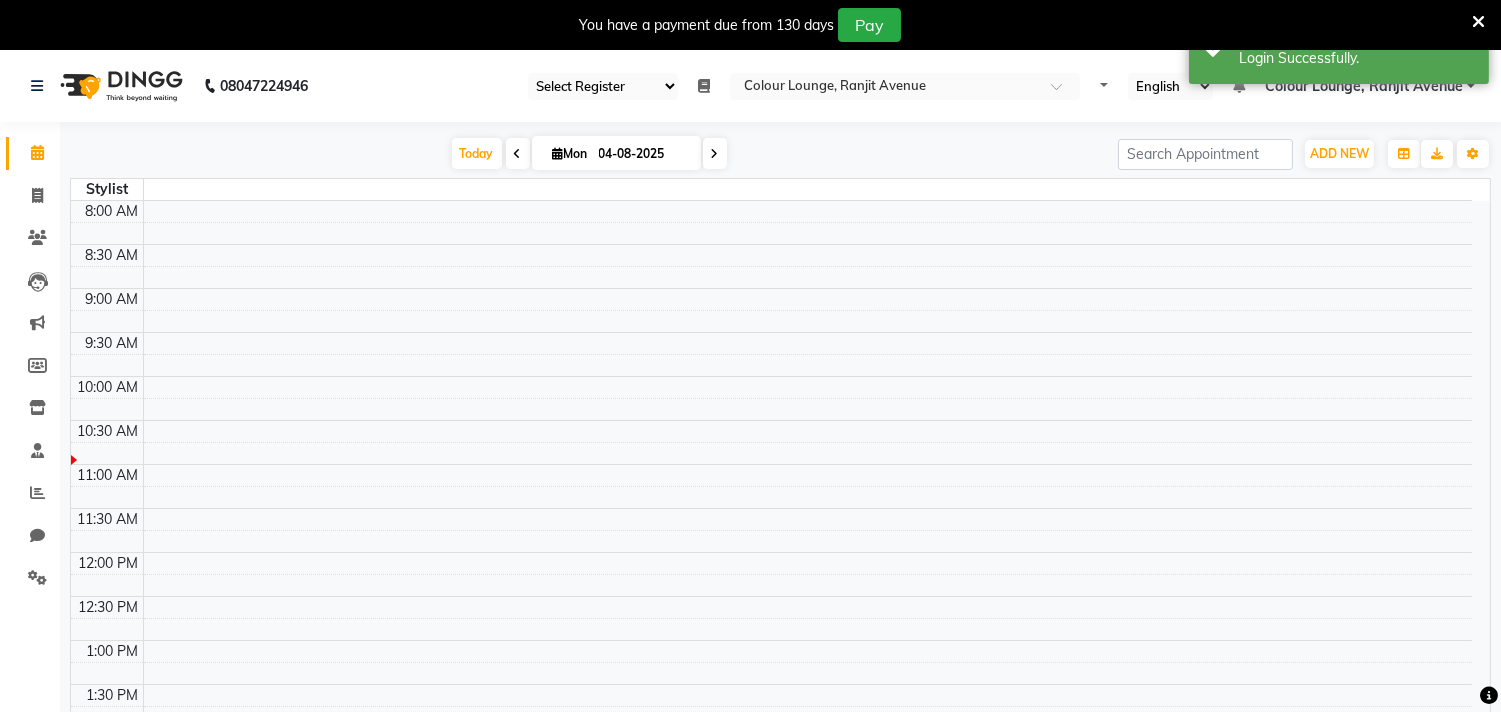 select on "83" 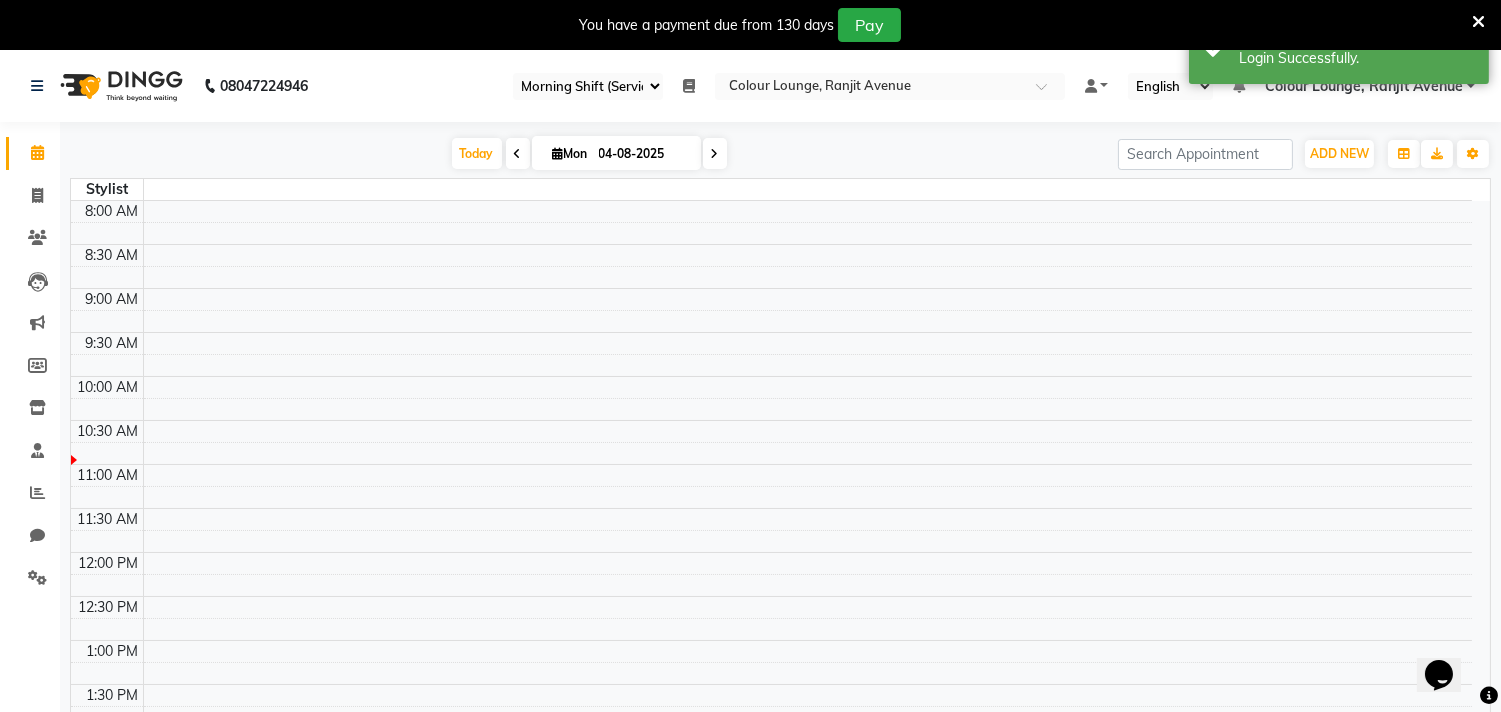 scroll, scrollTop: 0, scrollLeft: 0, axis: both 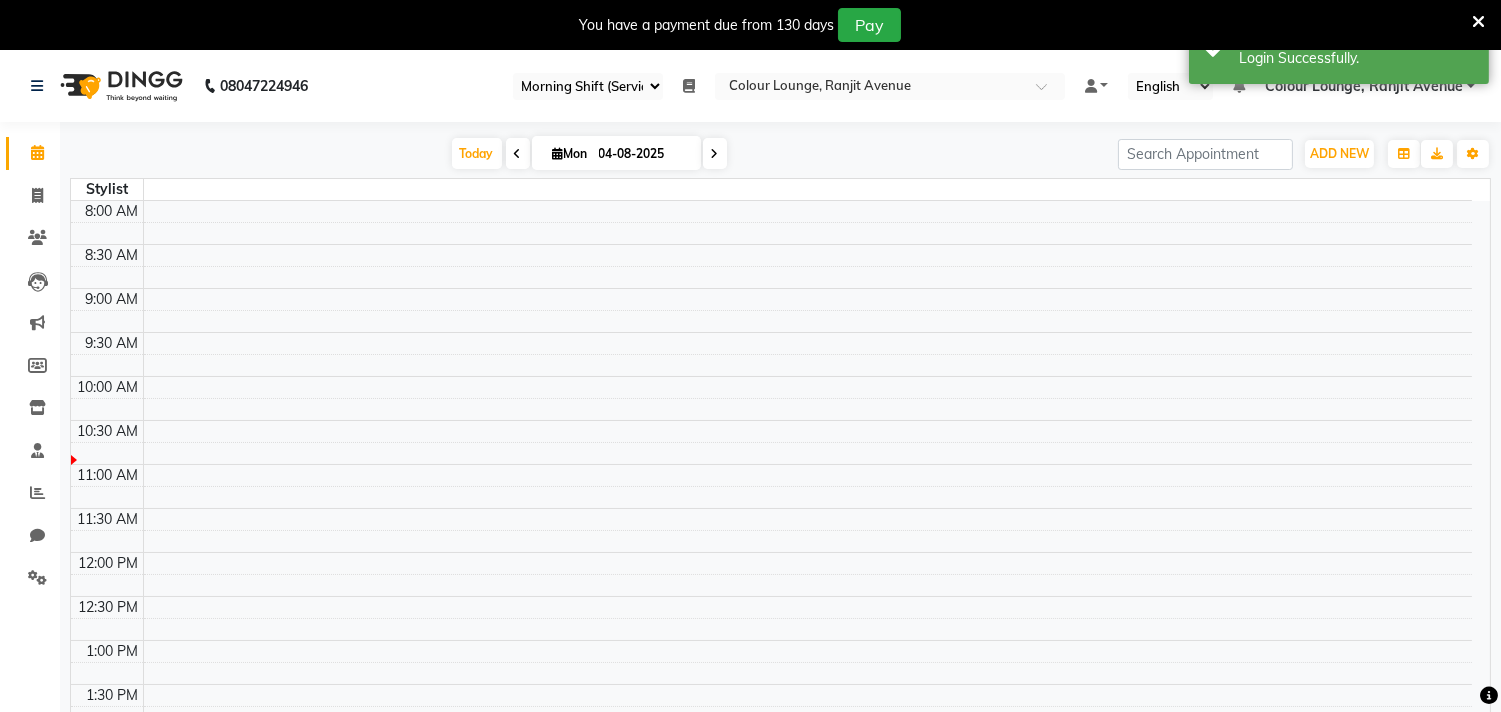 click at bounding box center [1478, 22] 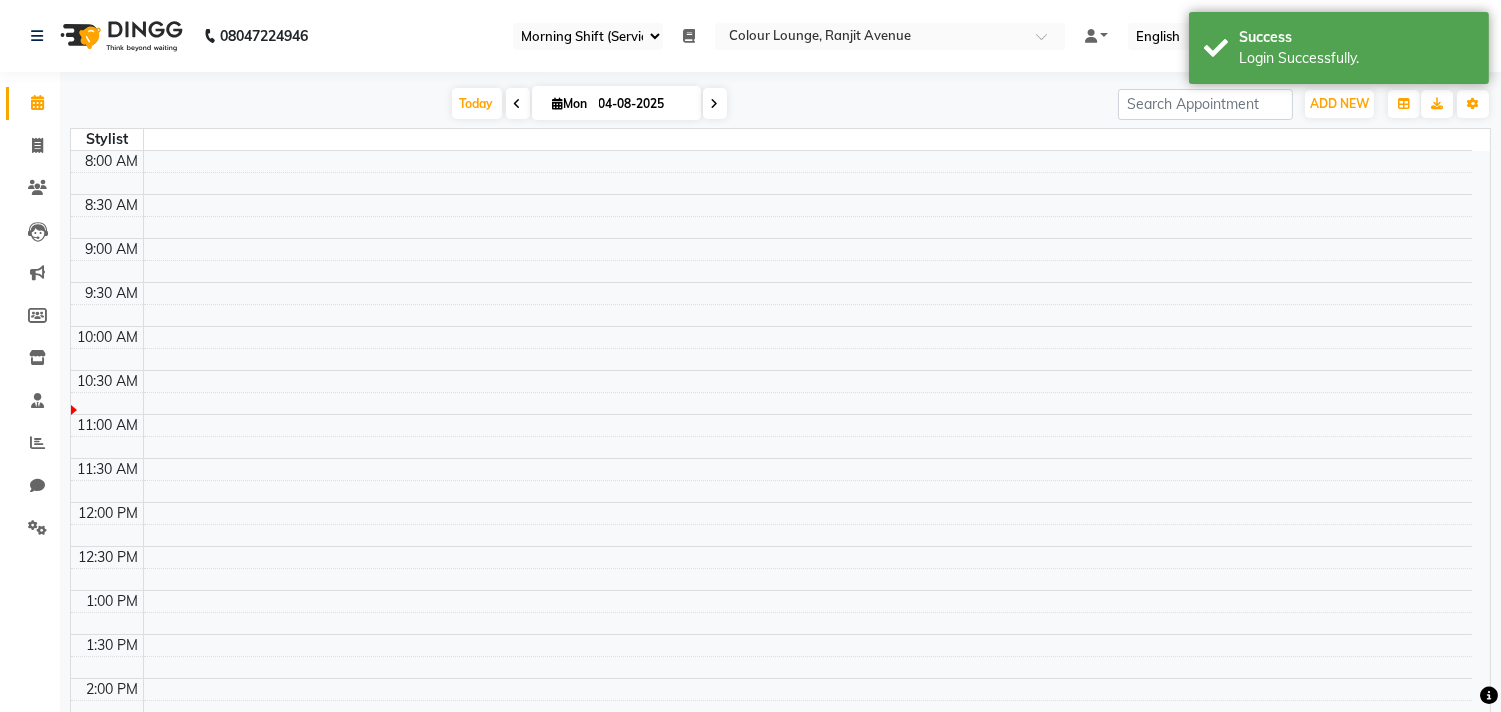 click on "Today  Mon 04-08-2025" at bounding box center [589, 104] 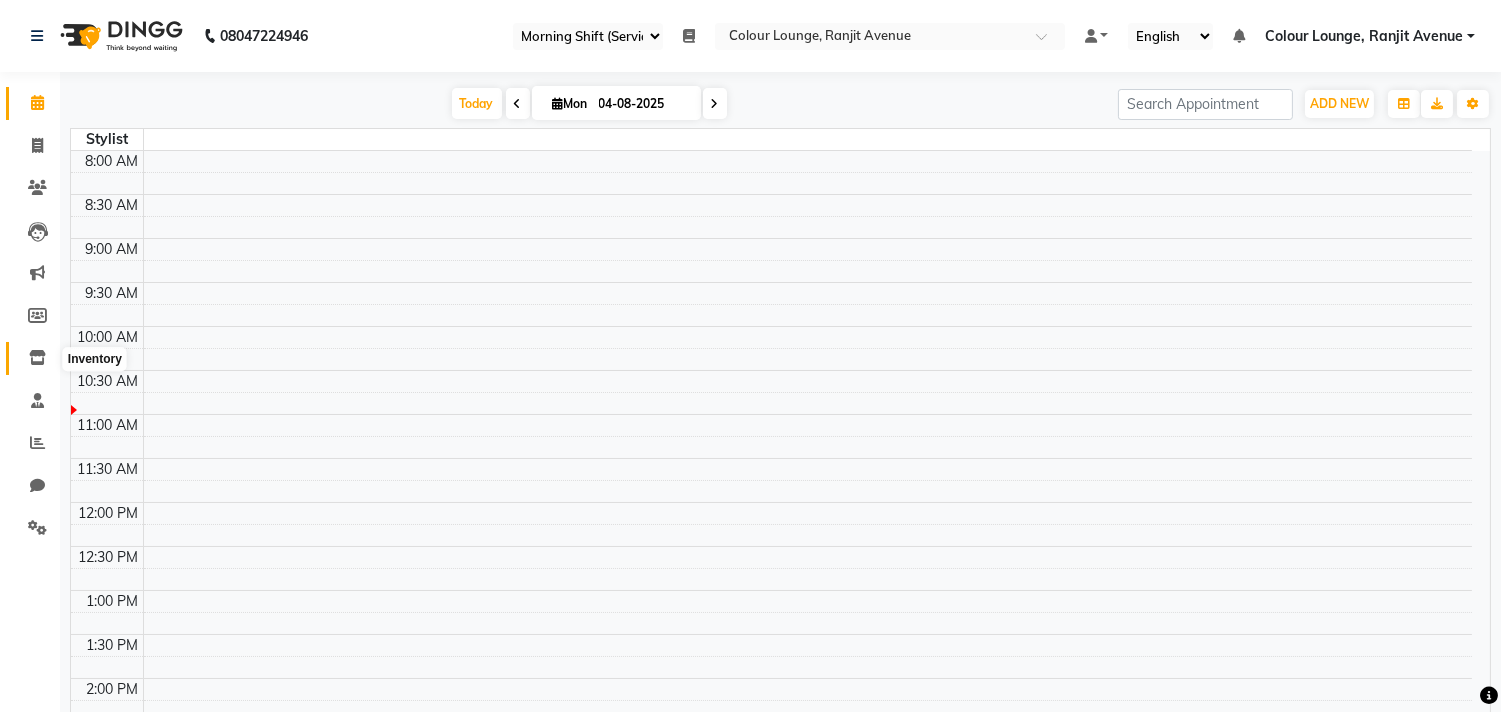 click 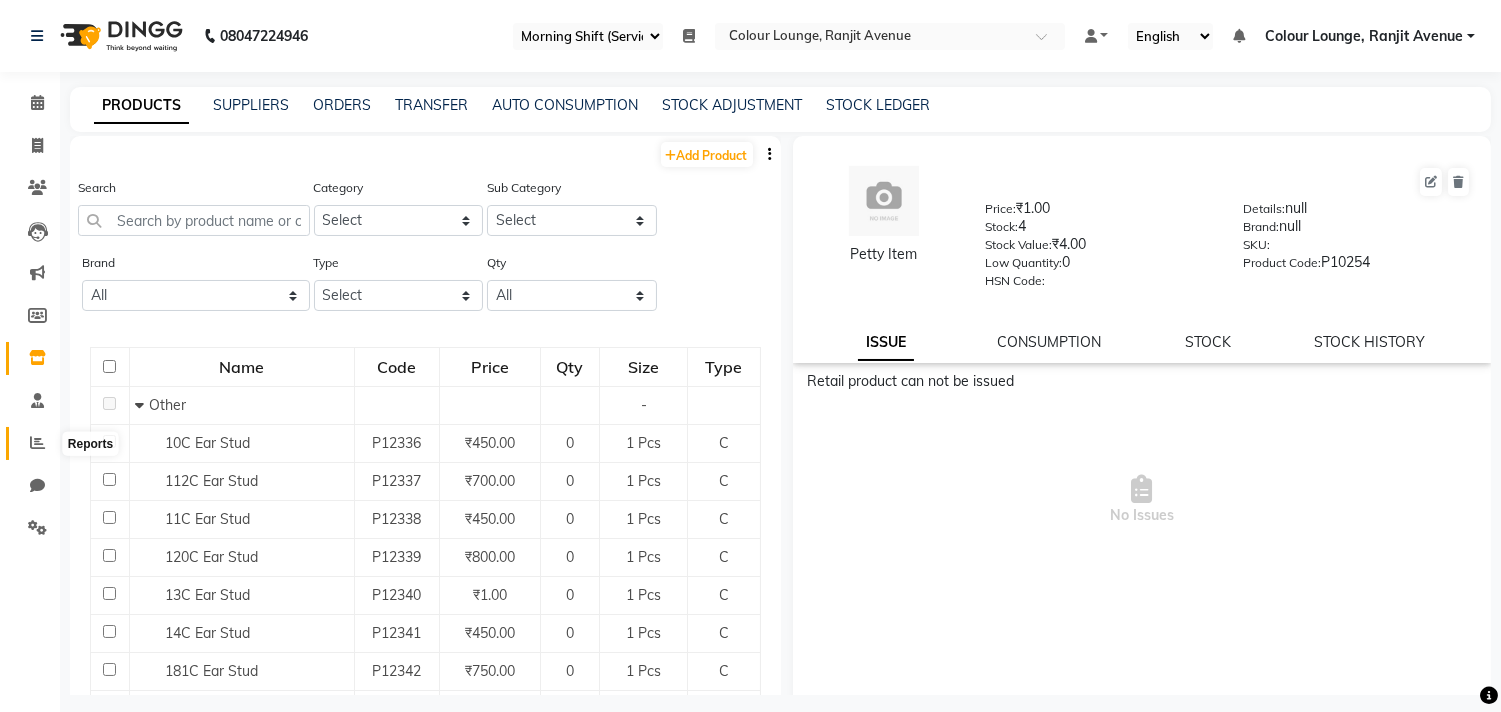click 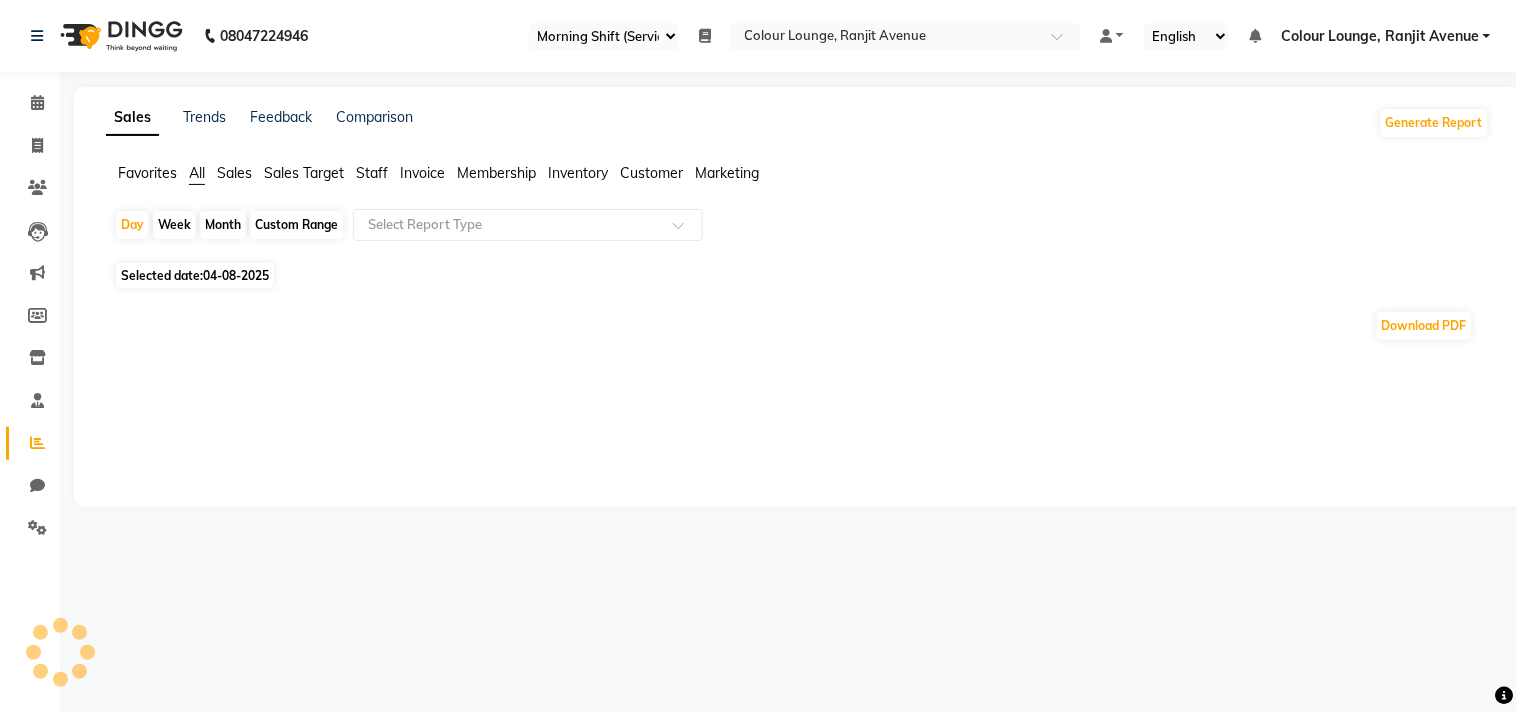 click on "Favorites" 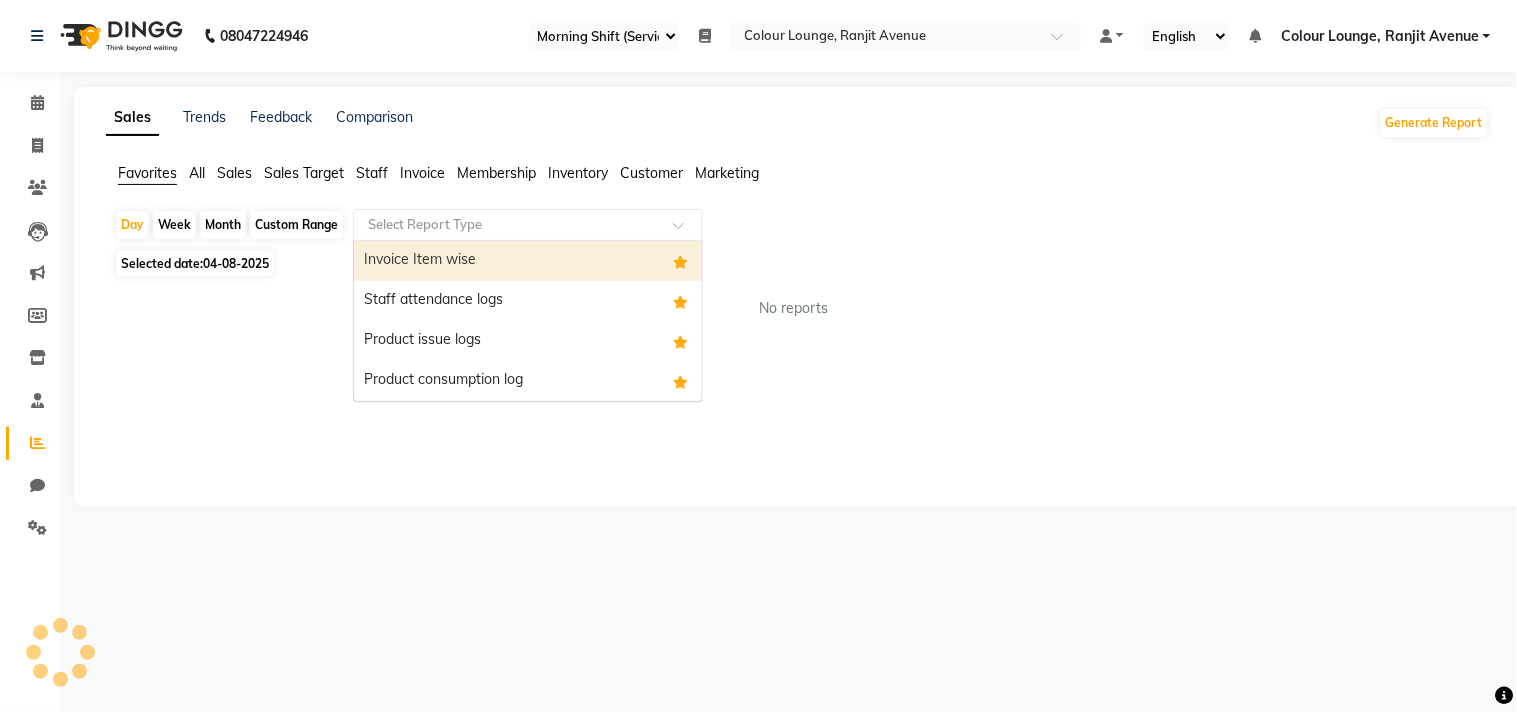 click 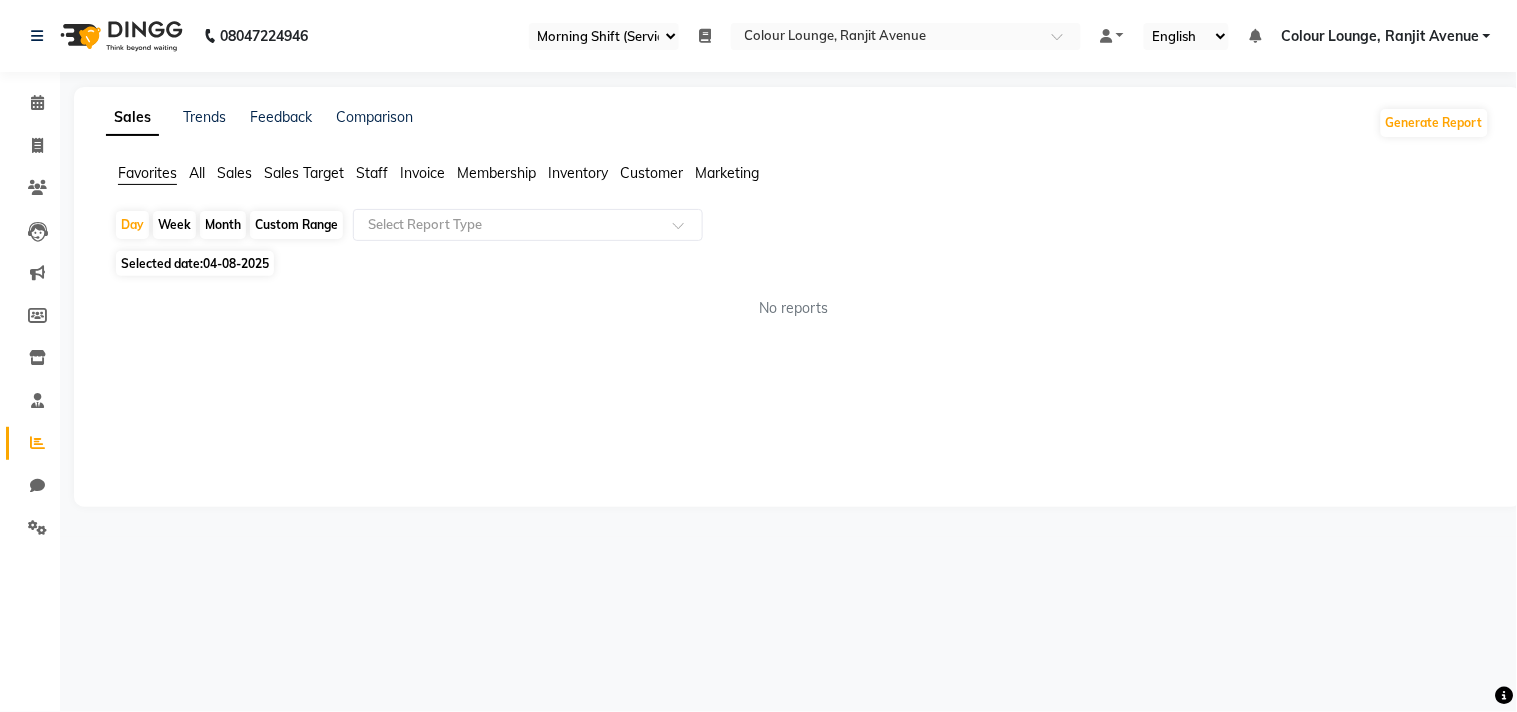 click on "04-08-2025" 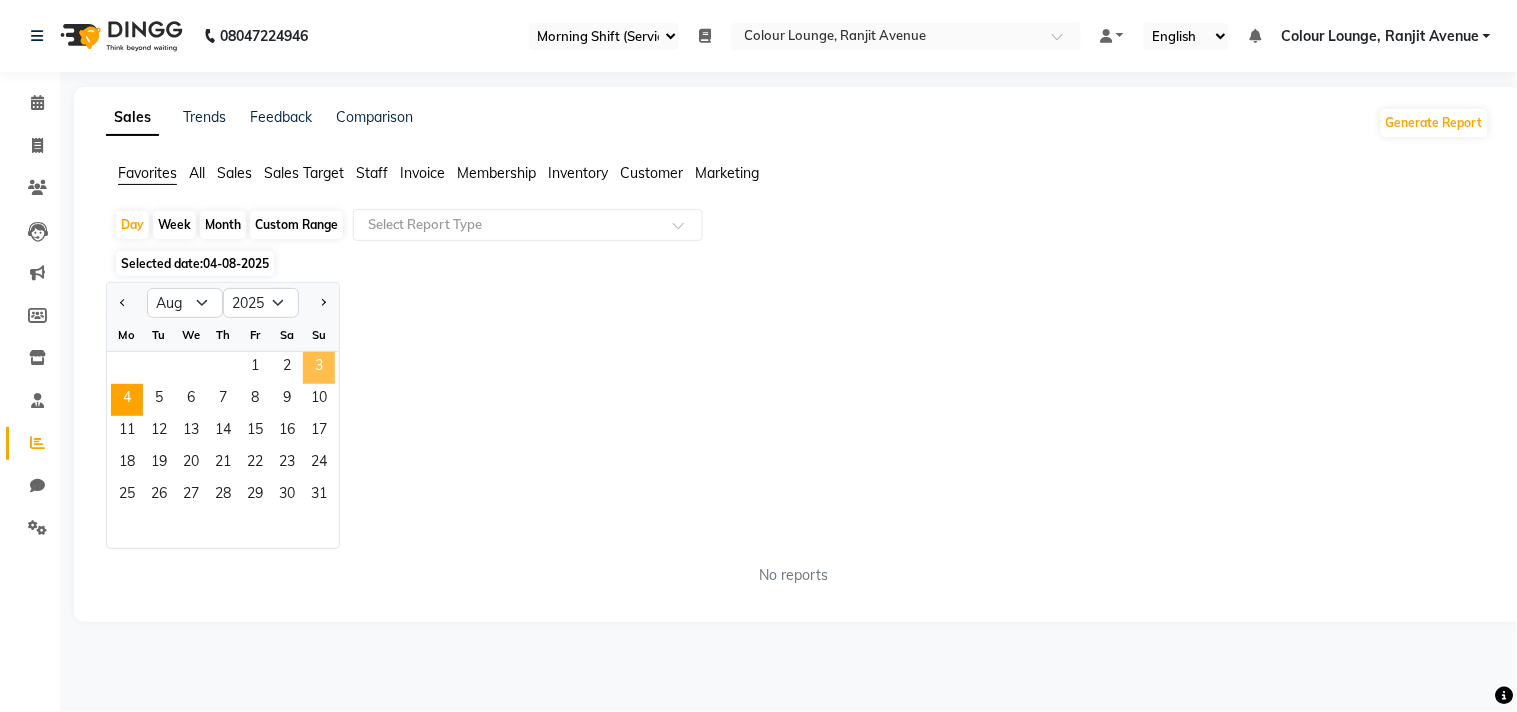 click on "3" 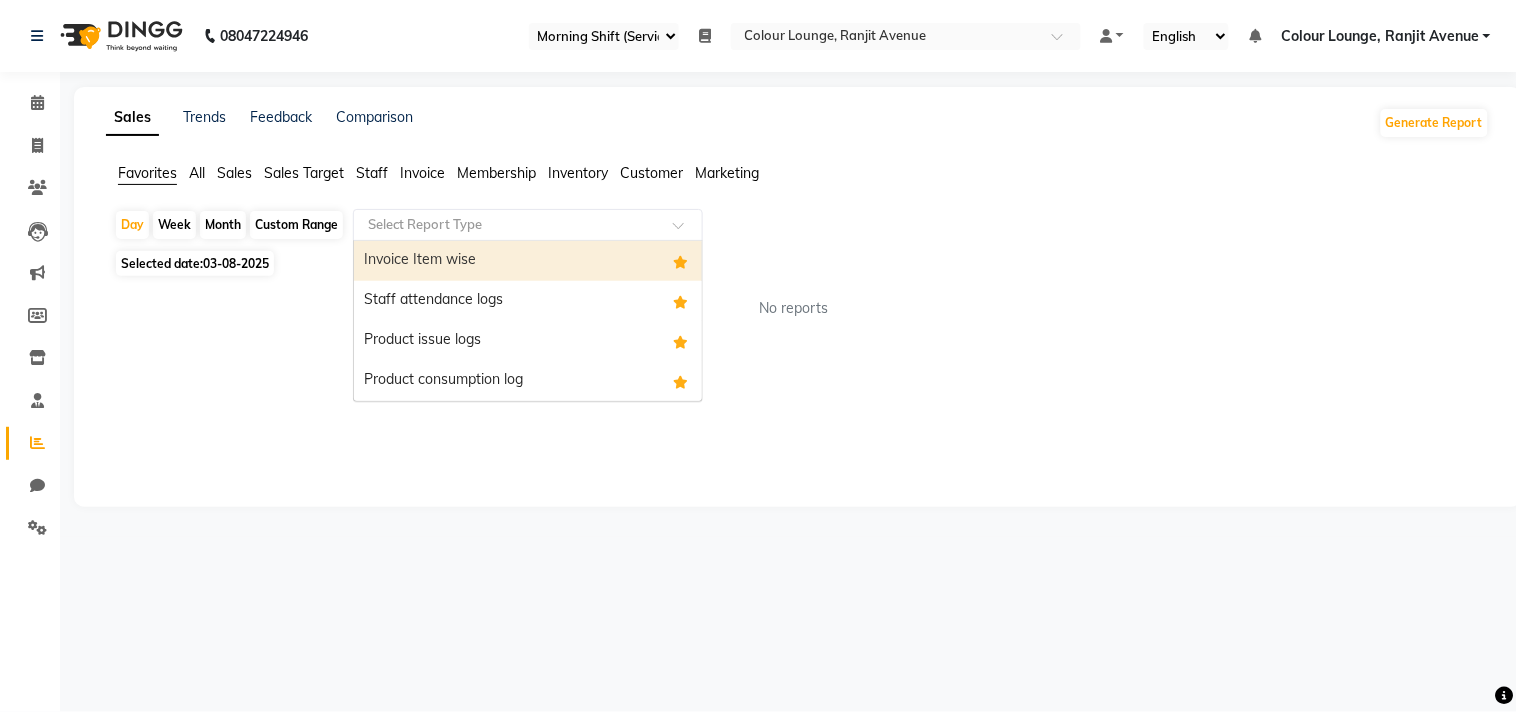click 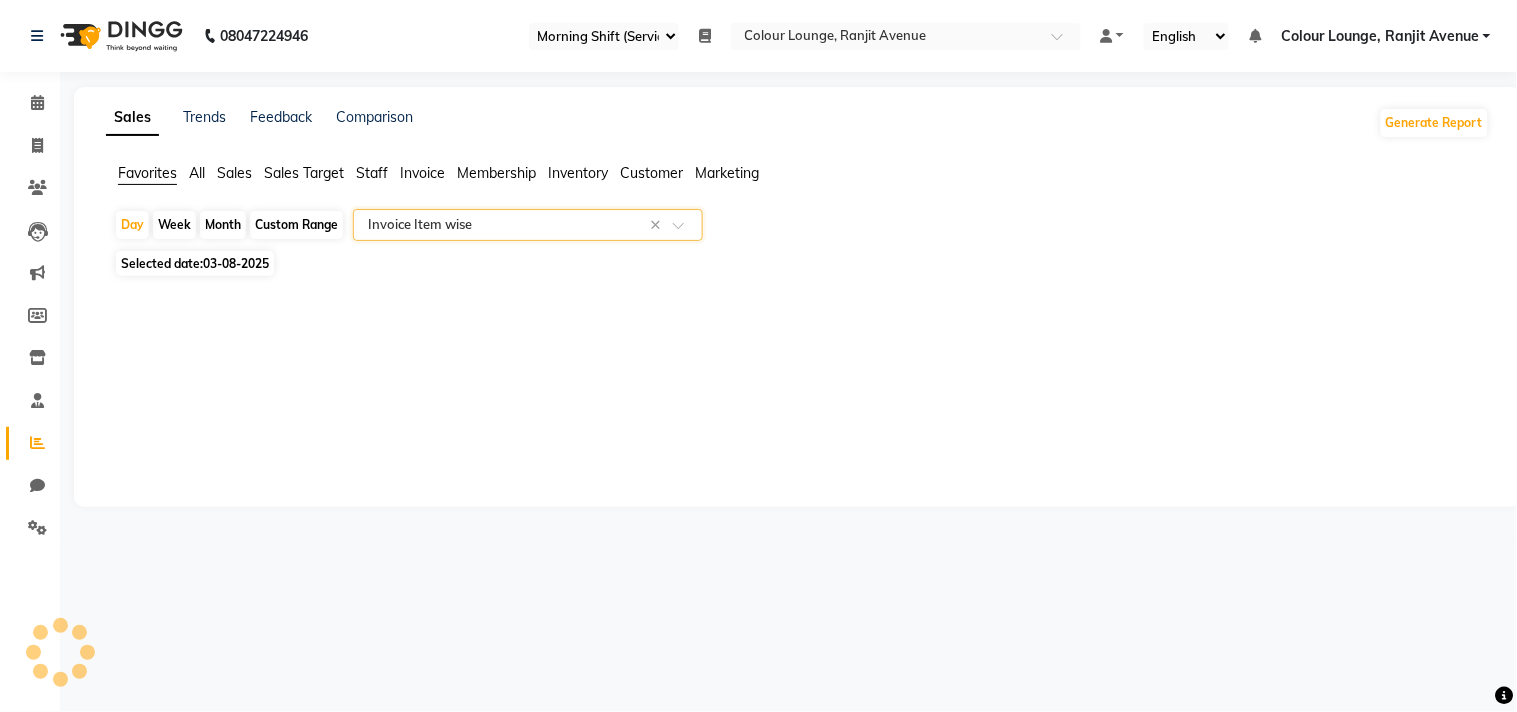 select on "filtered_report" 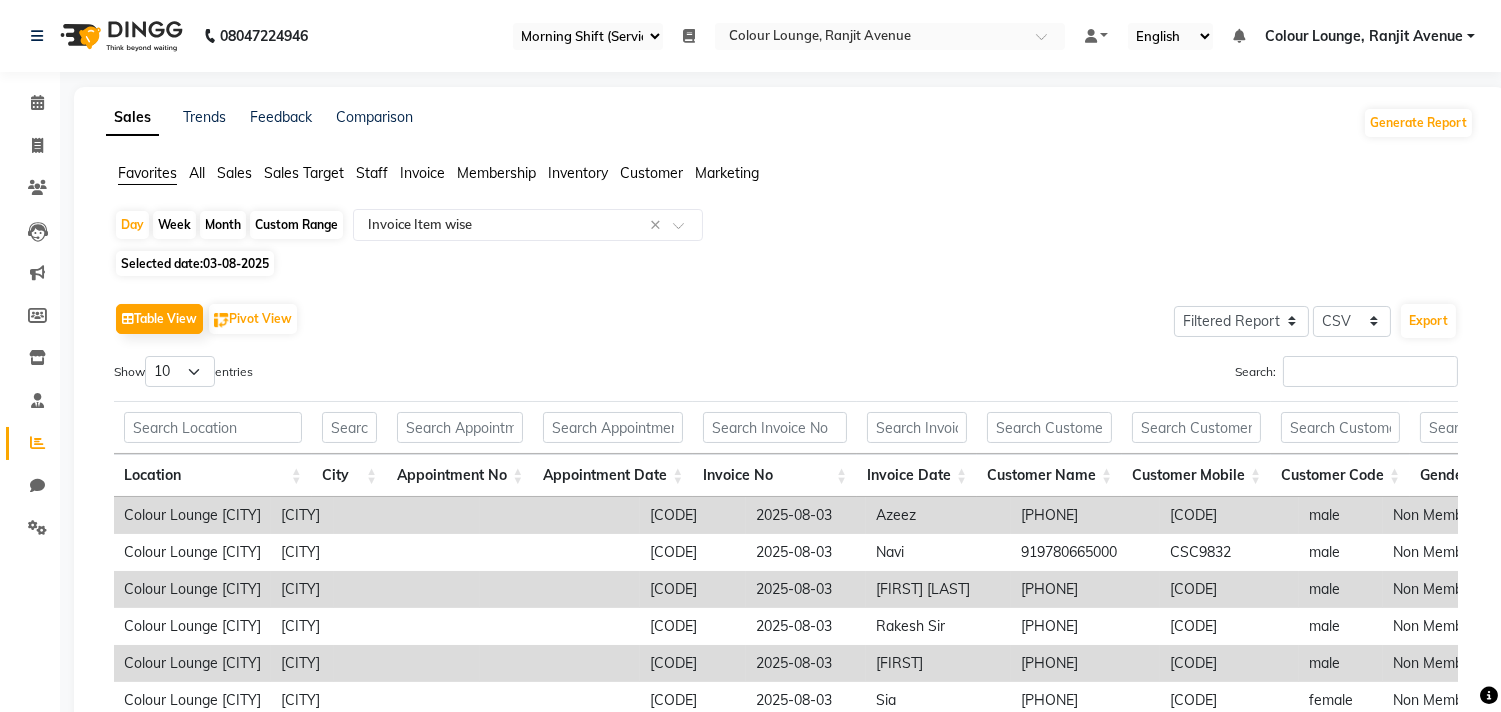 click on "Location [CITY] Appointment No Appointment Date Invoice No Invoice Date Customer Name Customer Mobile Customer Code Gender Member Visit Tax Number Source Employee Name Category Sub Category Item Type Item Code Item Name Hsn/sac Code Service Time Quantity Unit Price Item Price Discount Discount Type Employee Share % Total W/o Tax Total Tax Total With Tax Cash Card Online Custom Prepaid Card Redemption Package Redemption Gift Card Redemption Wallet Redemption Payment Mode Invoice Status Comment" at bounding box center [786, 446] 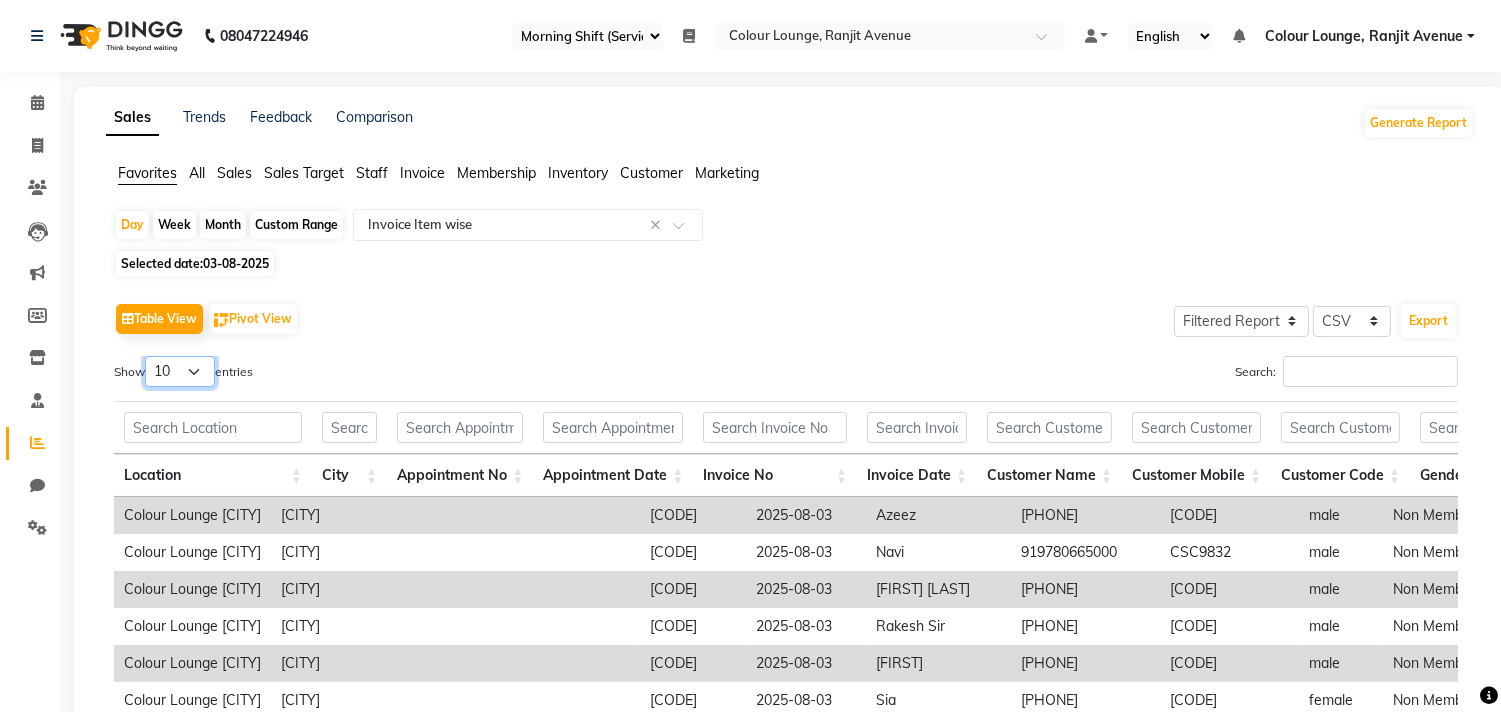 click on "10 25 50 100" at bounding box center [180, 371] 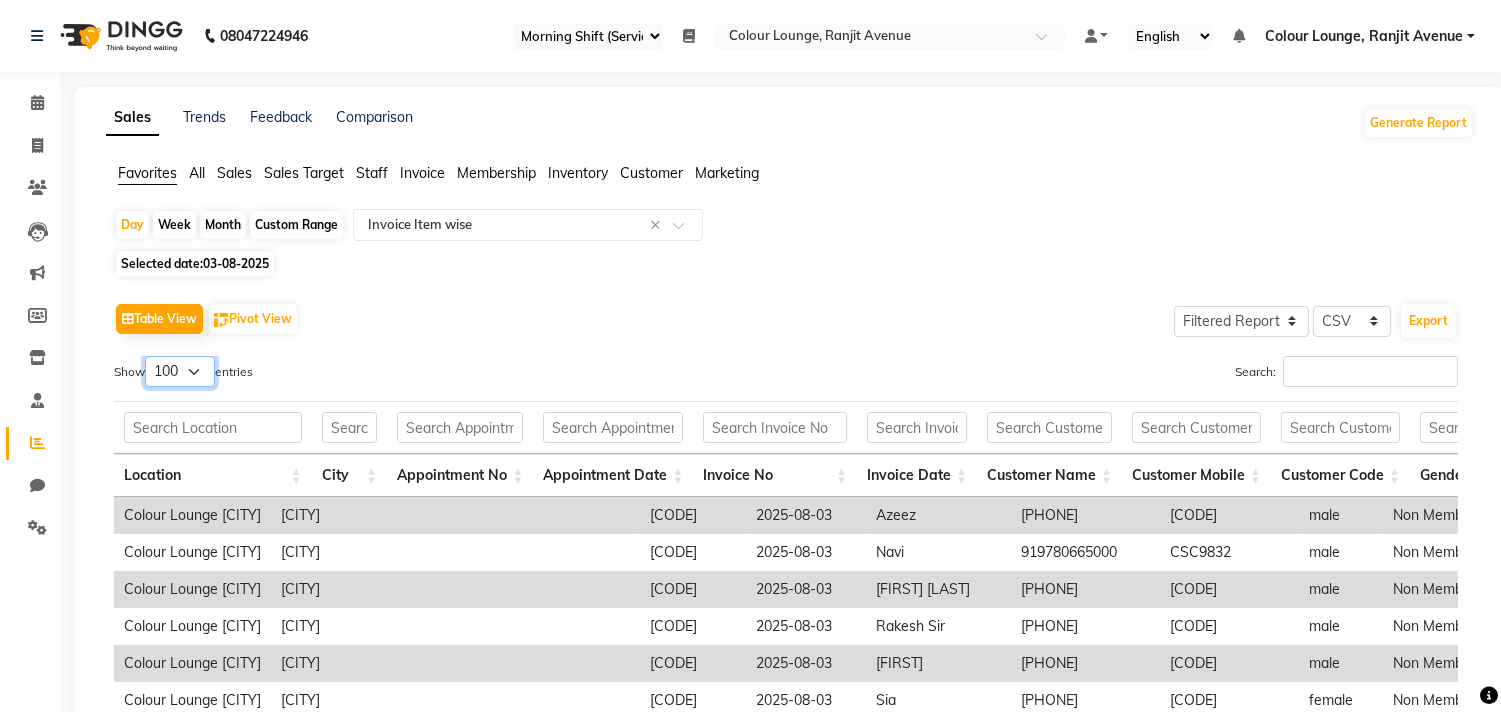 click on "10 25 50 100" at bounding box center [180, 371] 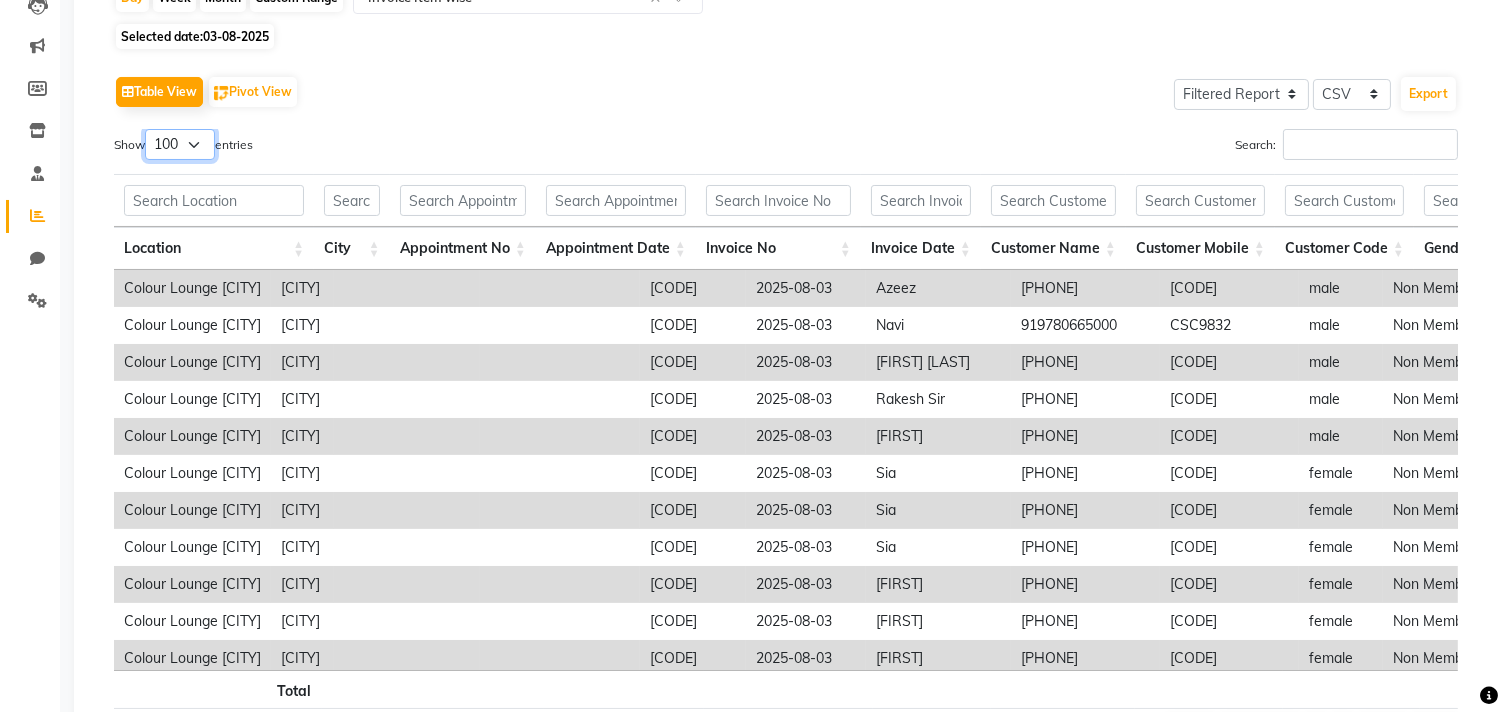scroll, scrollTop: 354, scrollLeft: 0, axis: vertical 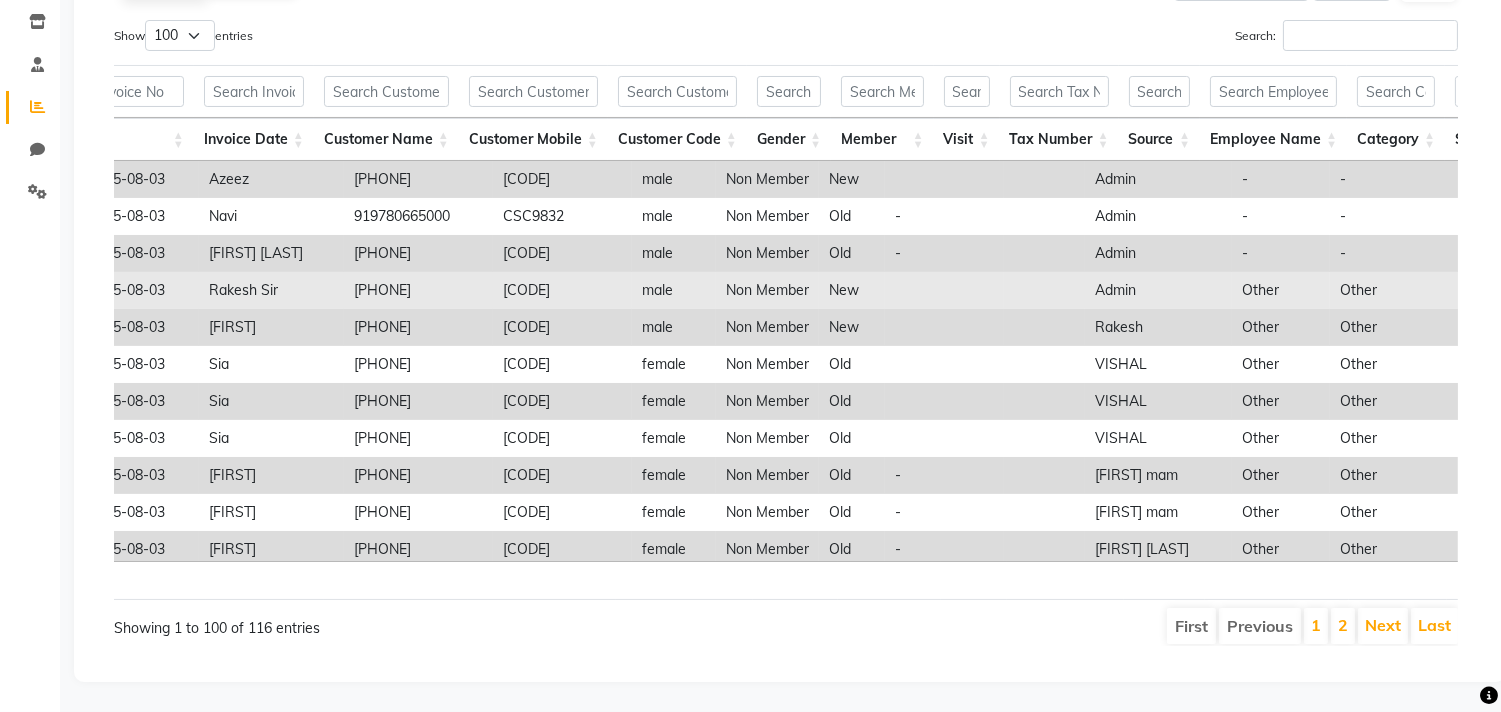 click on "[PHONE]" at bounding box center (418, 290) 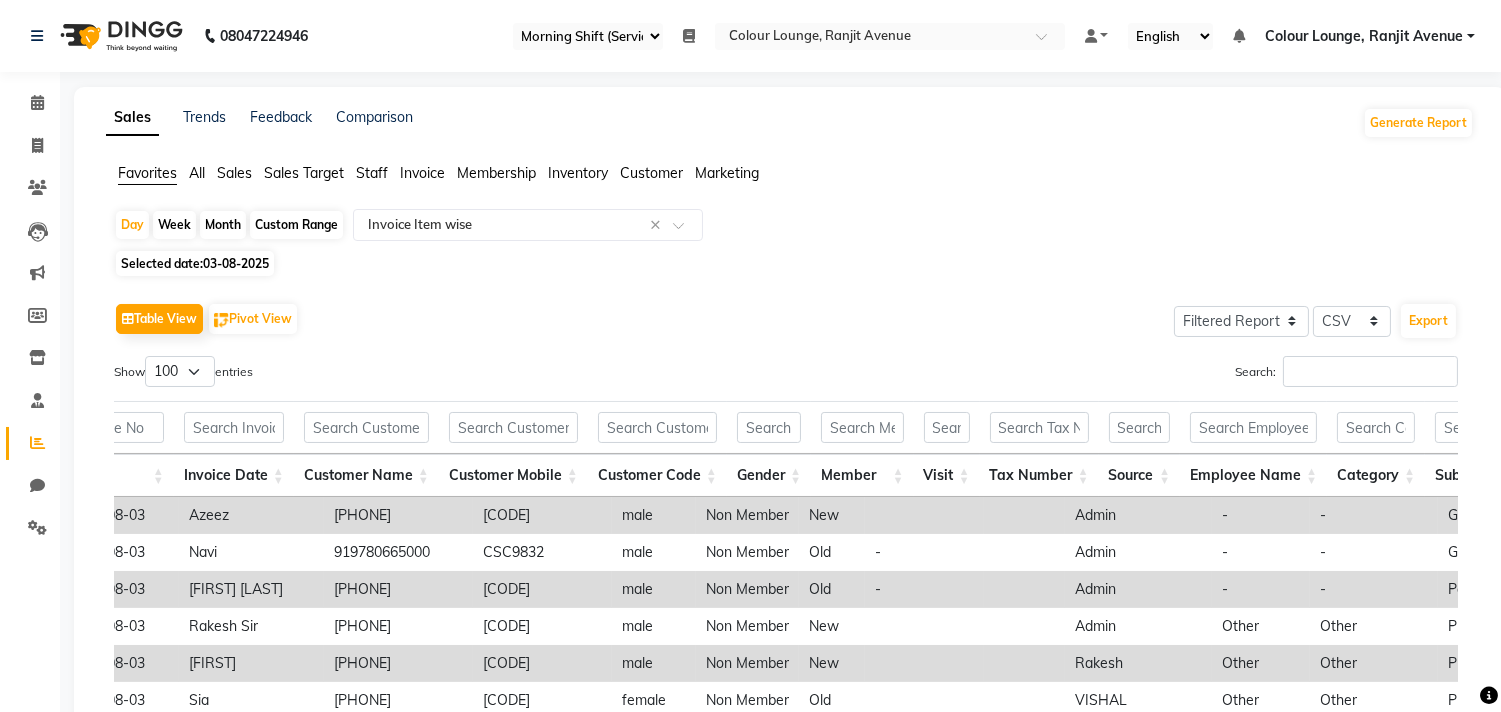 click on "[PHONE]" at bounding box center (398, 663) 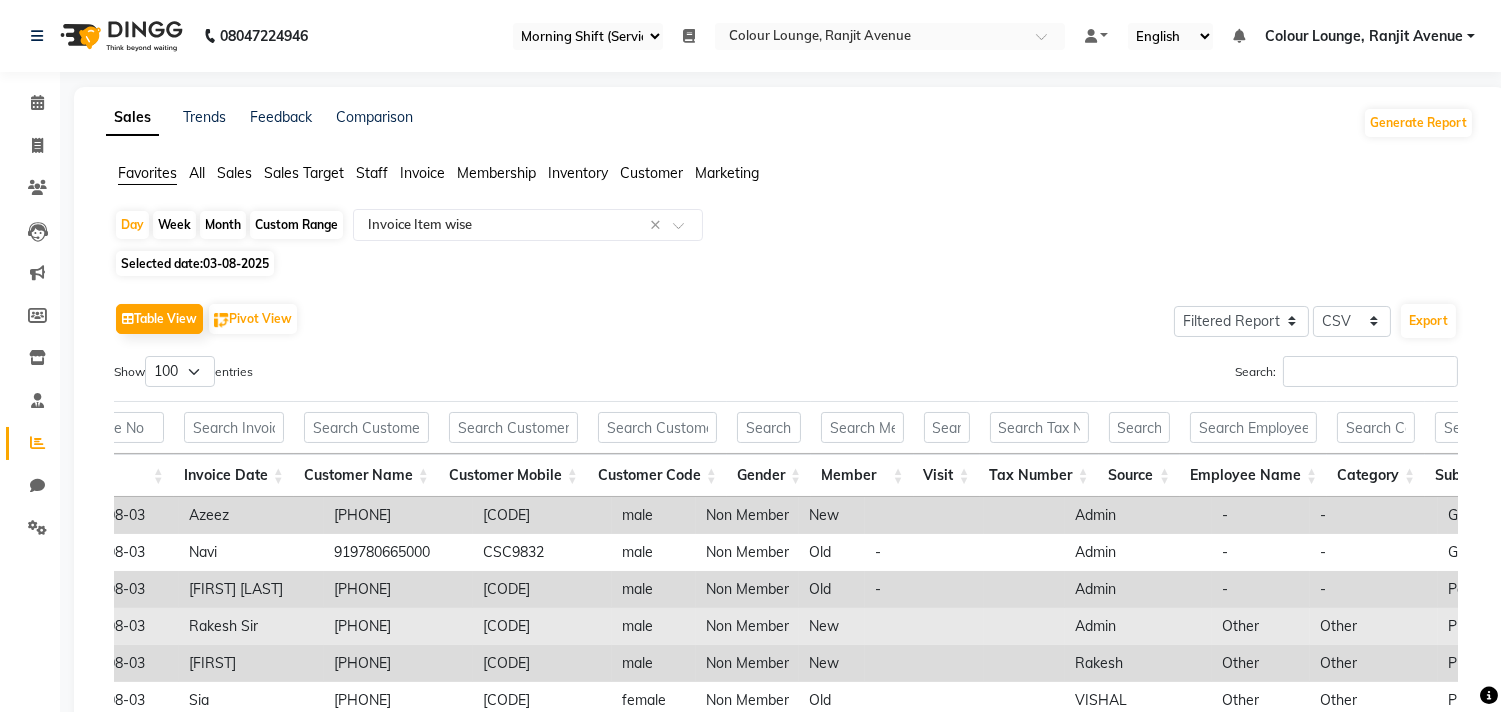 click on "[PHONE]" at bounding box center [398, 626] 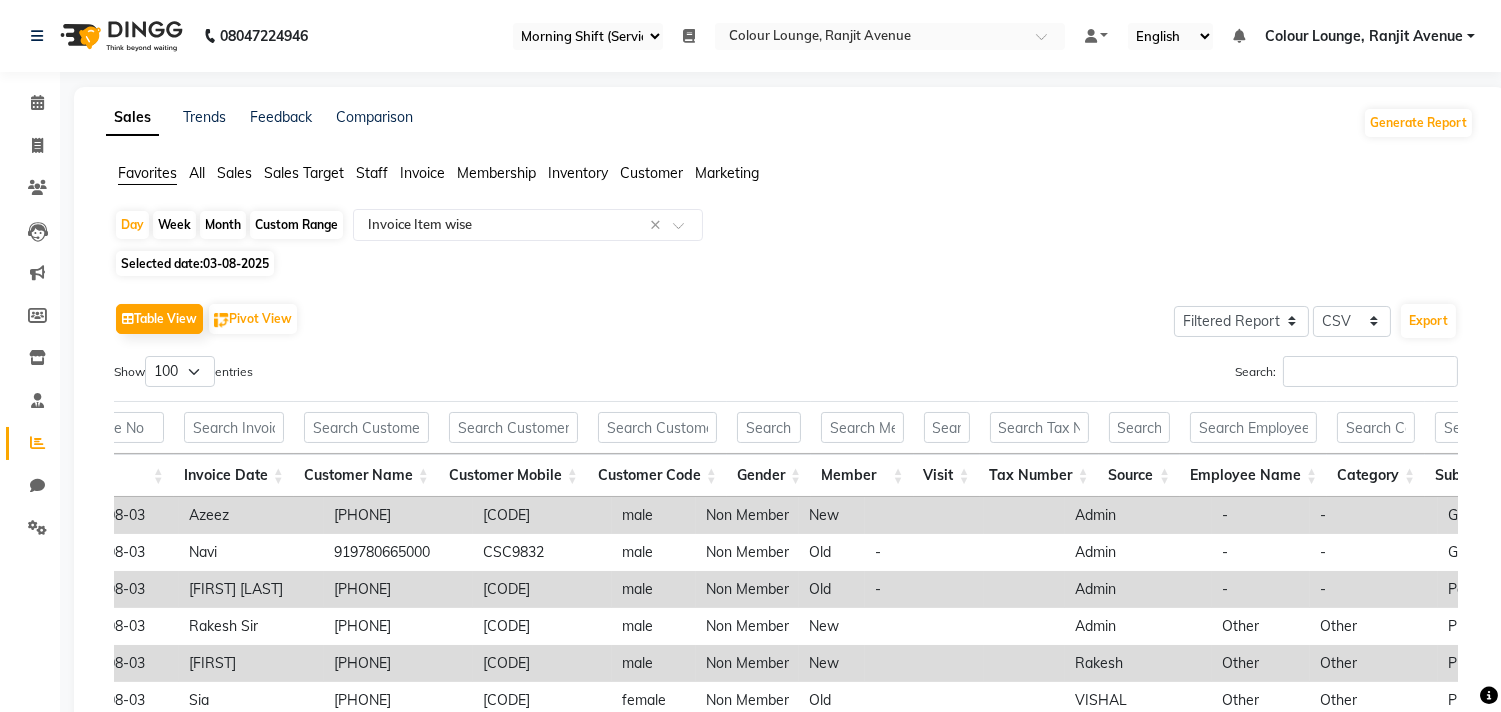 scroll, scrollTop: 354, scrollLeft: 0, axis: vertical 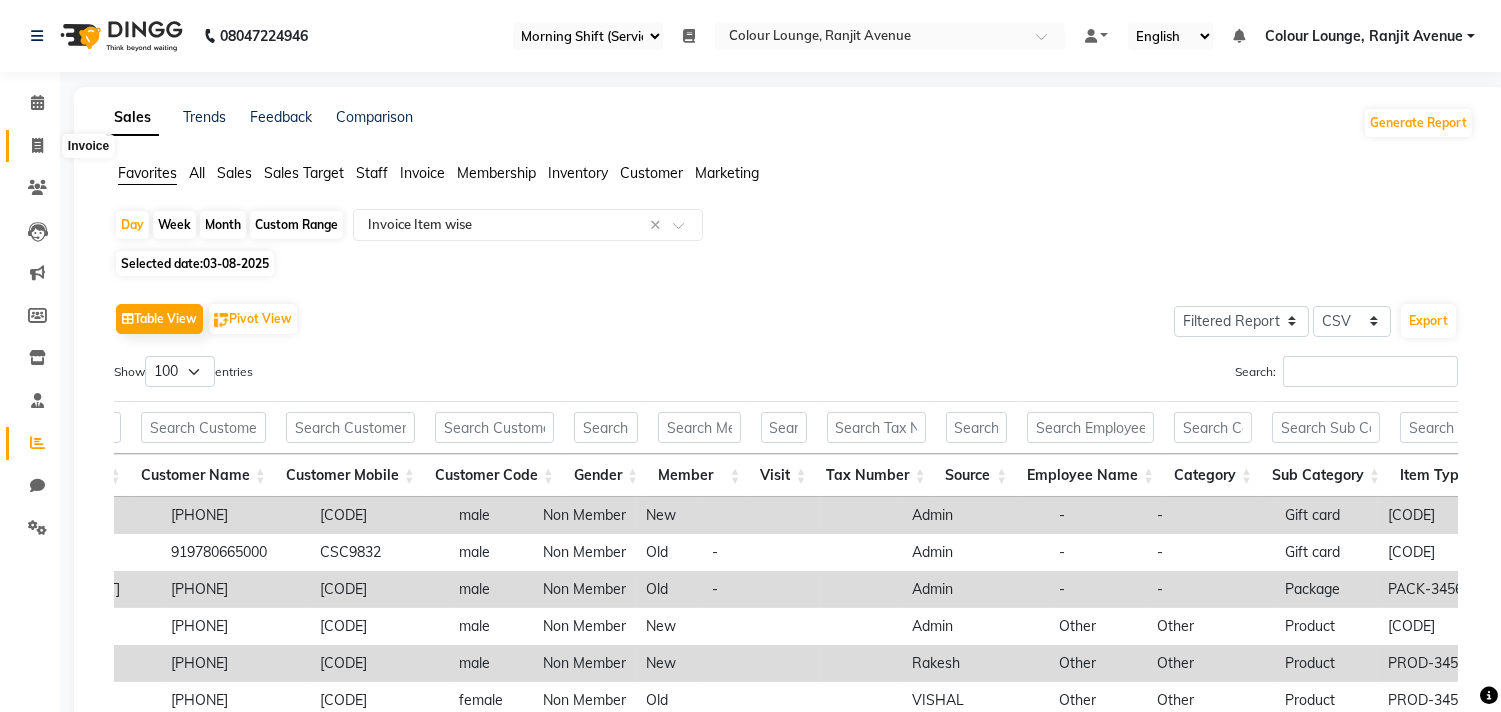 click 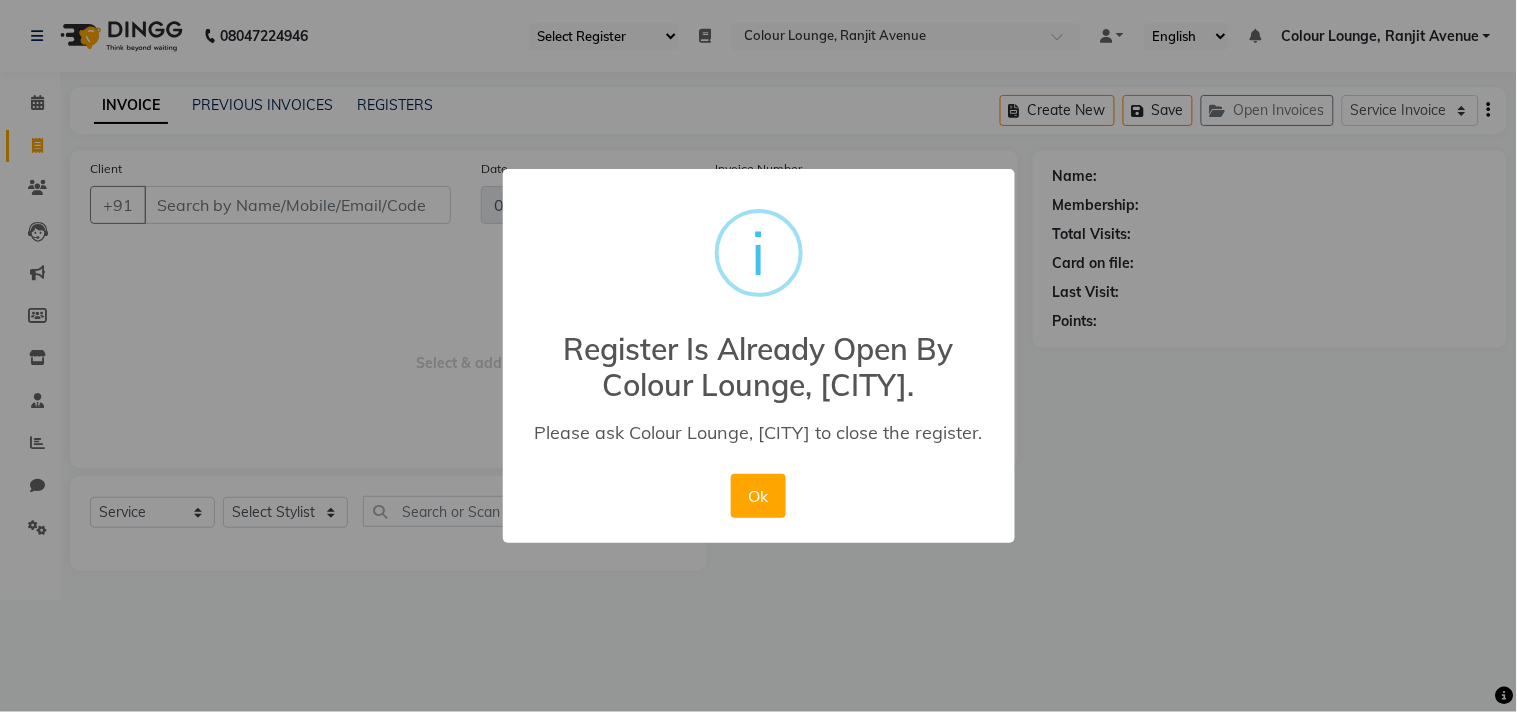 click on "× i Register Is Already Open By Colour Lounge, [CITY]. Please ask Colour Lounge, [CITY] to close the register. Cancel No Ok" at bounding box center (759, 356) 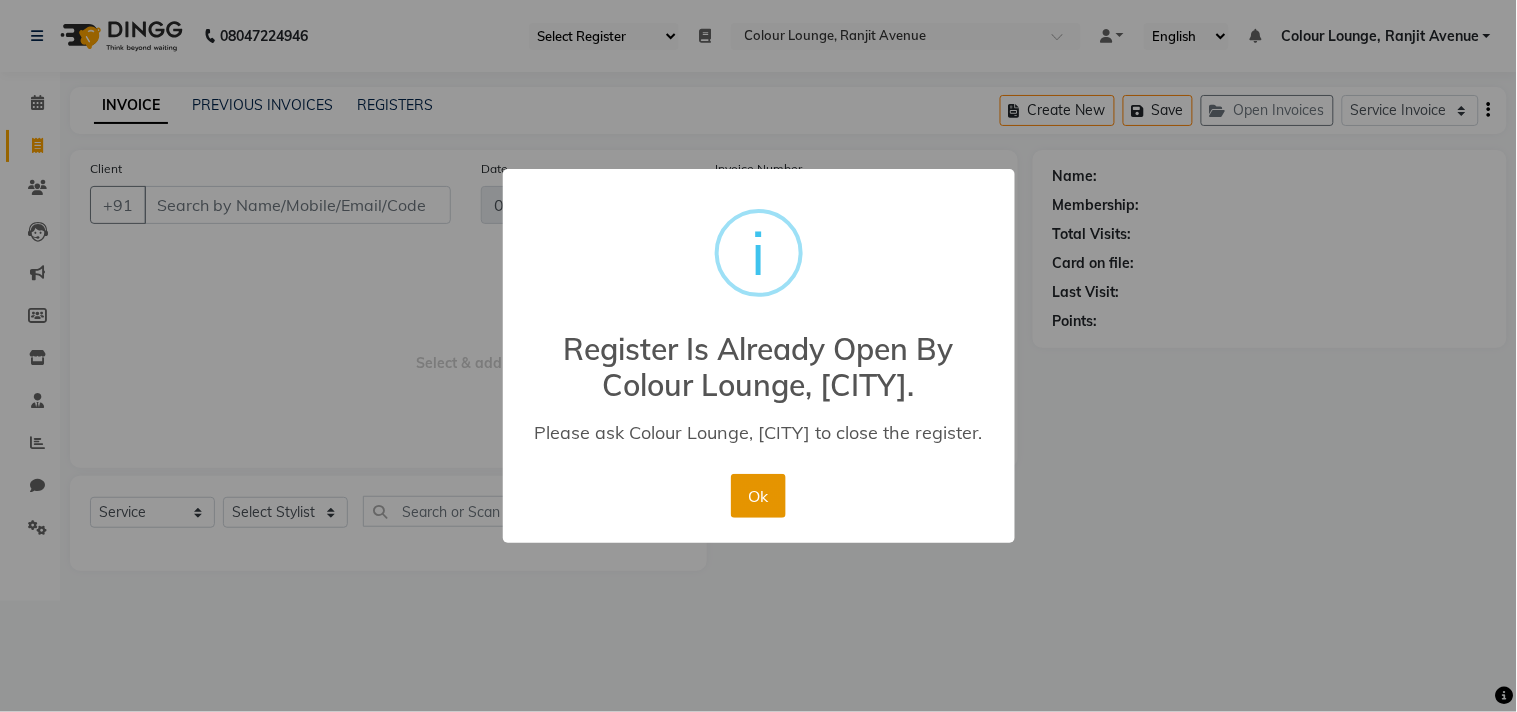 click on "Ok" at bounding box center (758, 496) 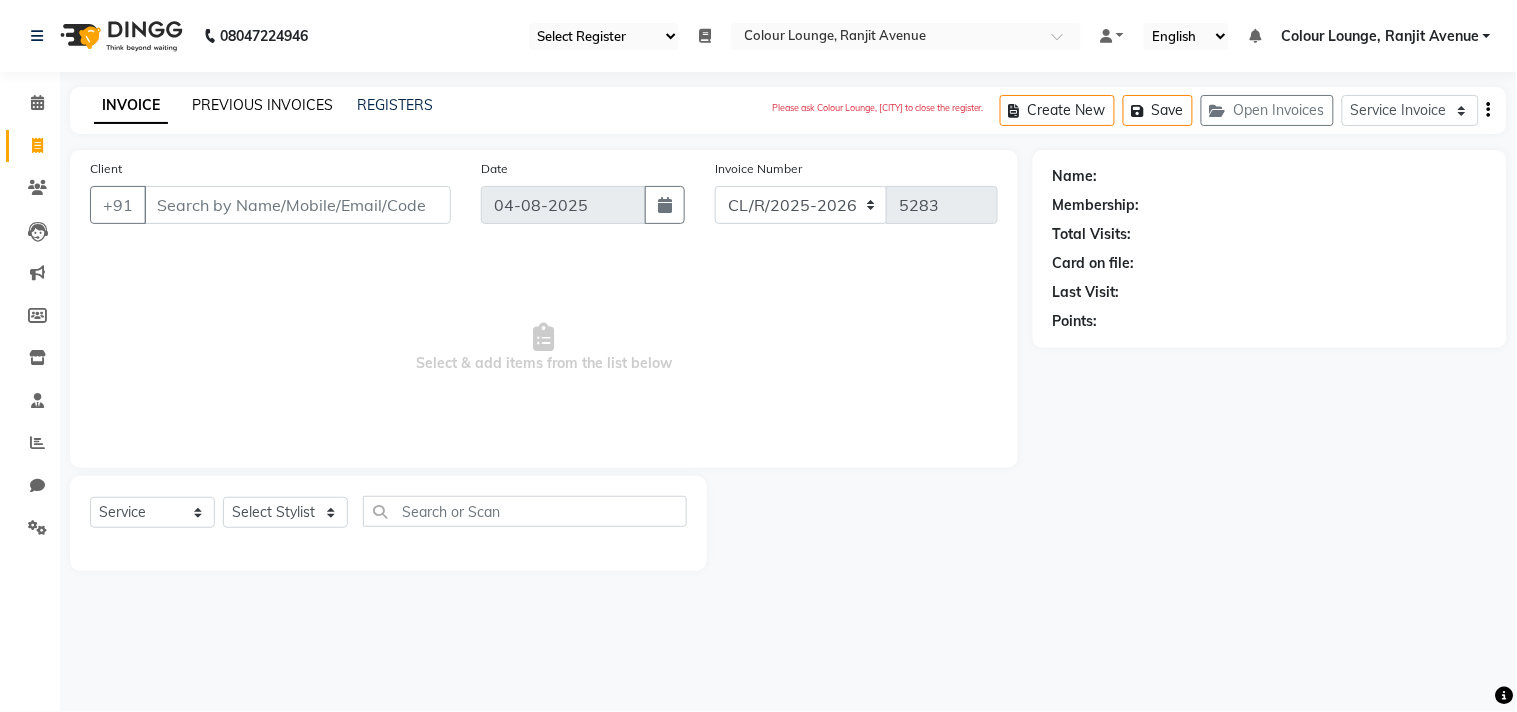 click on "PREVIOUS INVOICES" 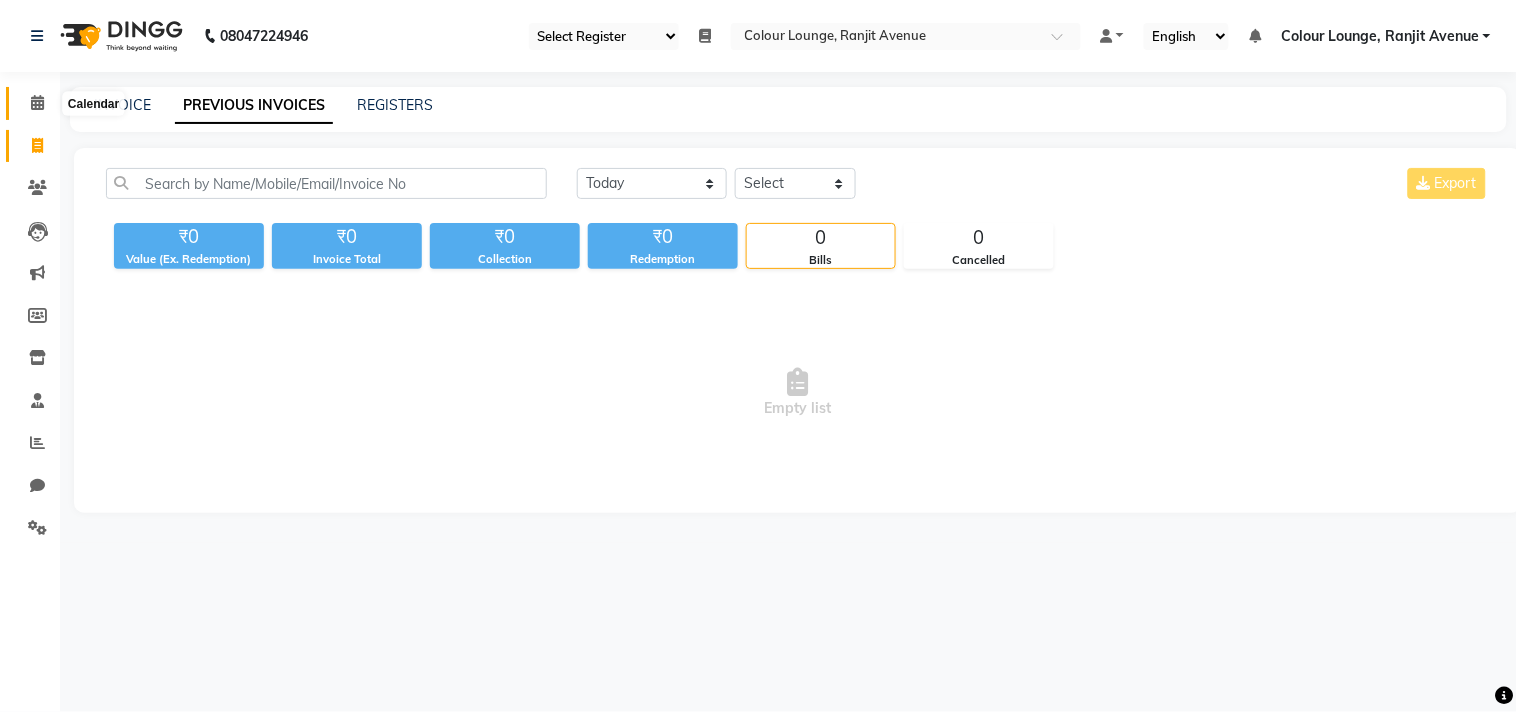 click 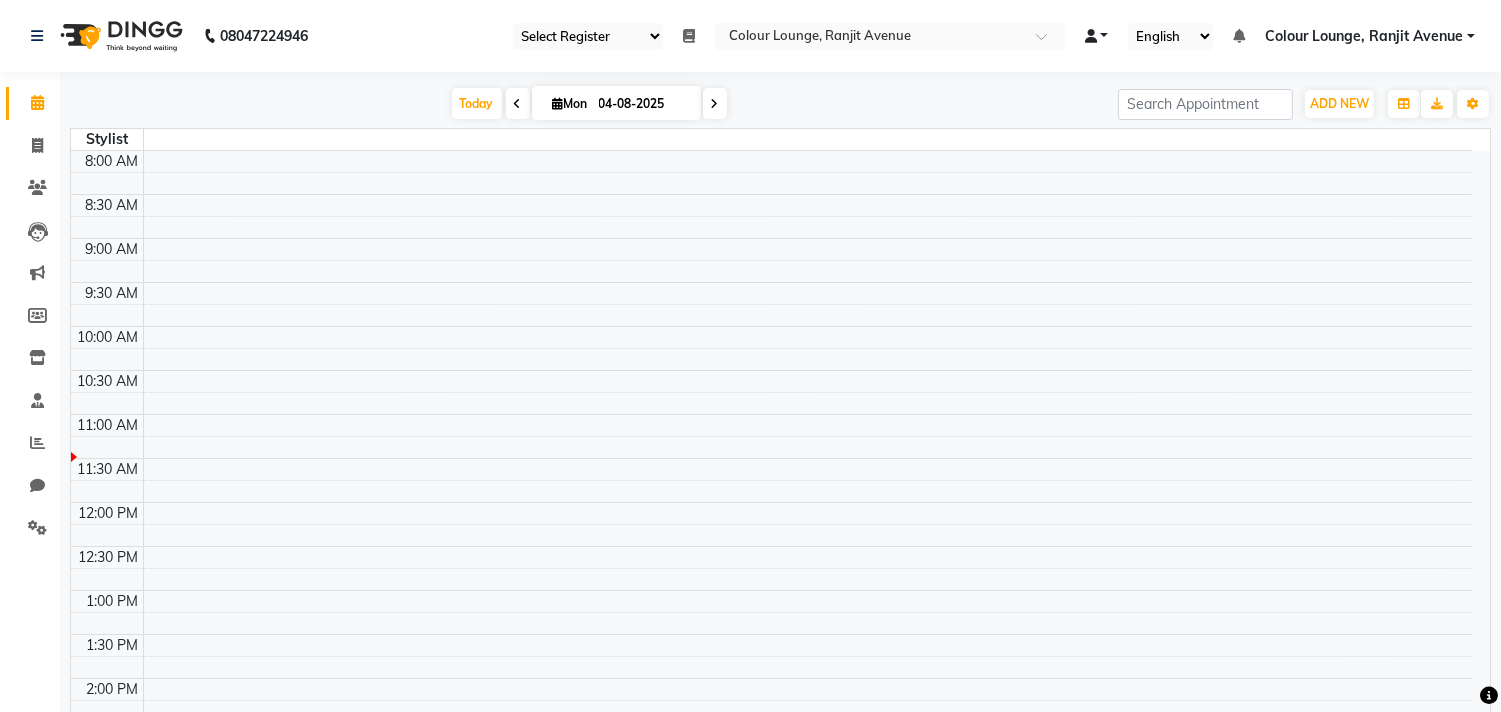 click at bounding box center (1091, 36) 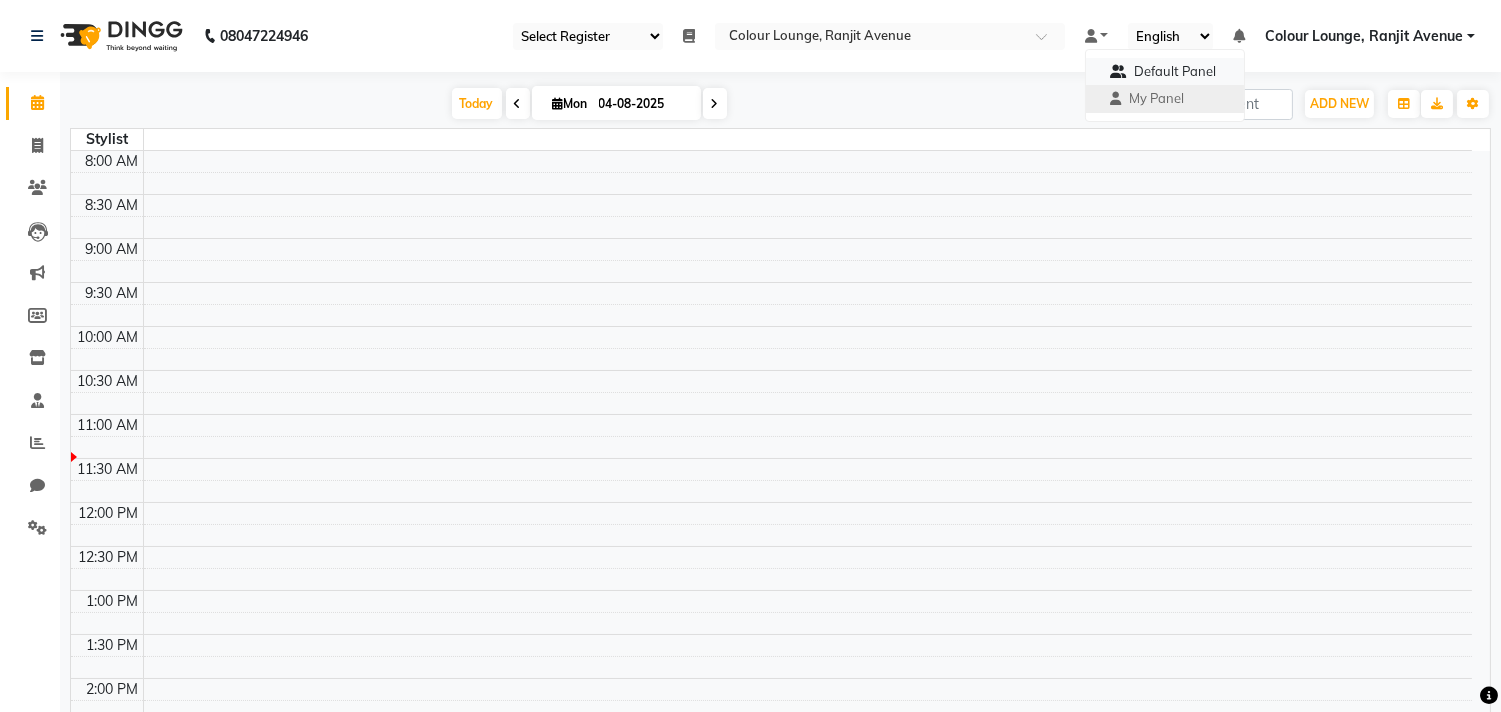 click at bounding box center [1118, 71] 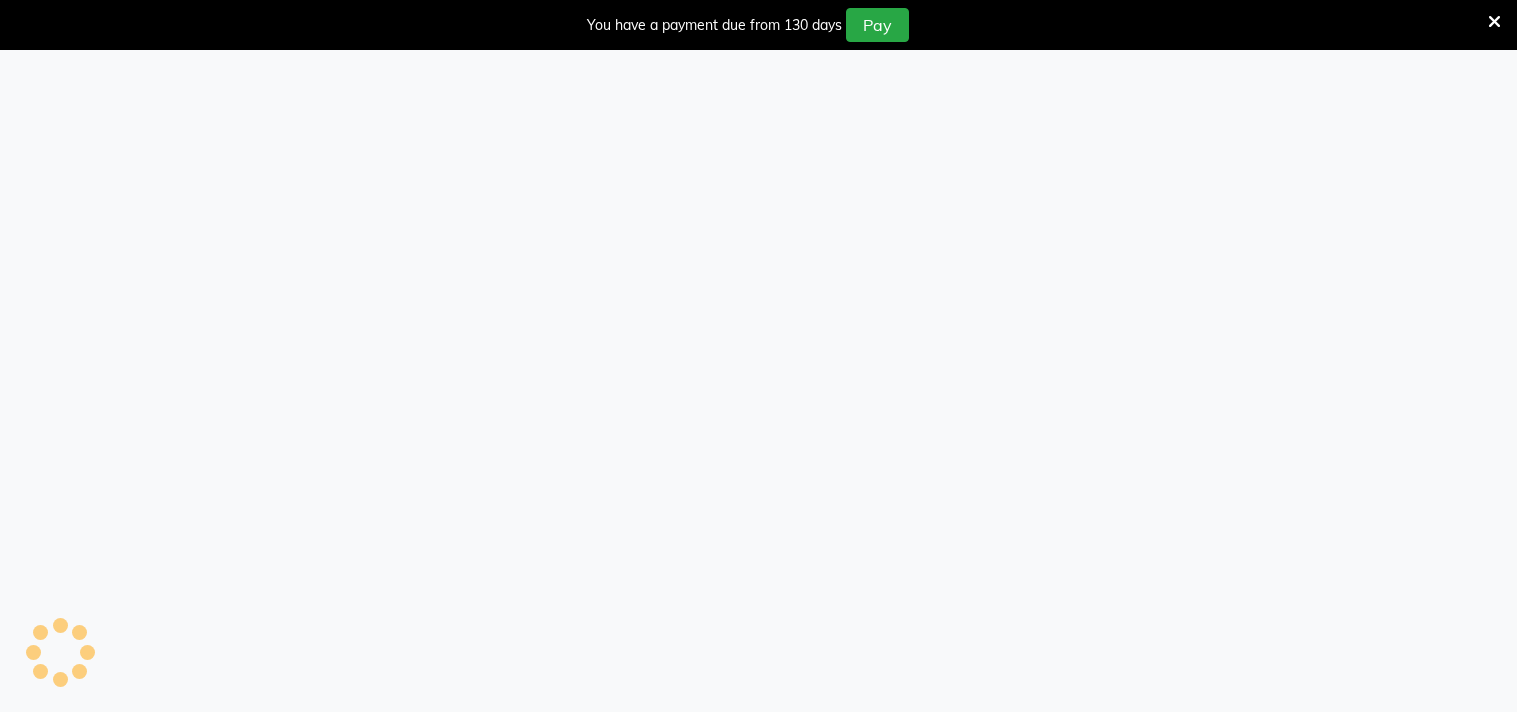 select on "83" 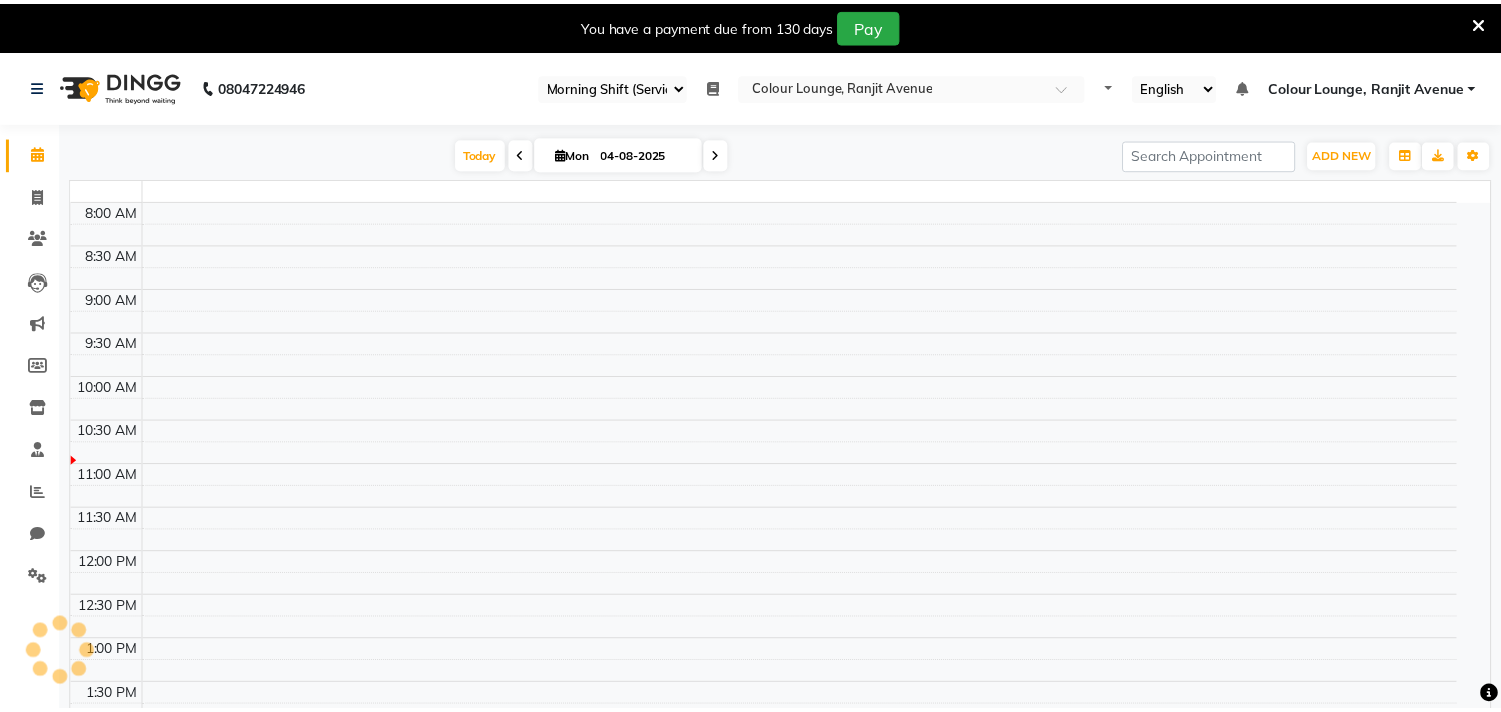 scroll, scrollTop: 0, scrollLeft: 0, axis: both 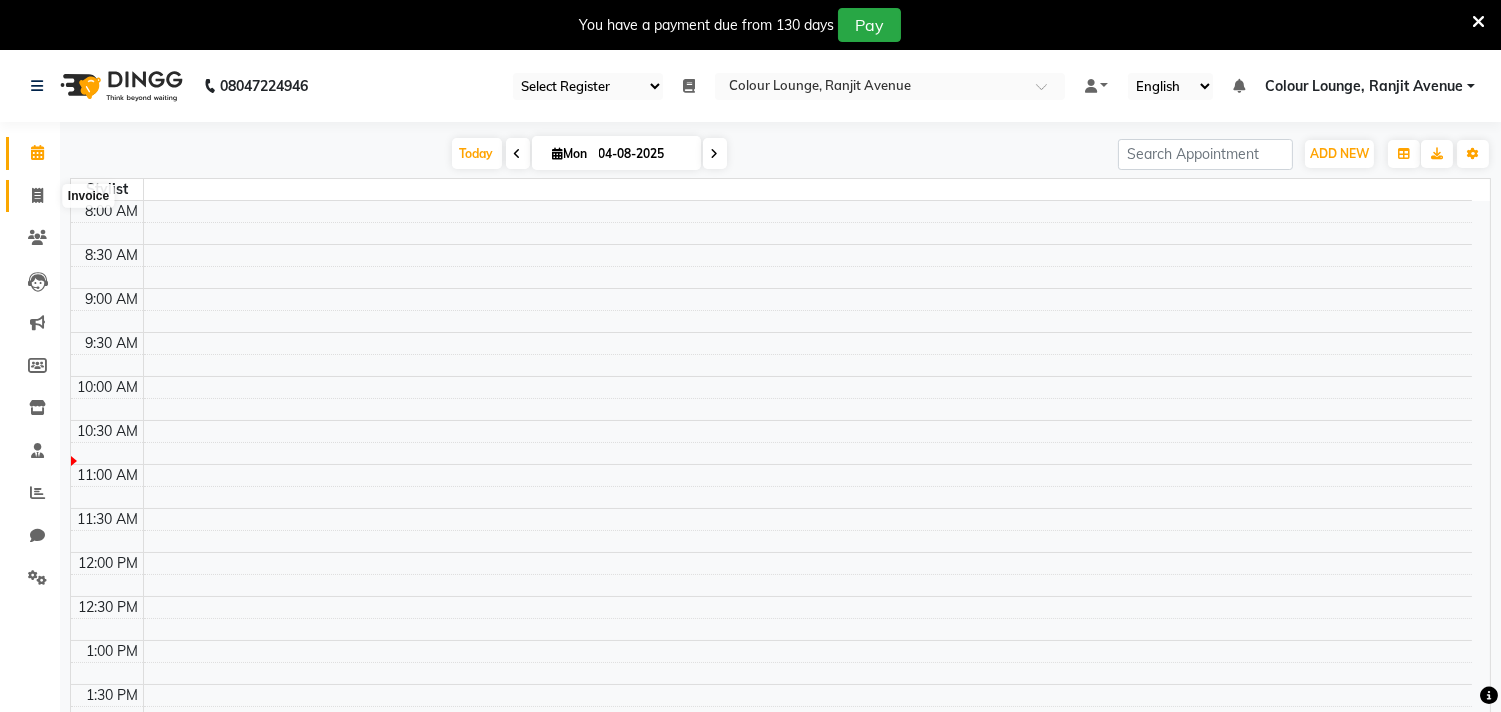 click 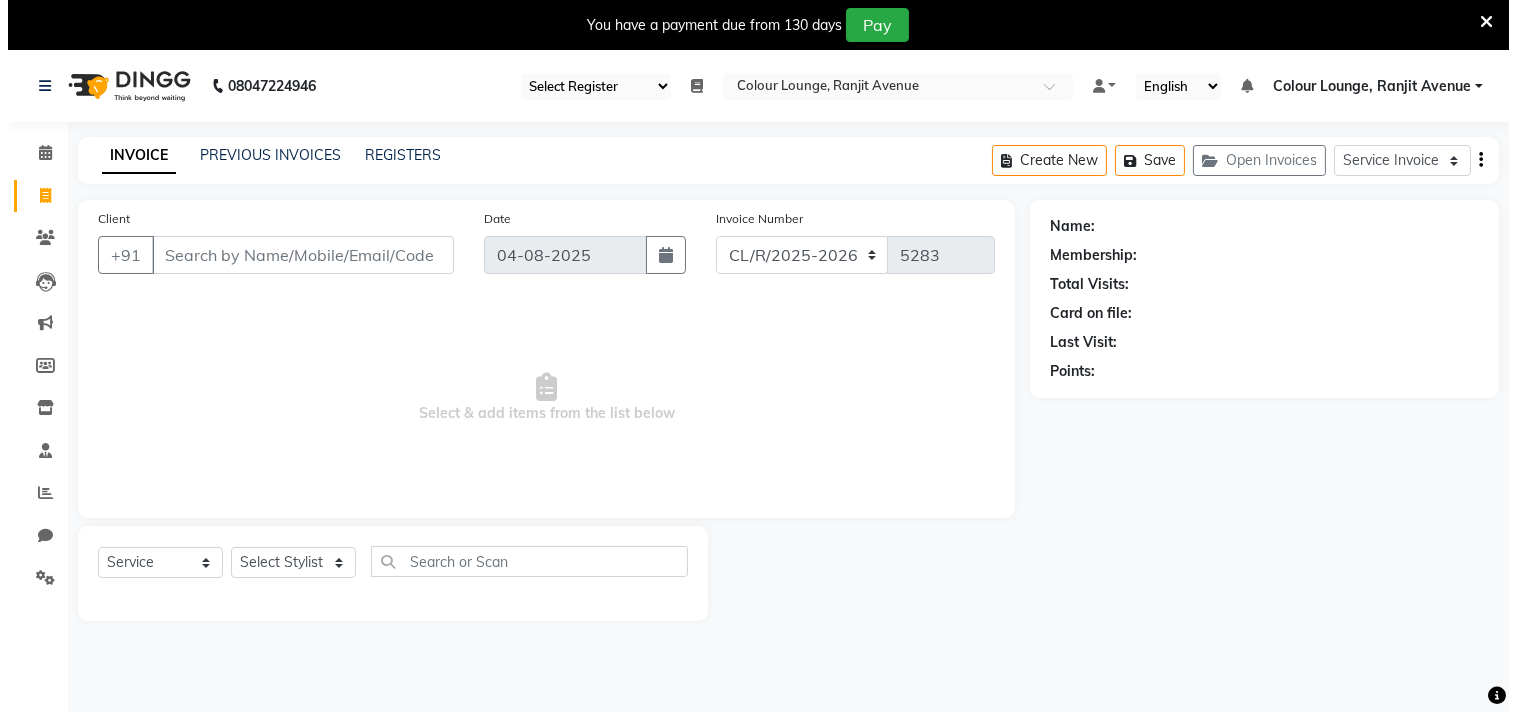 scroll, scrollTop: 0, scrollLeft: 0, axis: both 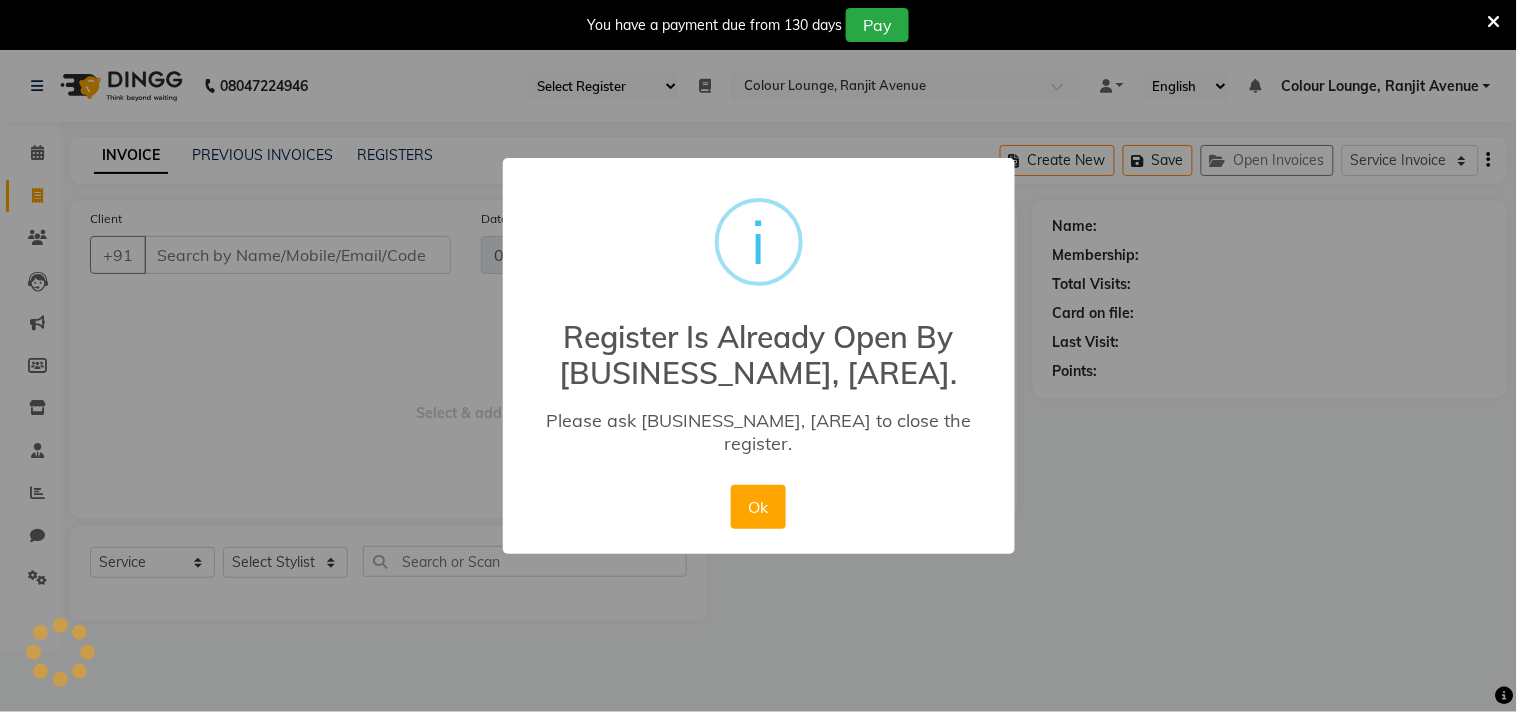 click on "× i Register Is Already Open By Colour Lounge, Ranjit Avenue. Please ask Colour Lounge, Ranjit Avenue to close the register. Cancel No Ok" at bounding box center (758, 356) 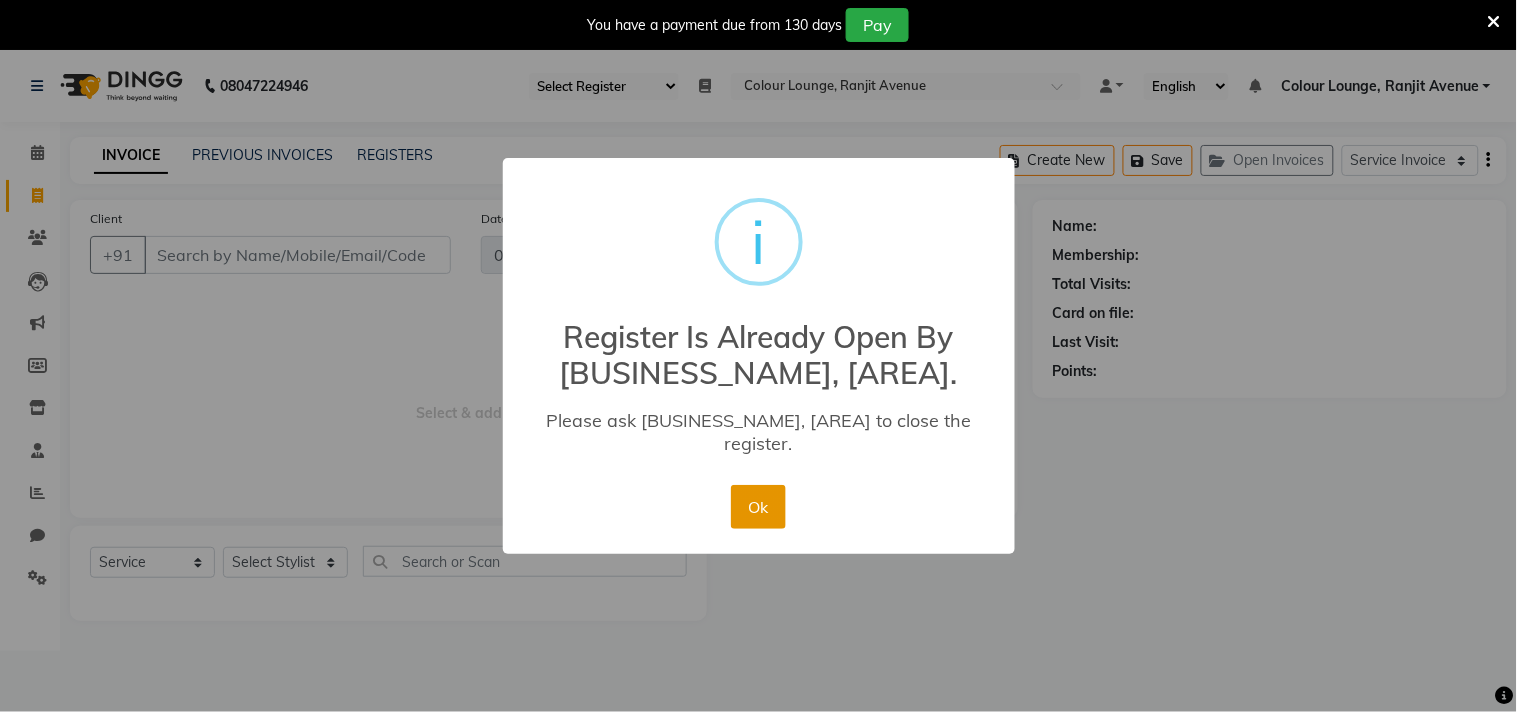 click on "Ok" at bounding box center [758, 507] 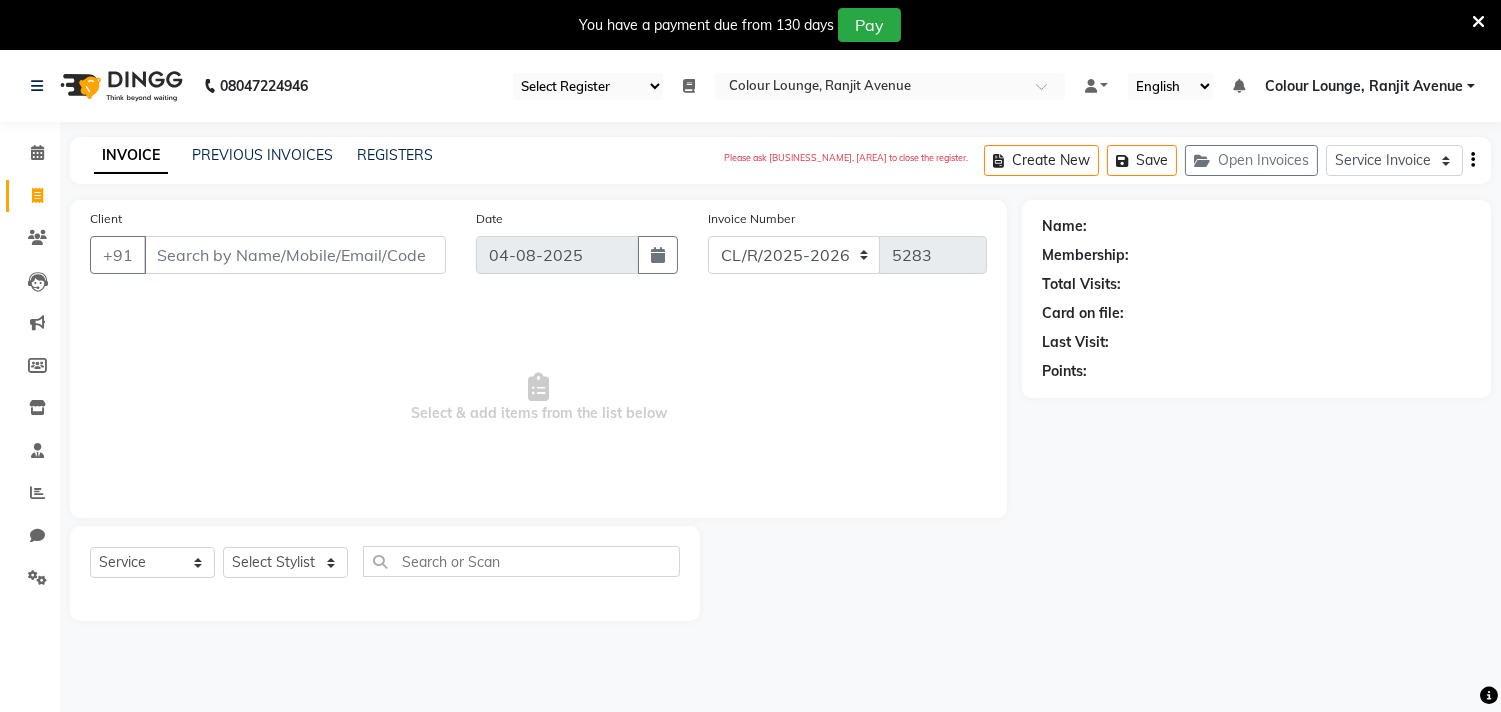 click on "PREVIOUS INVOICES" 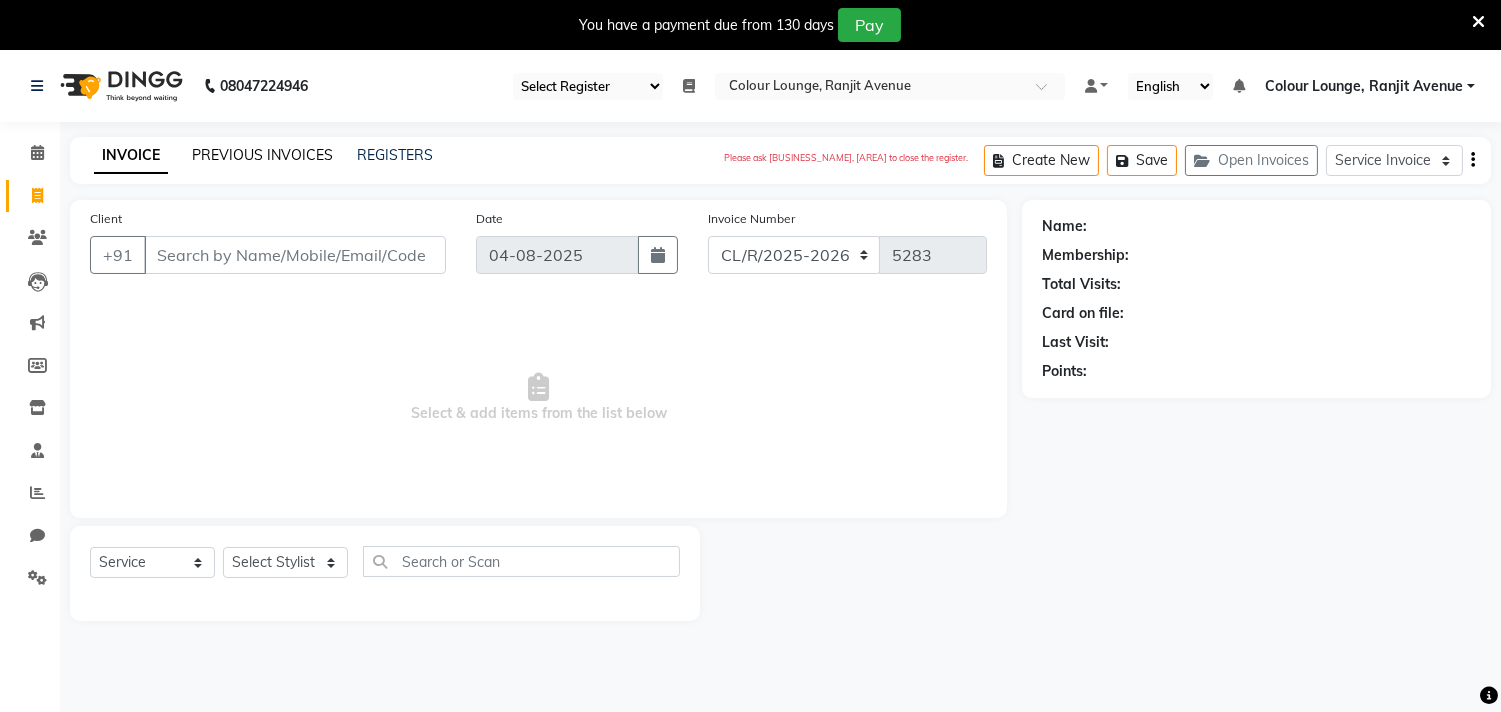click on "PREVIOUS INVOICES" 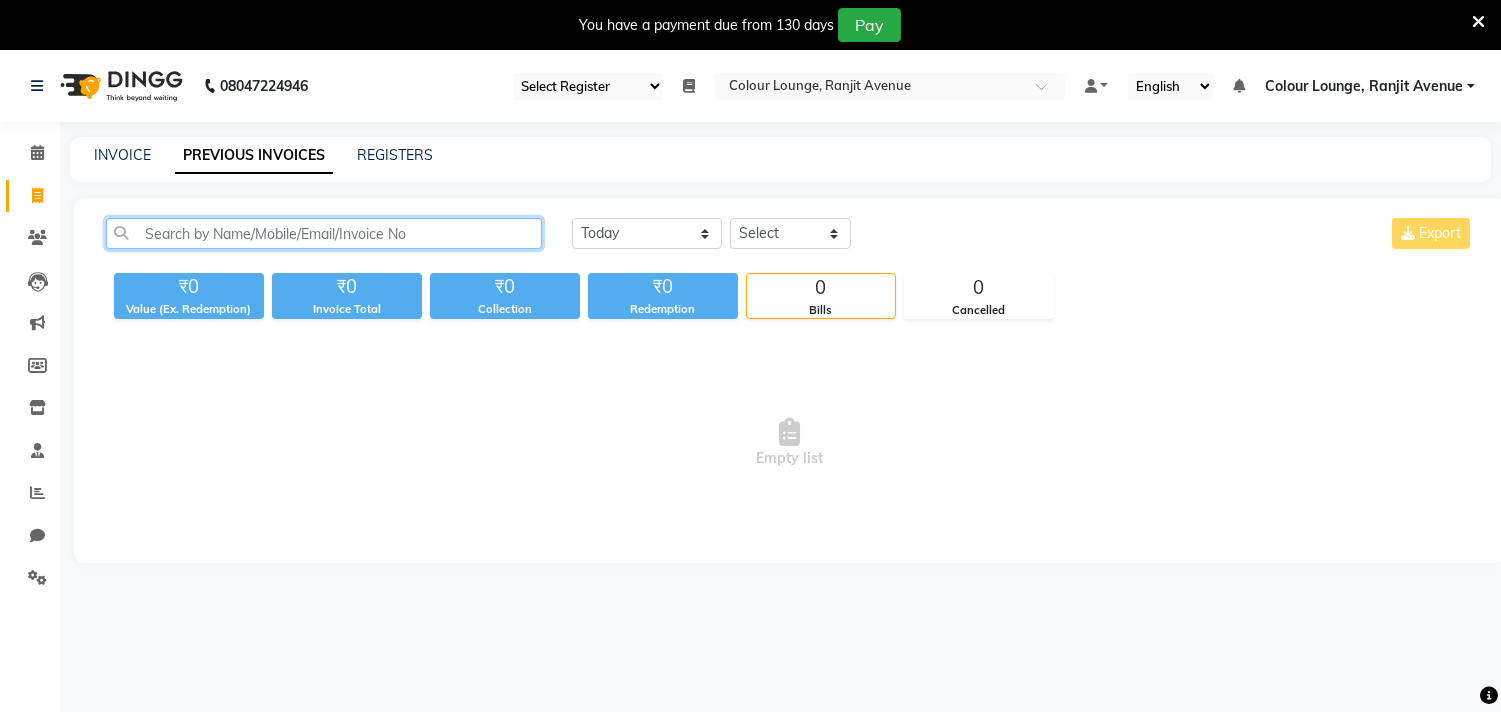 click 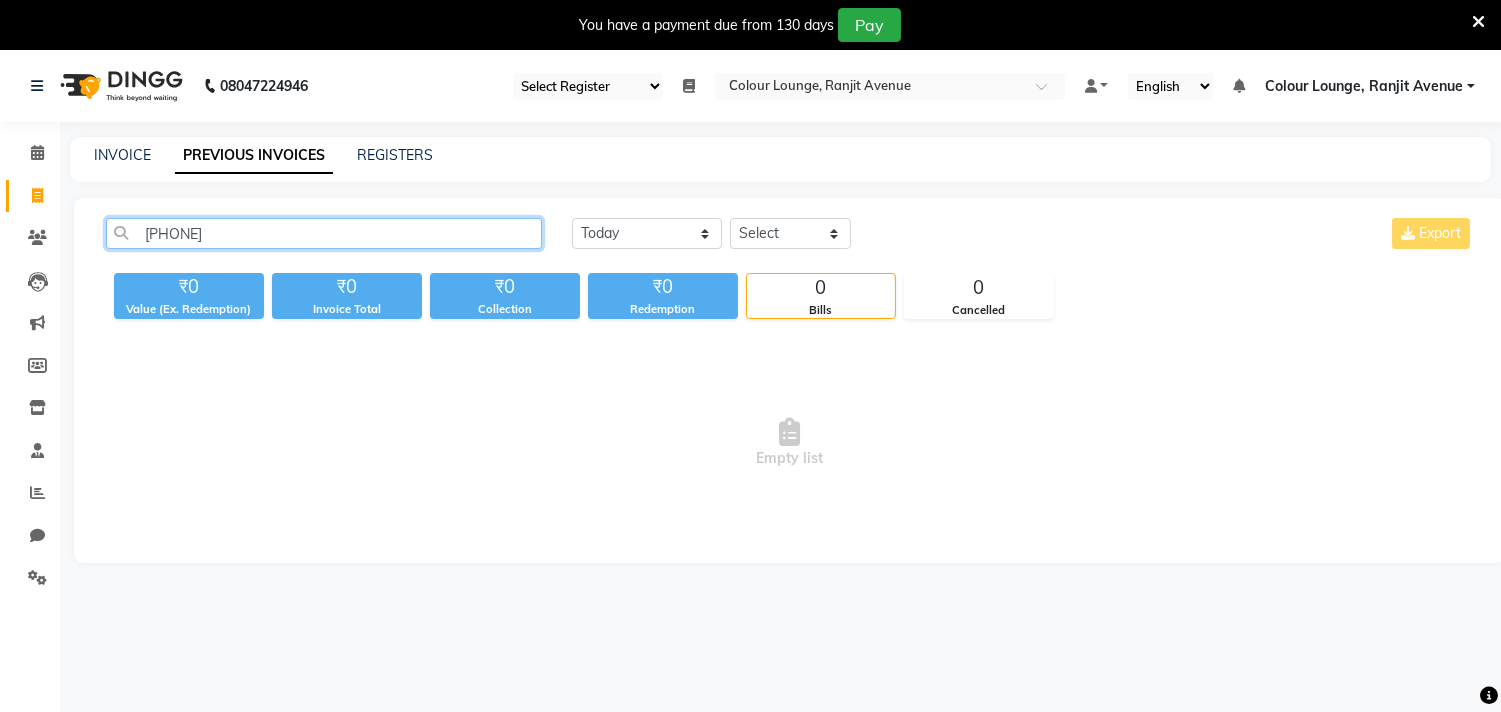 type on "91818187312" 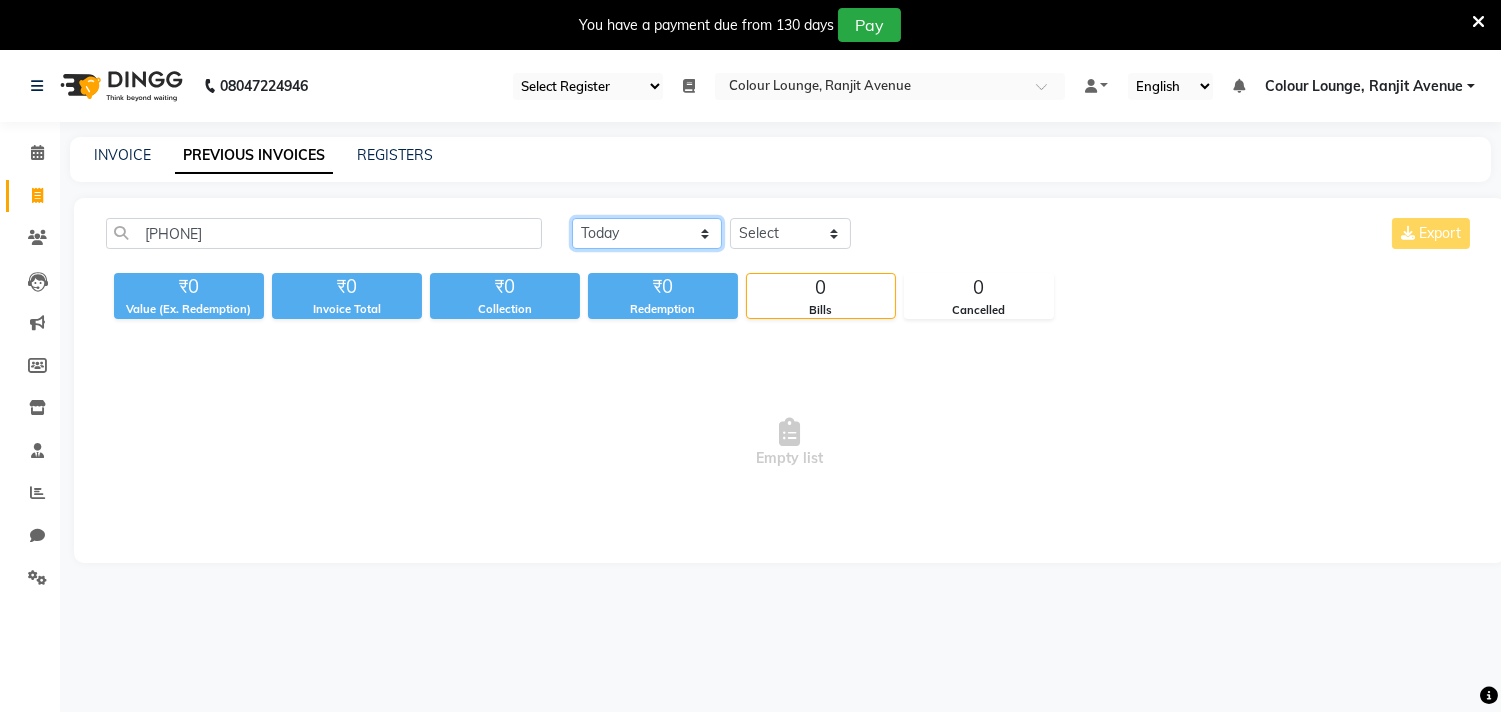 click on "Today Yesterday Custom Range" 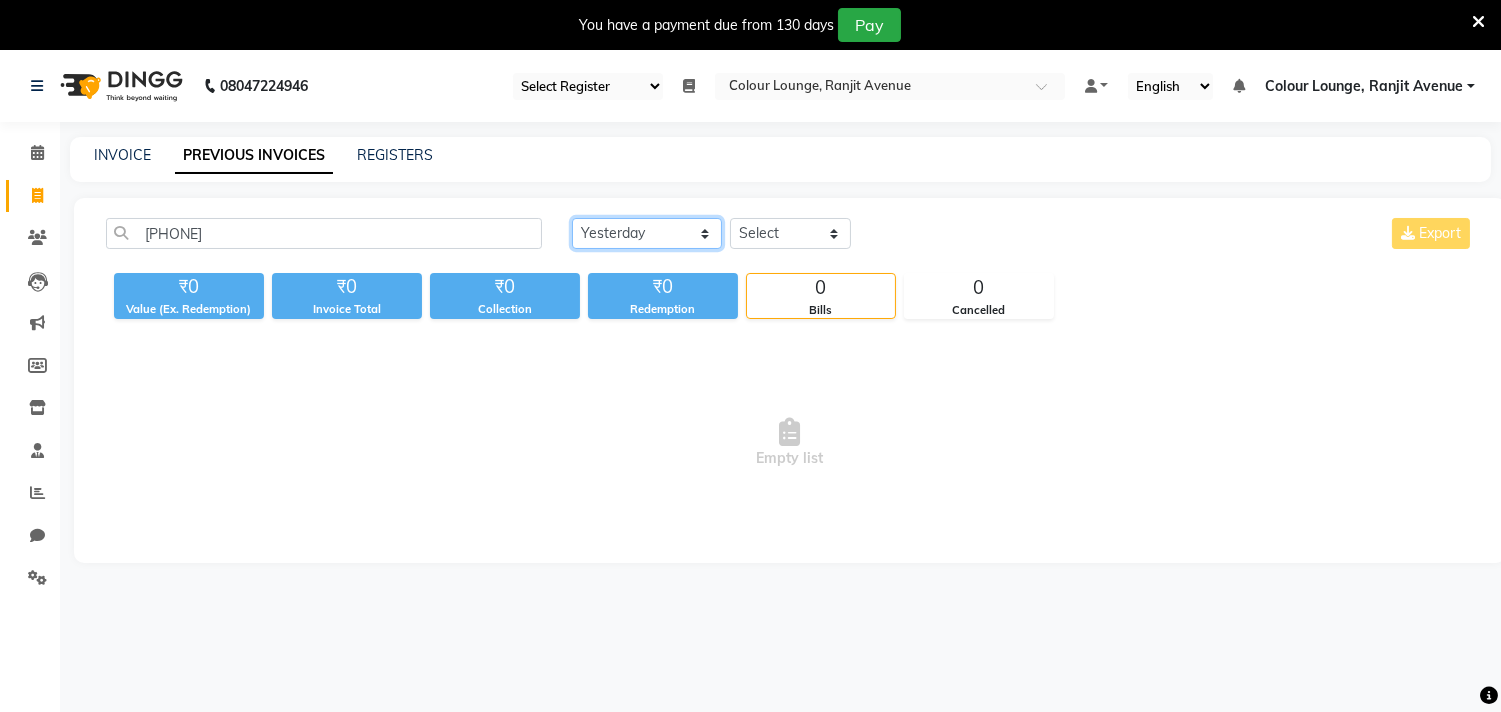 click on "Today Yesterday Custom Range" 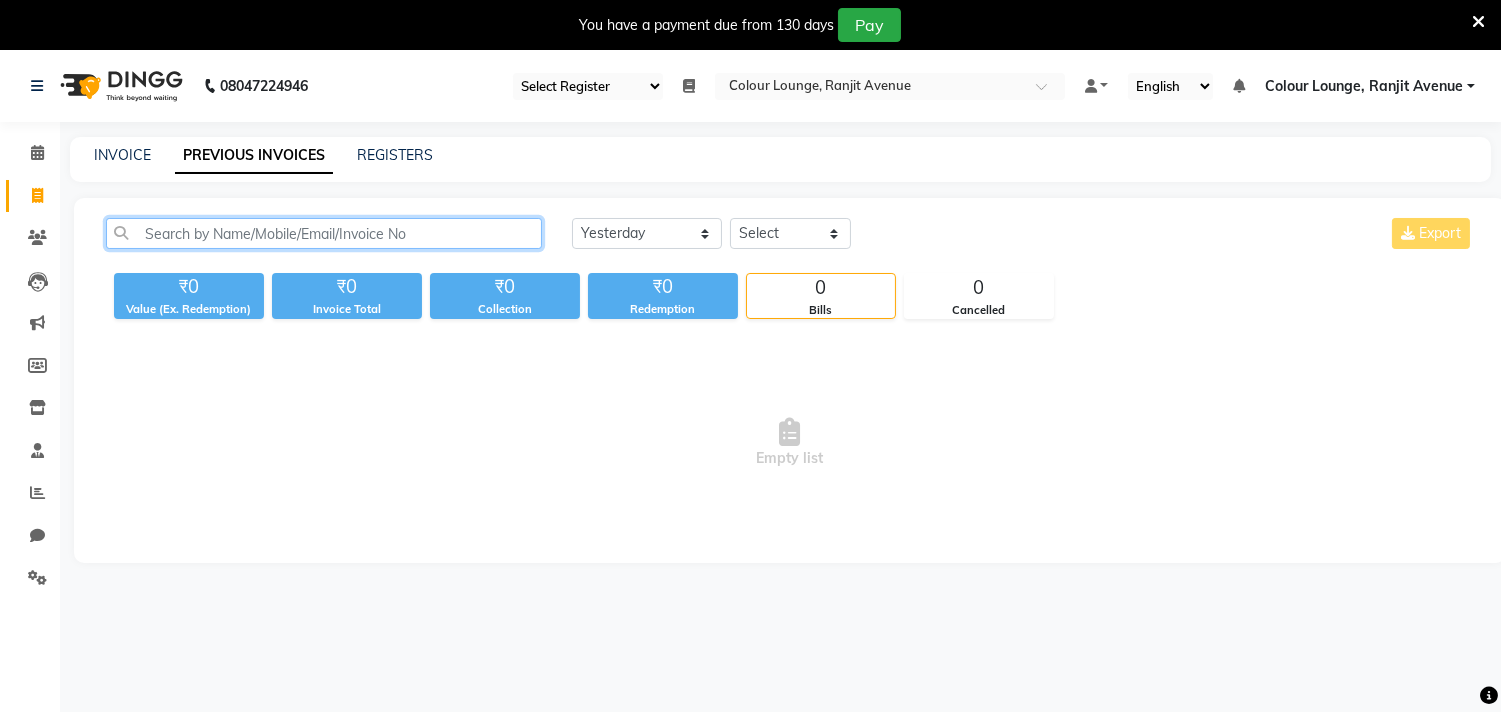 click 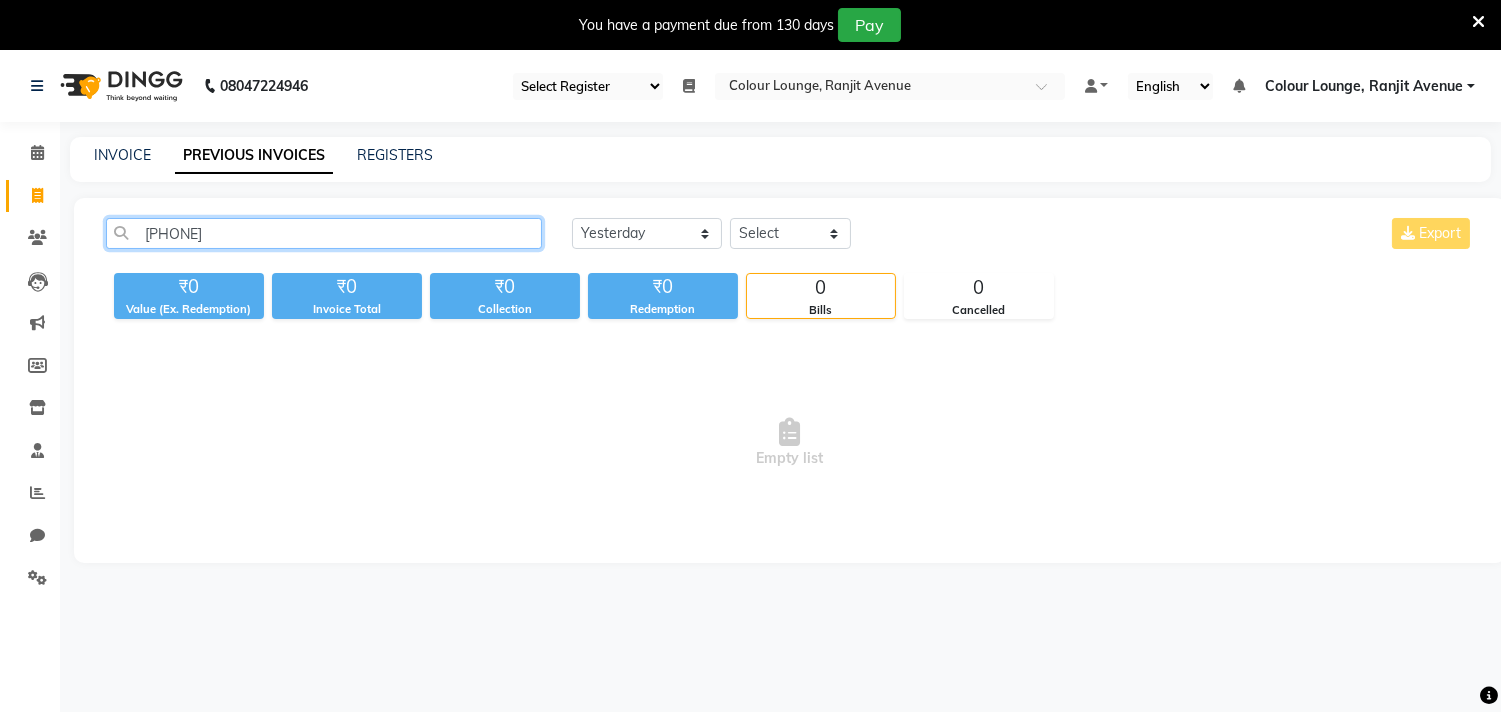 drag, startPoint x: 308, startPoint y: 238, endPoint x: 124, endPoint y: 214, distance: 185.55861 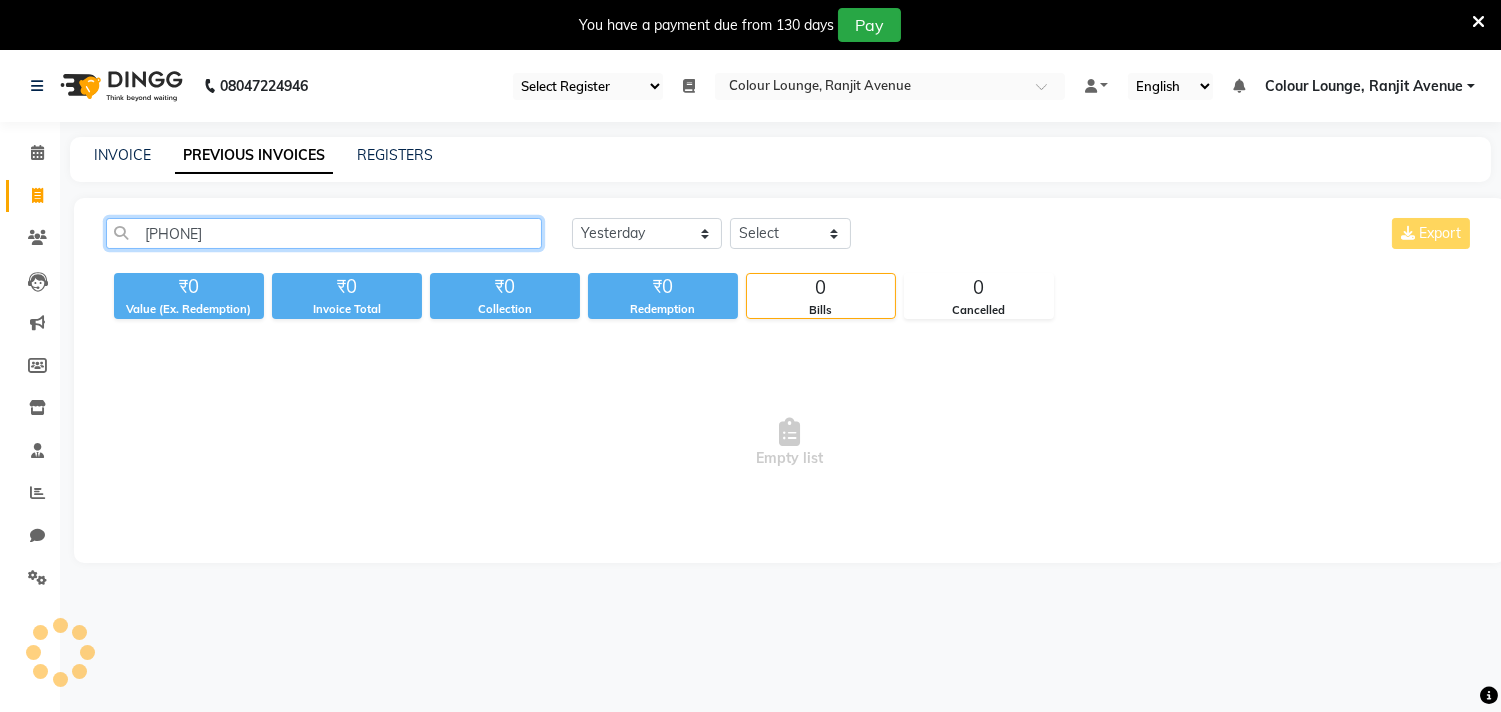 type on "91818187312" 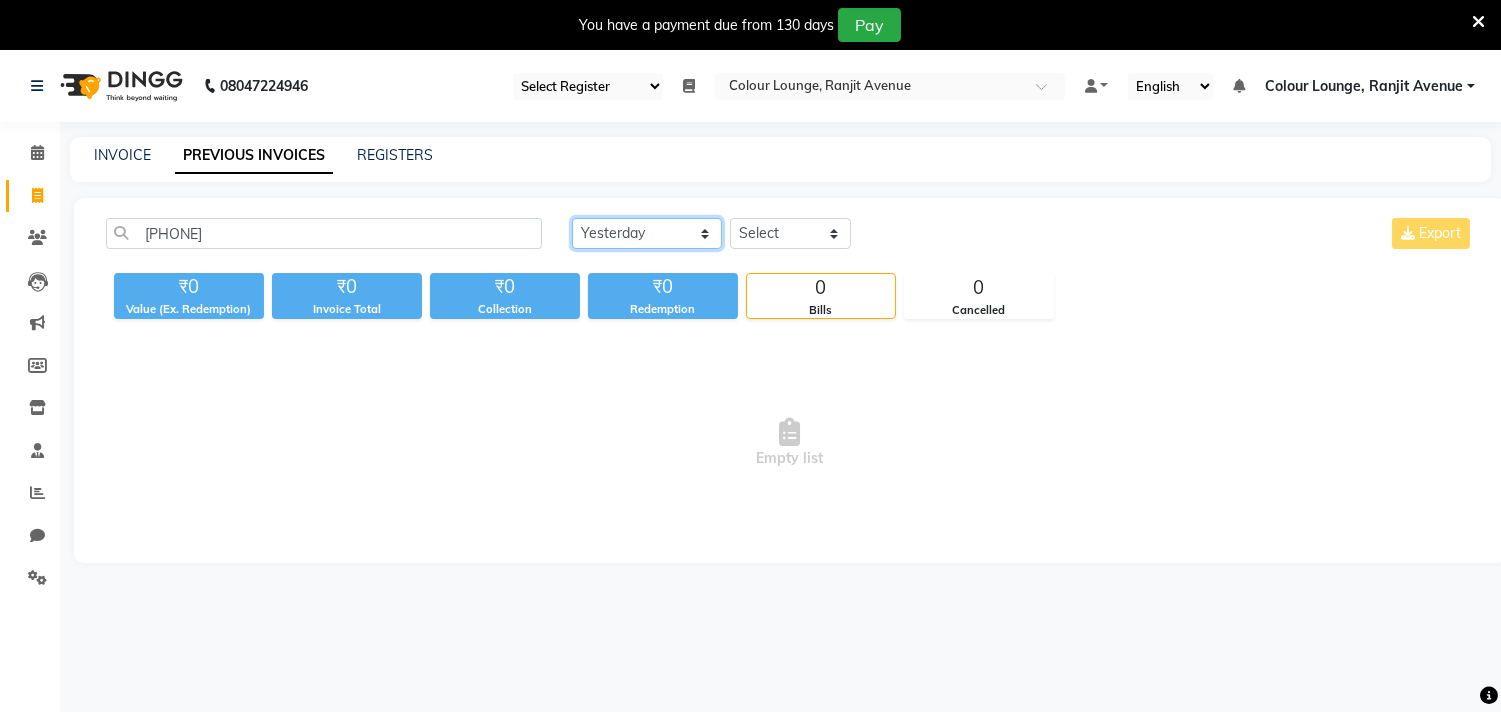 click on "Today Yesterday Custom Range" 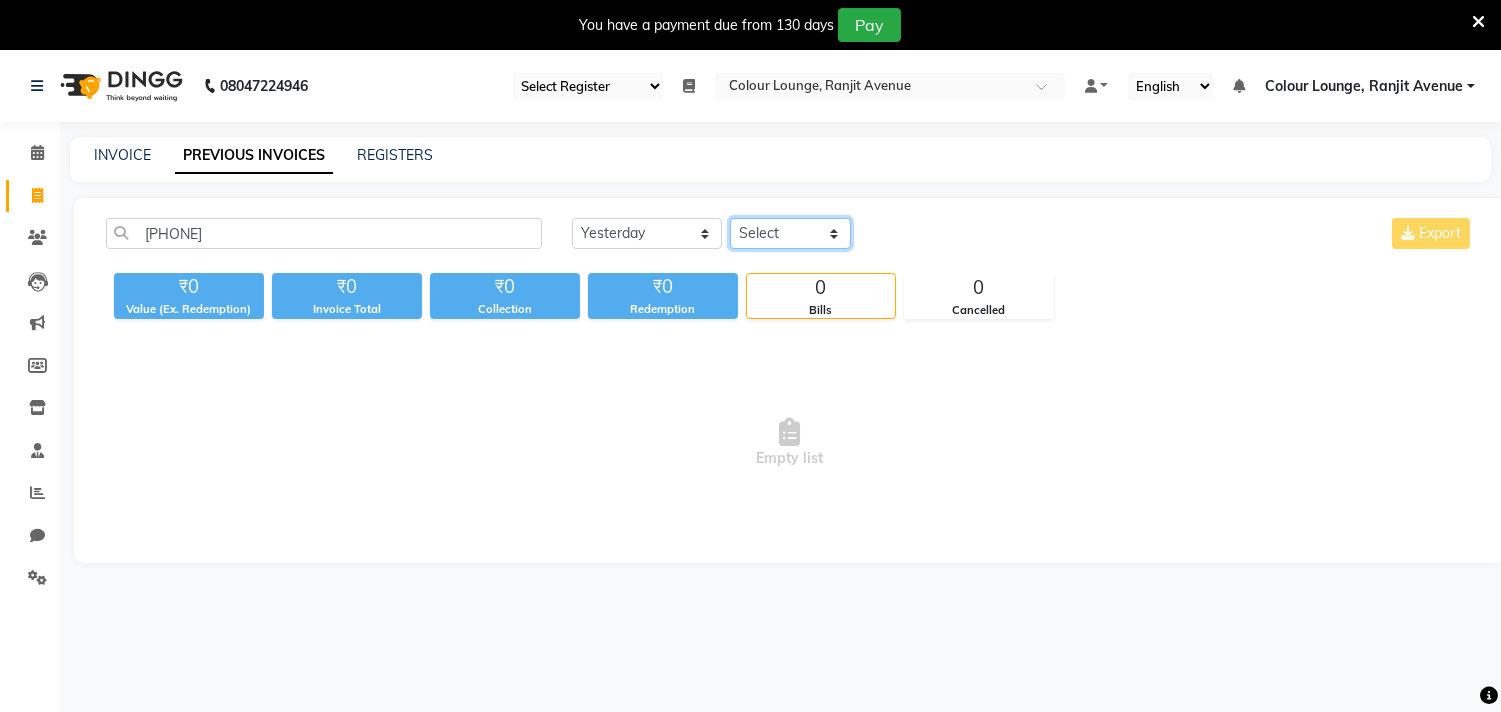 click on "Select Service Invoice Product Invoice" 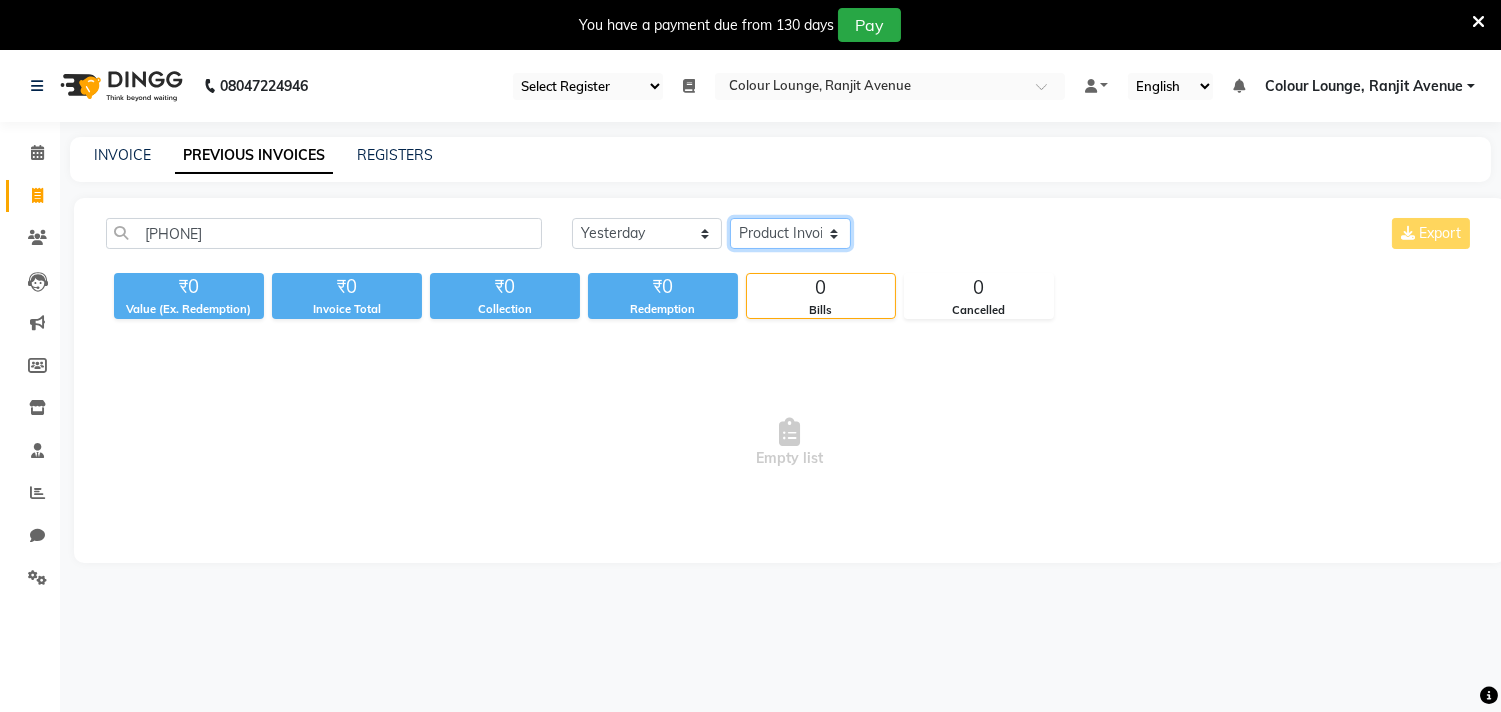 click on "Select Service Invoice Product Invoice" 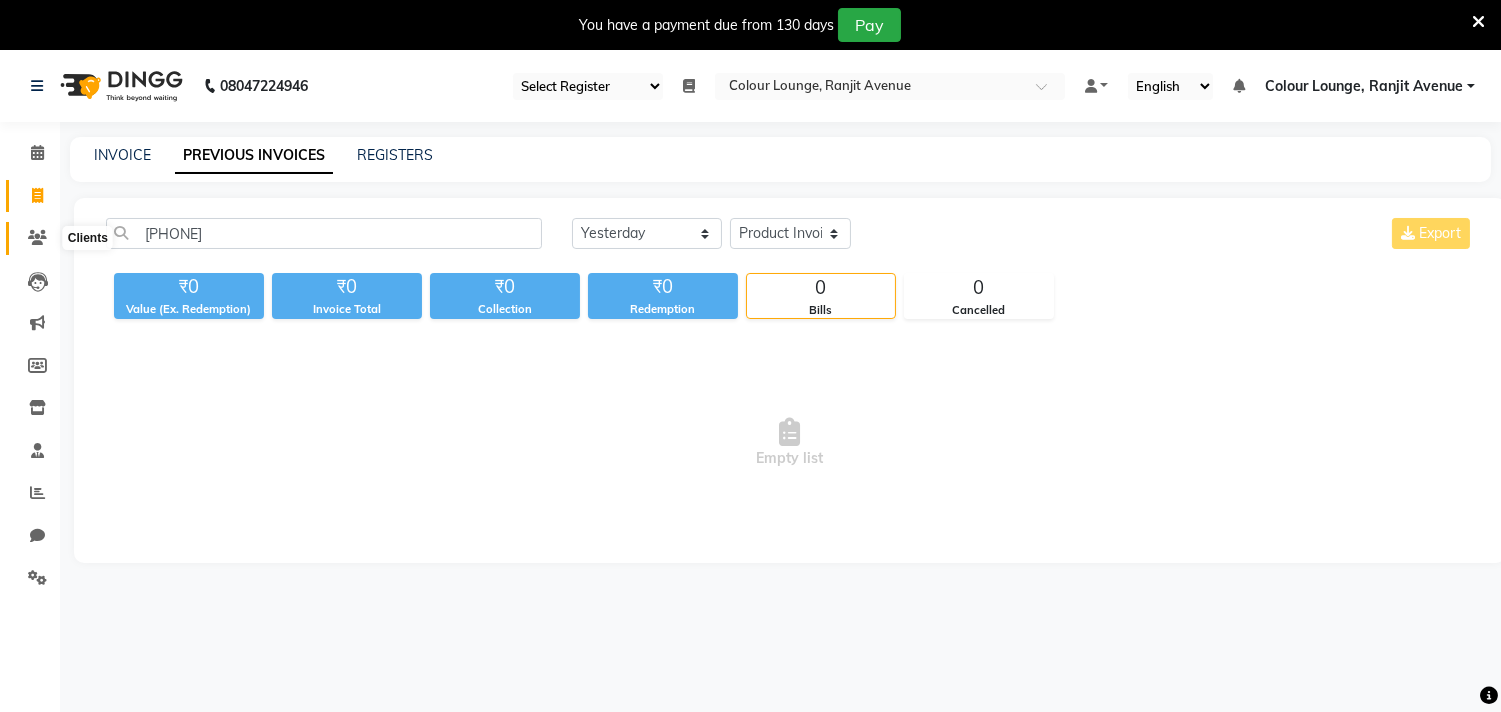 click 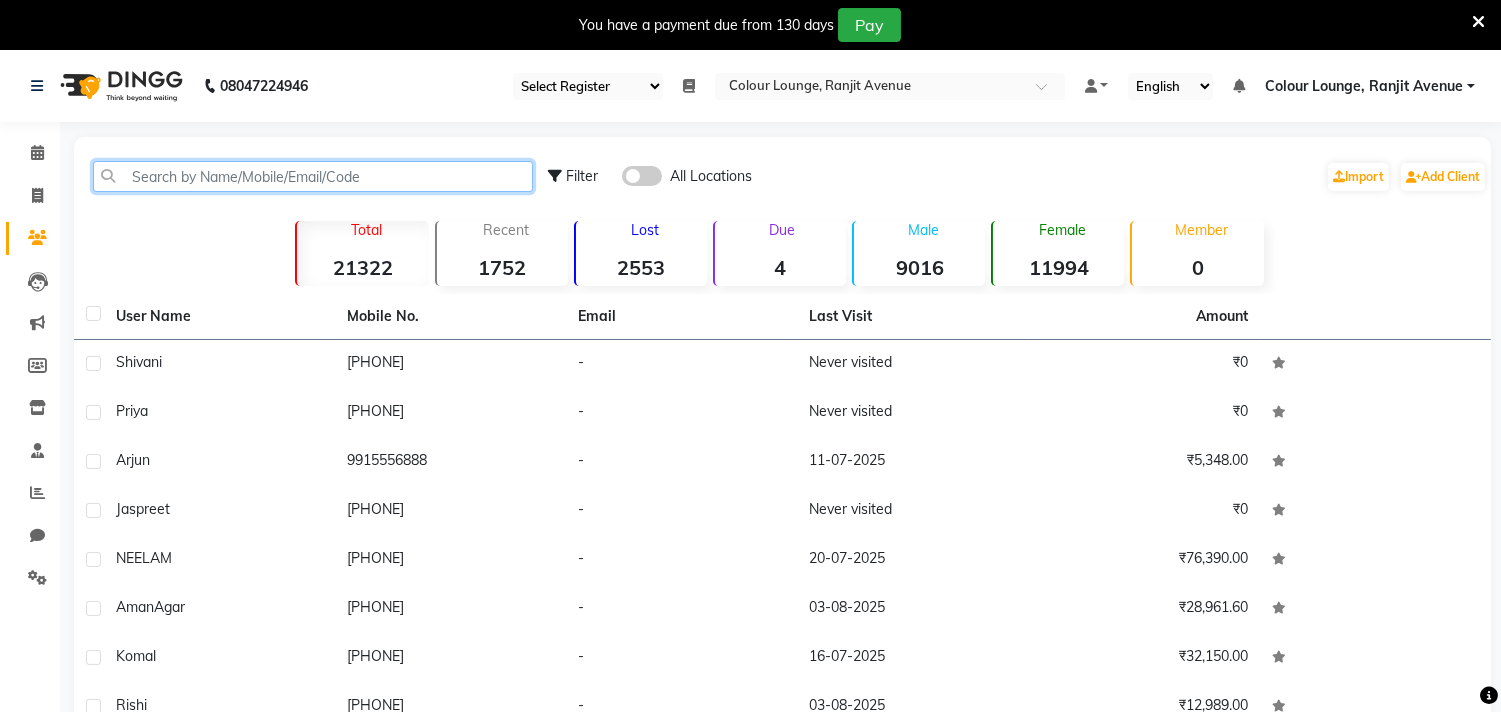 click 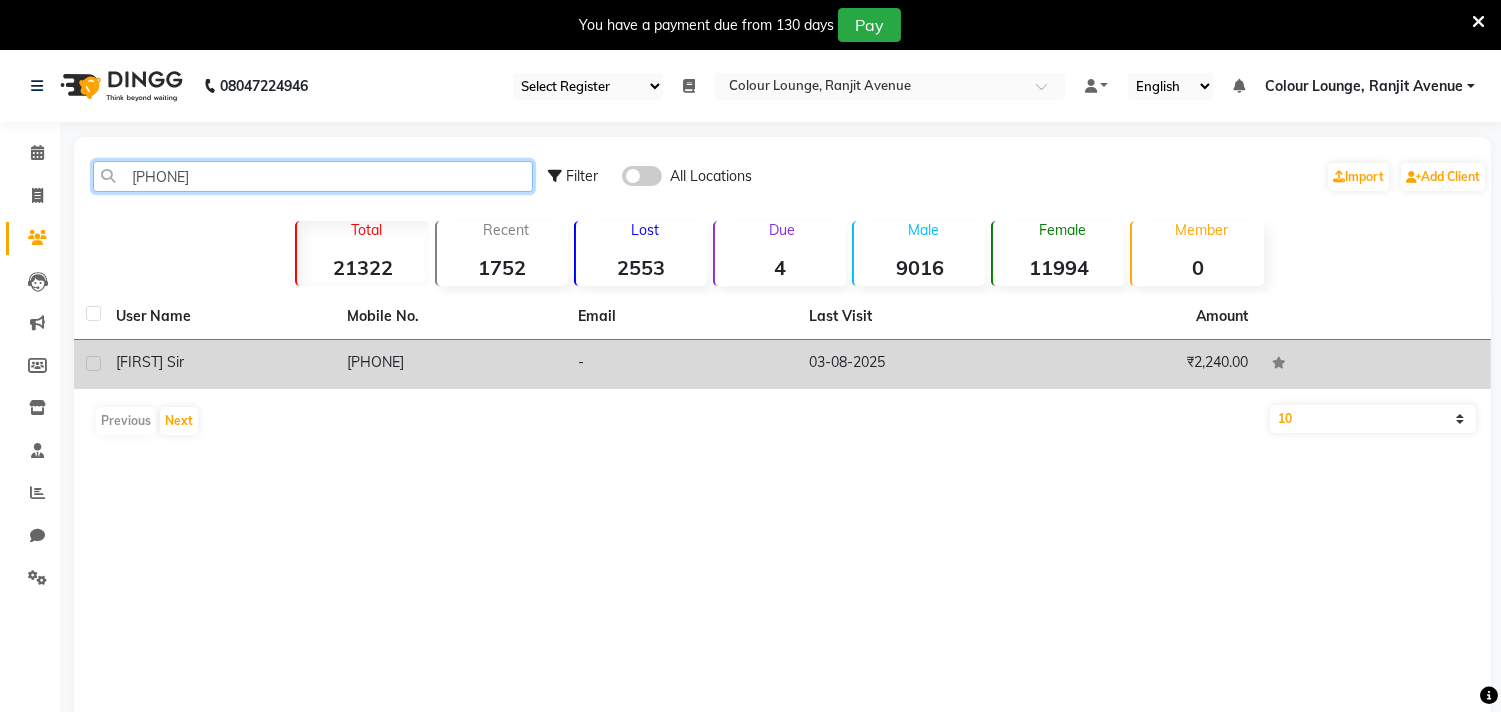 type on "[PHONE]" 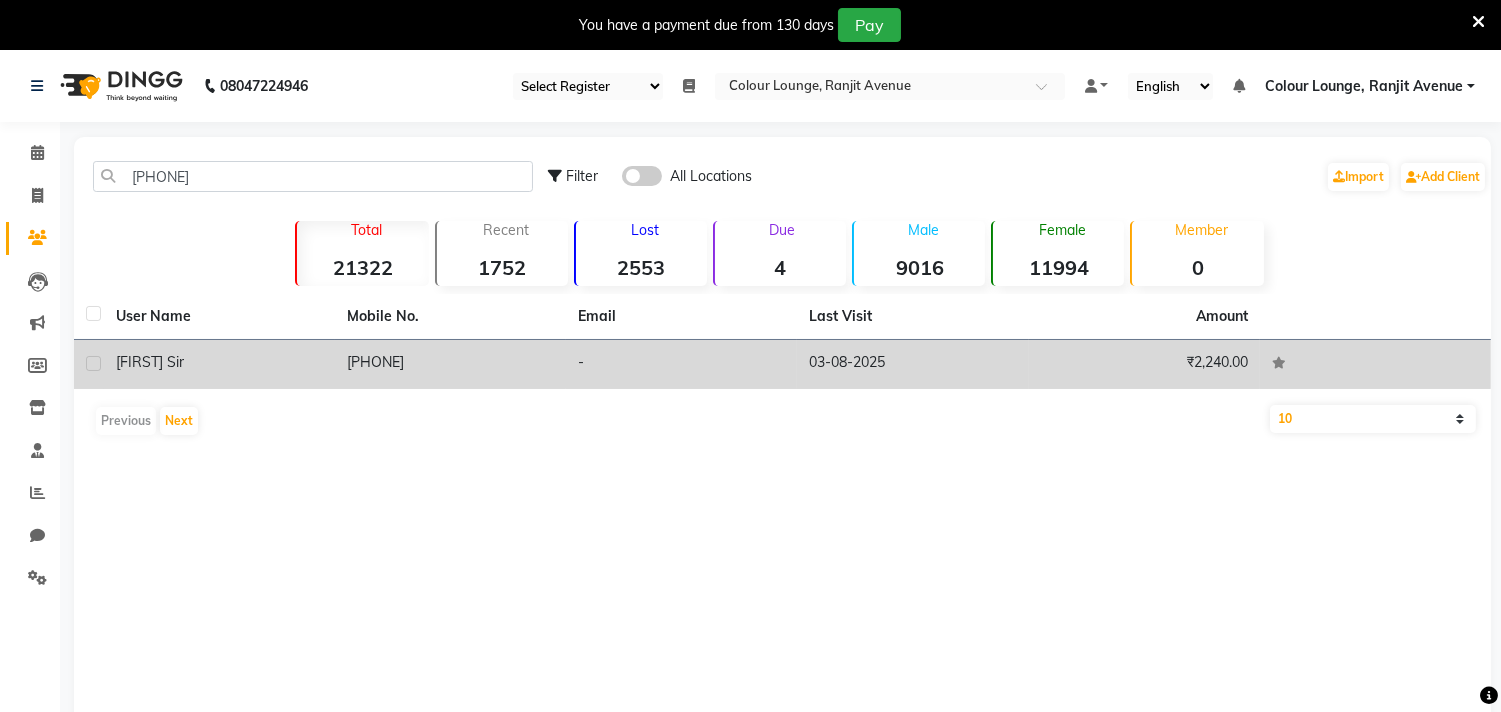 click on "8181873121" 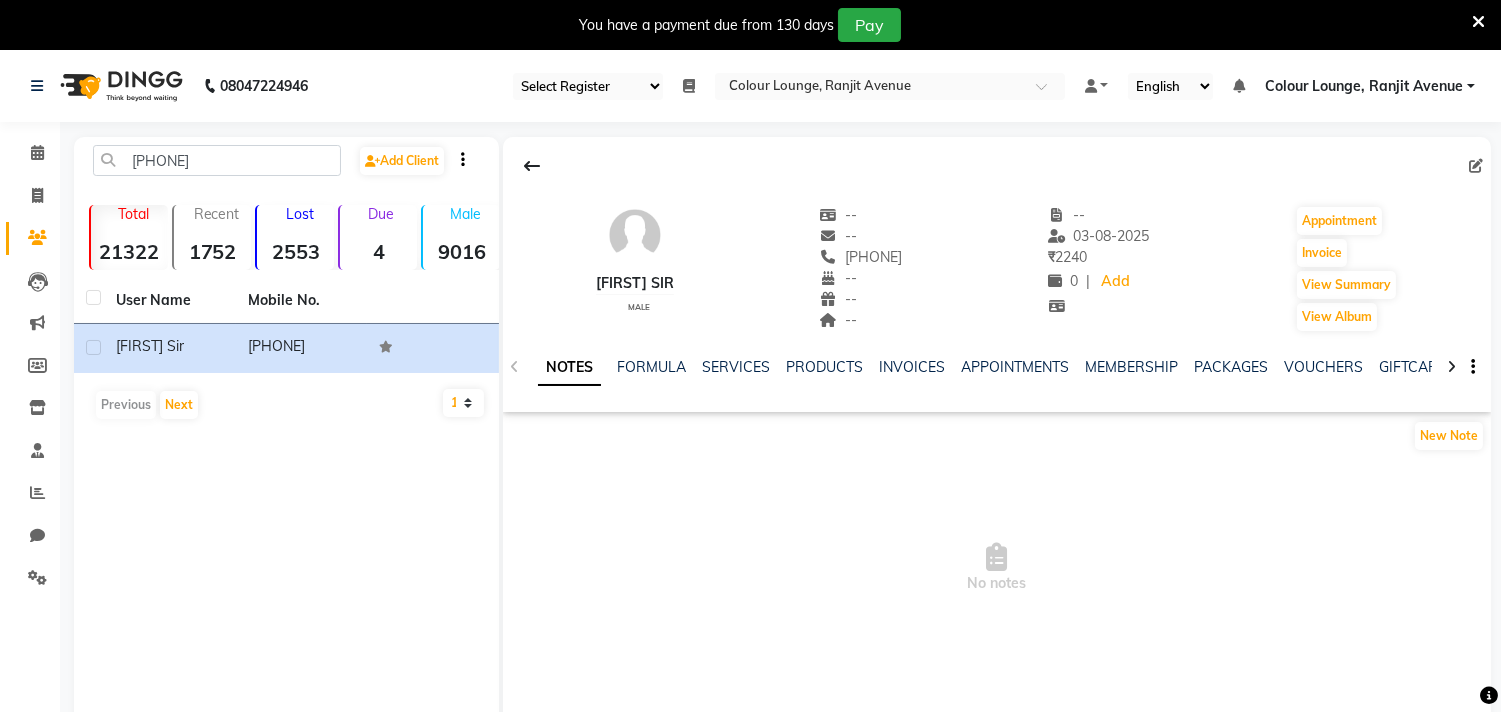 click on "NOTES FORMULA SERVICES PRODUCTS INVOICES APPOINTMENTS MEMBERSHIP PACKAGES VOUCHERS GIFTCARDS POINTS FORMS FAMILY CARDS WALLET" 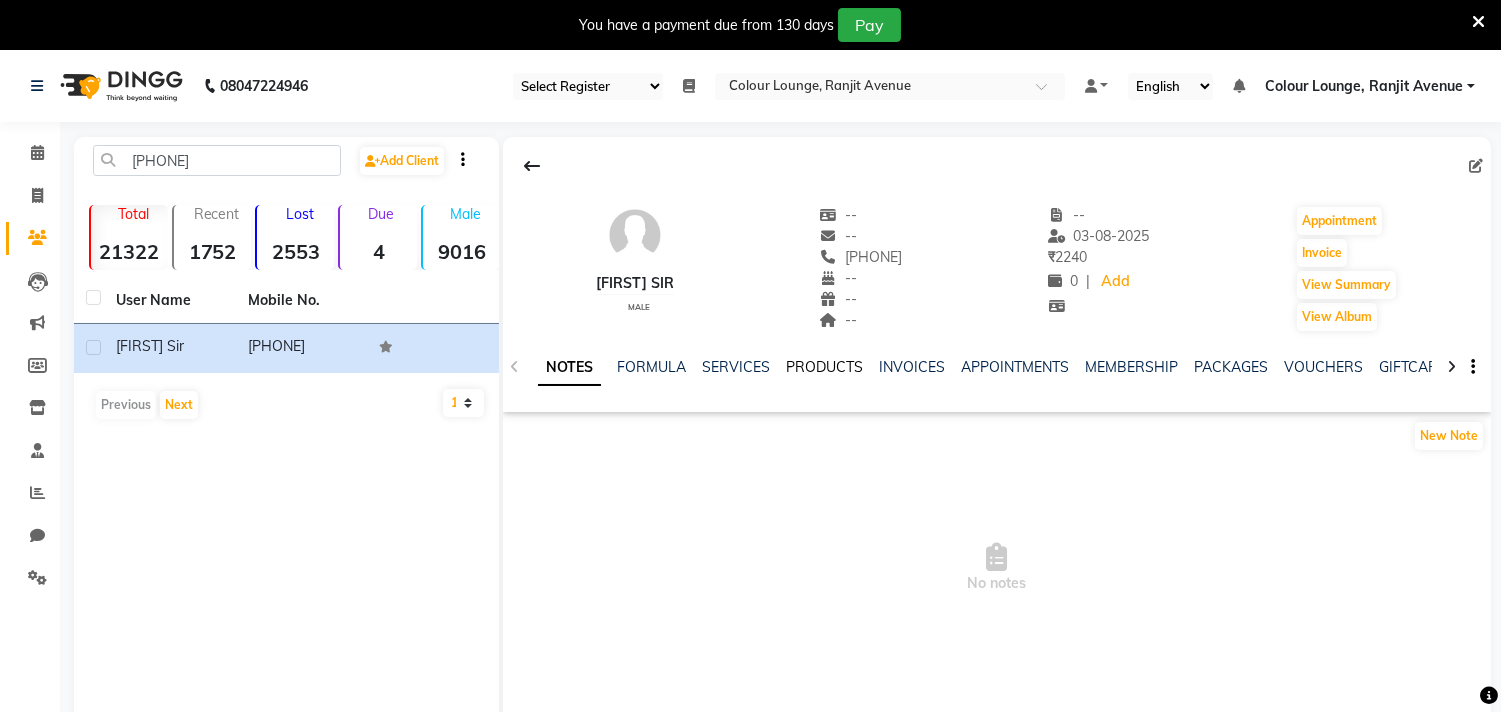 click on "PRODUCTS" 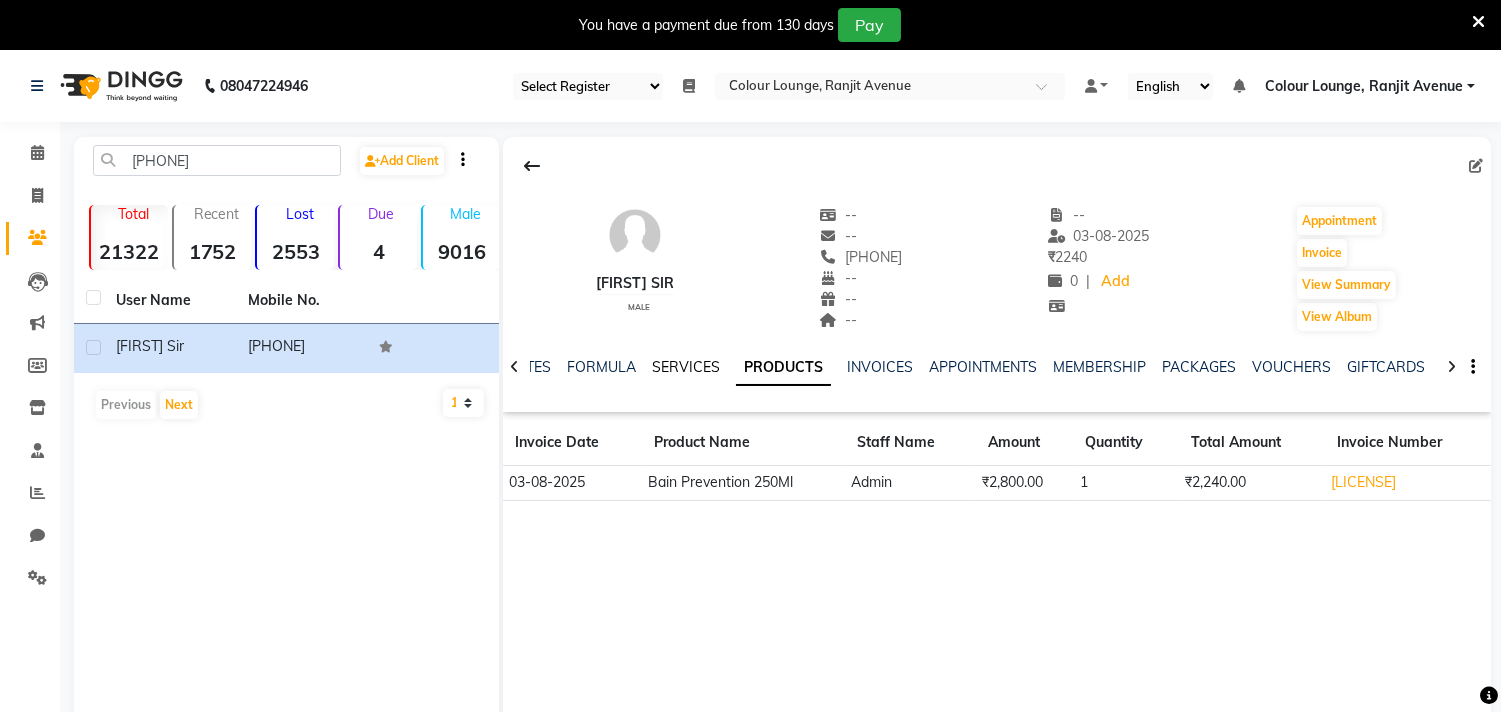 click on "SERVICES" 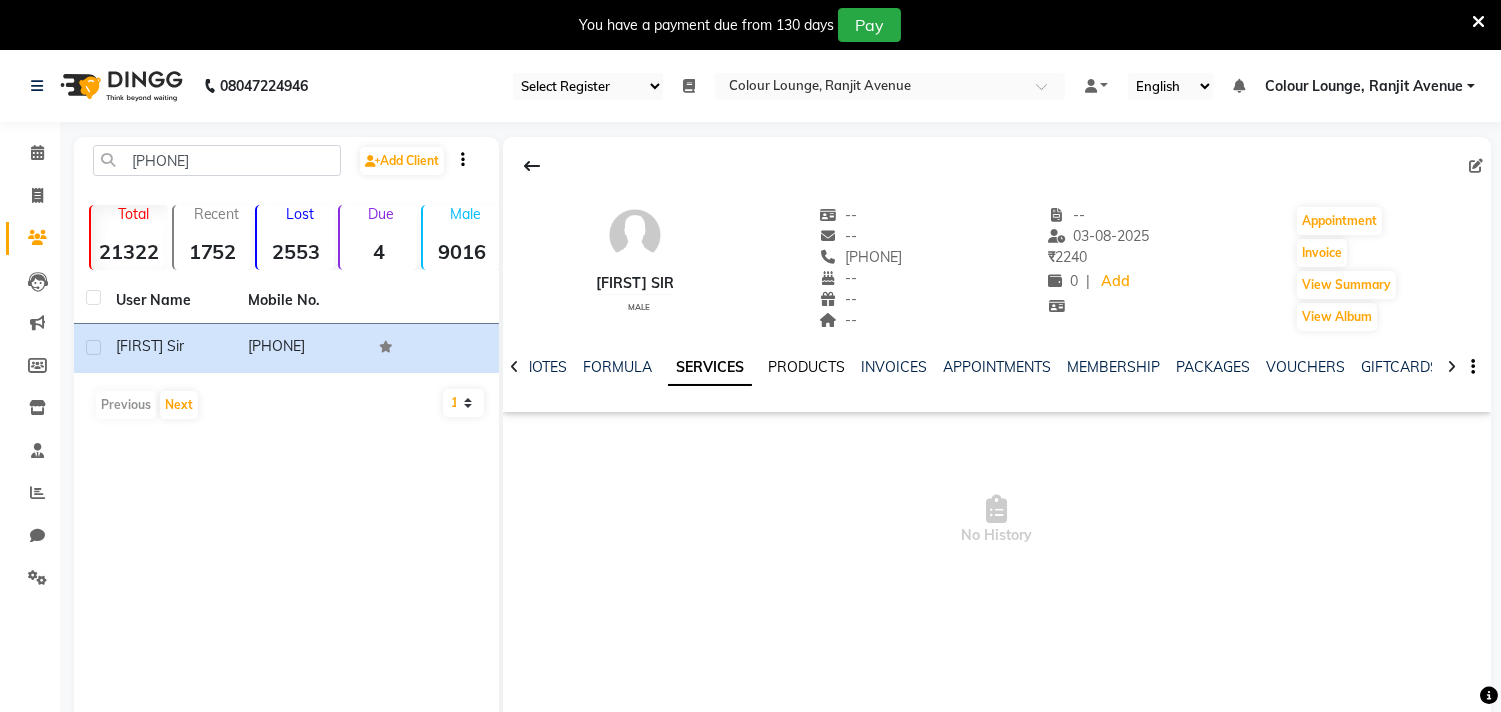 click on "PRODUCTS" 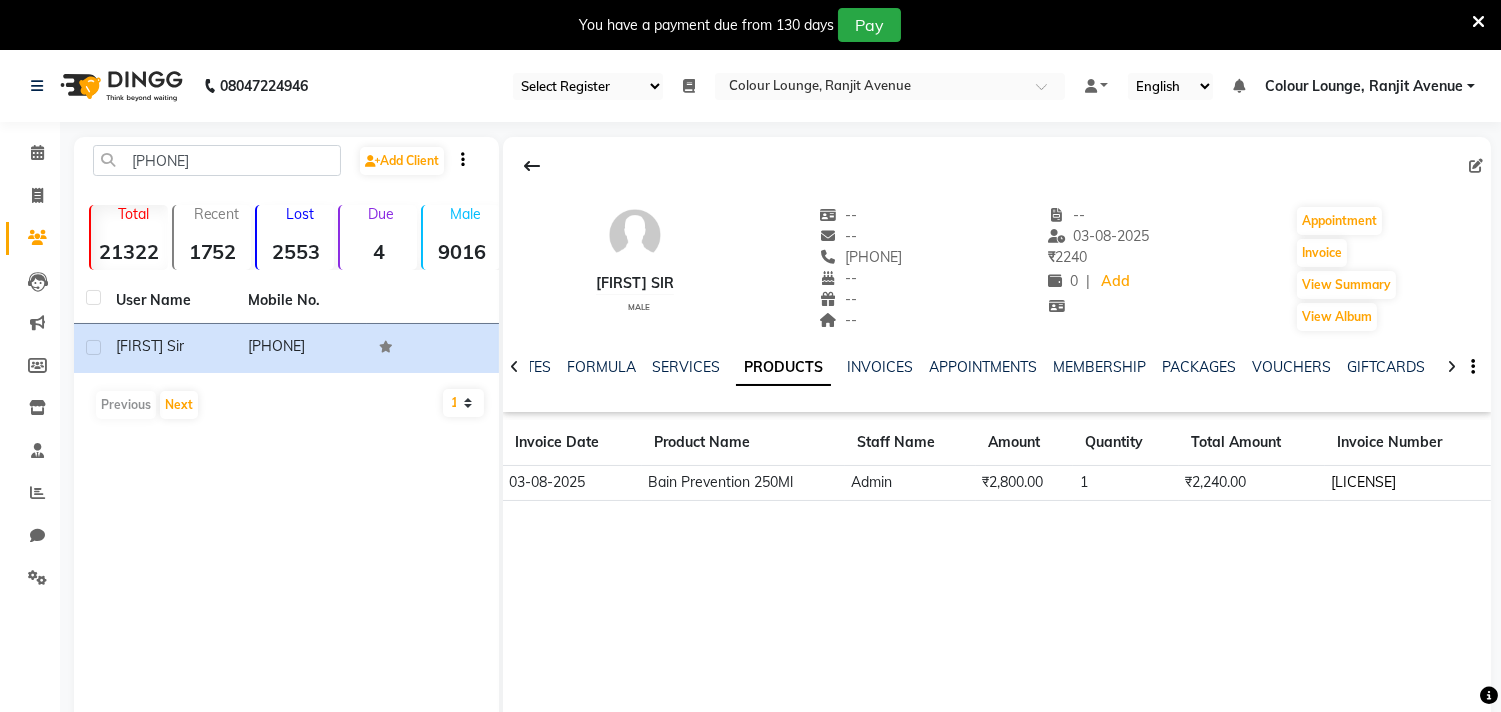 click on "[CODE]" 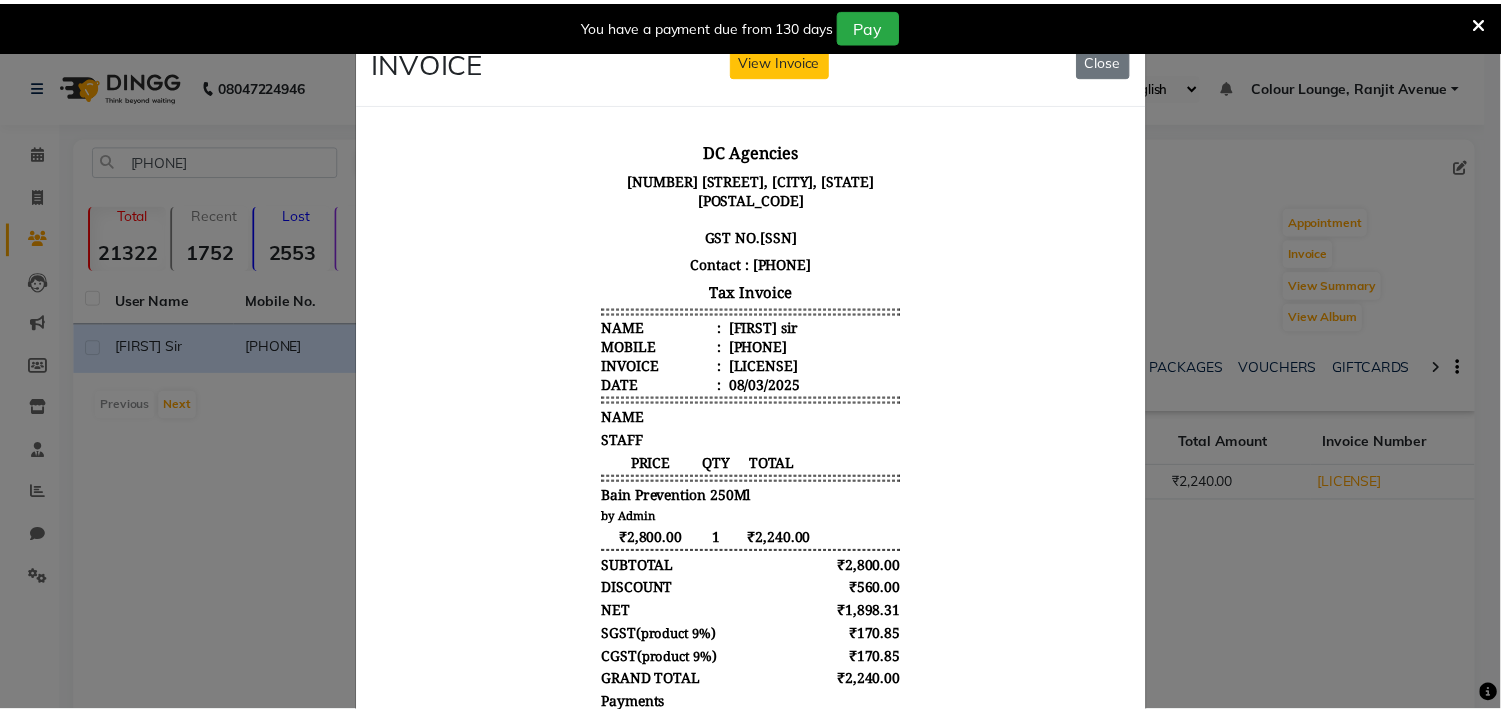 scroll, scrollTop: 0, scrollLeft: 0, axis: both 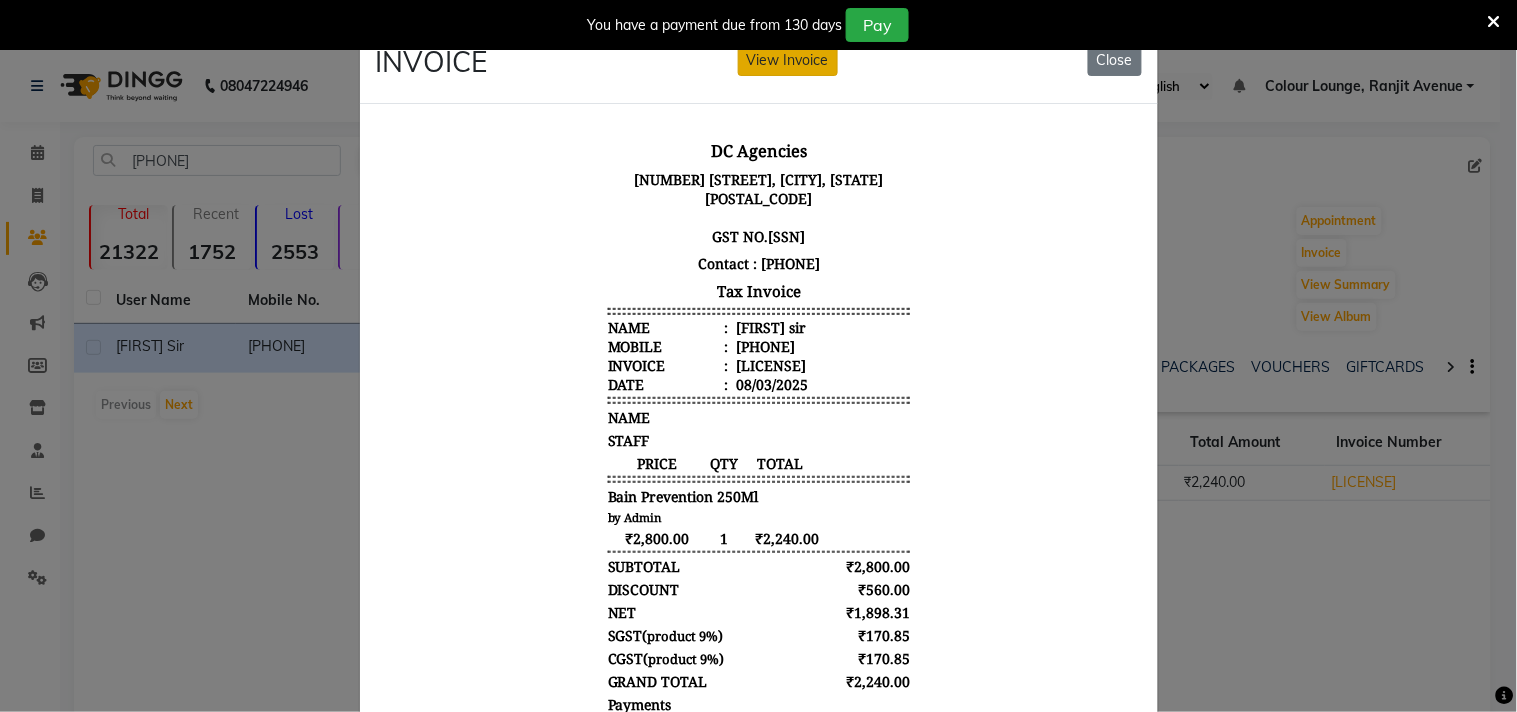 click on "View Invoice" 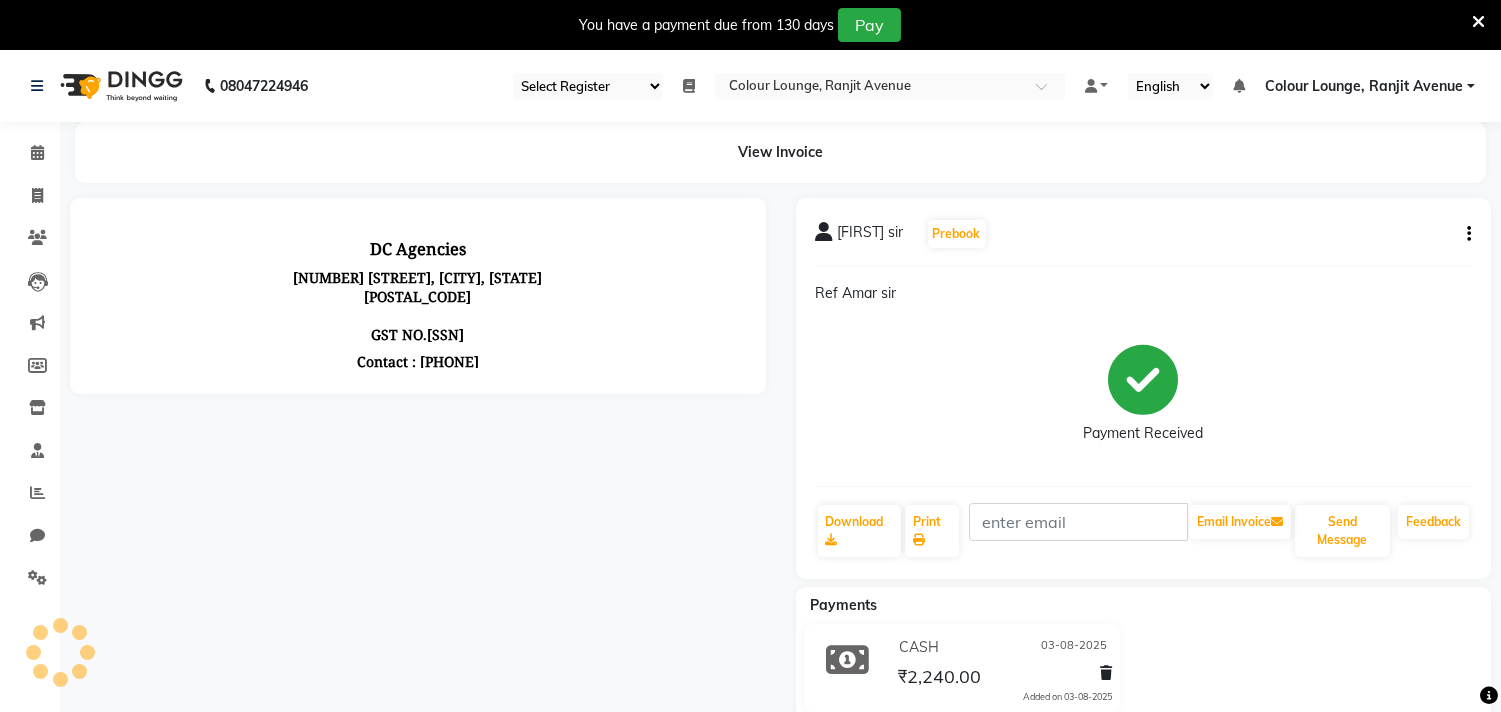 scroll, scrollTop: 0, scrollLeft: 0, axis: both 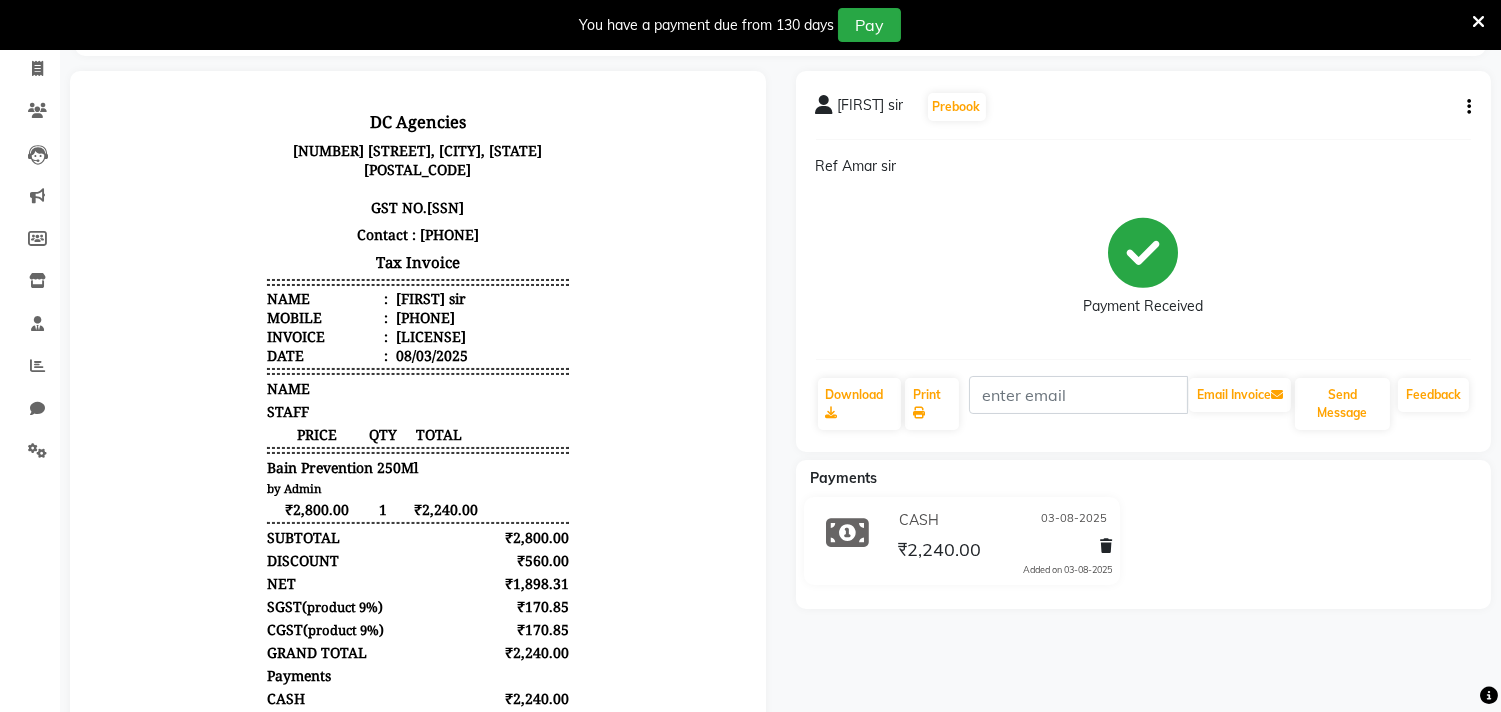 click on "Payment Received" 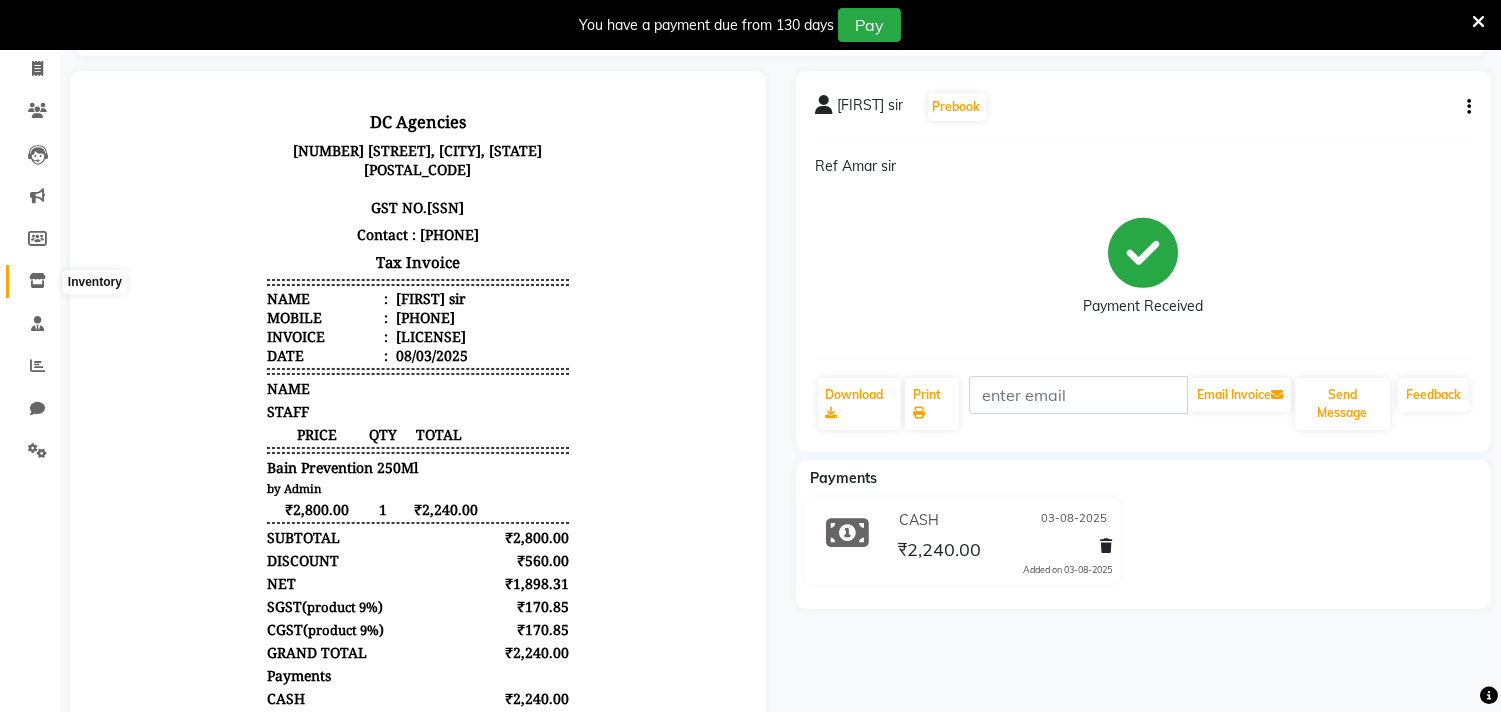 click 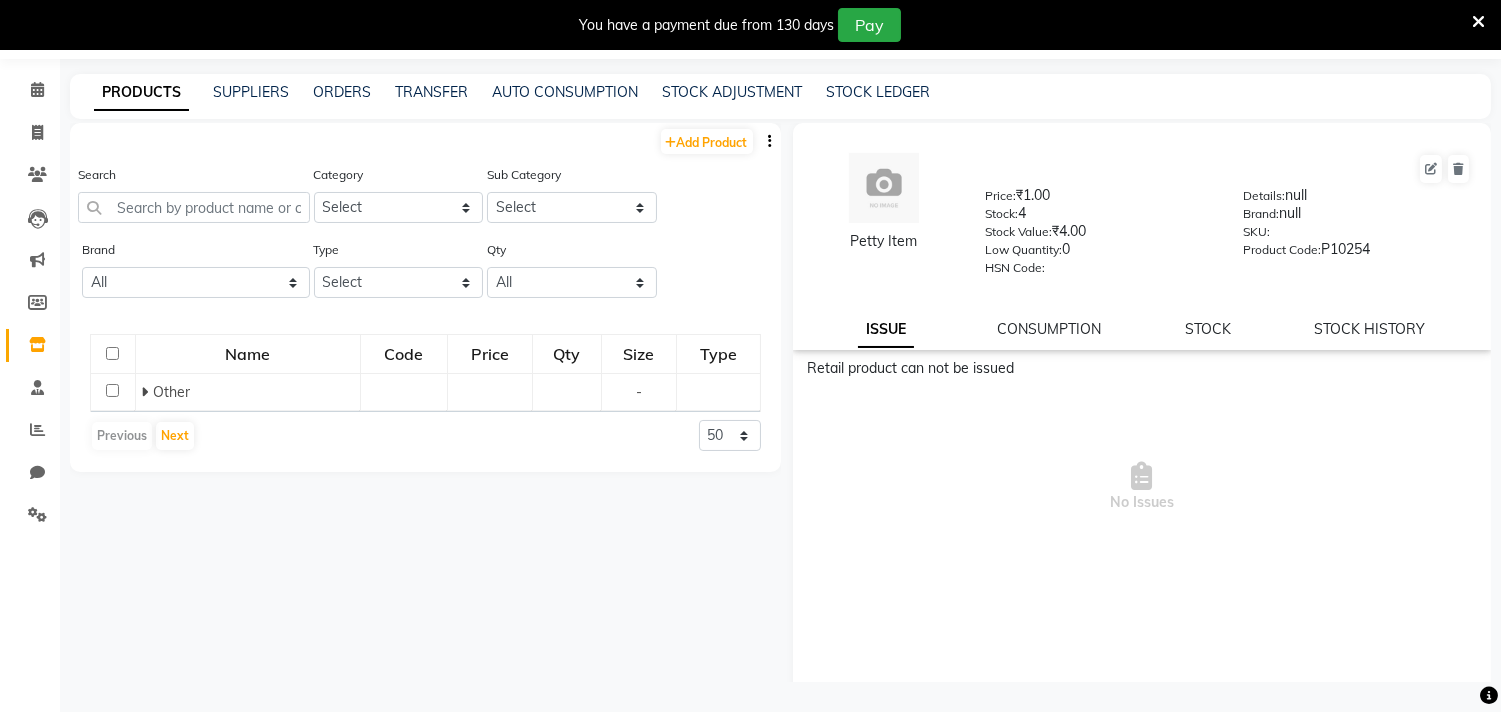 scroll, scrollTop: 62, scrollLeft: 0, axis: vertical 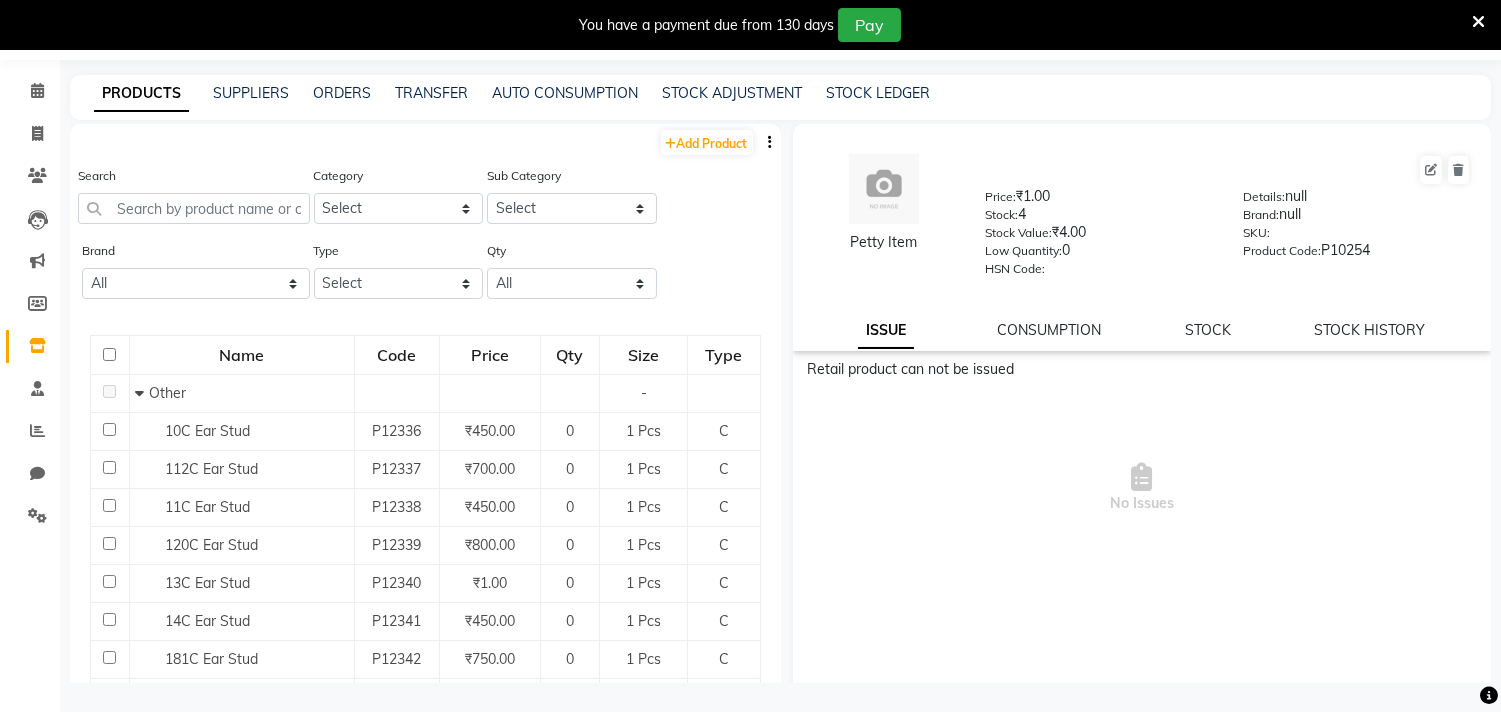 click at bounding box center (1478, 22) 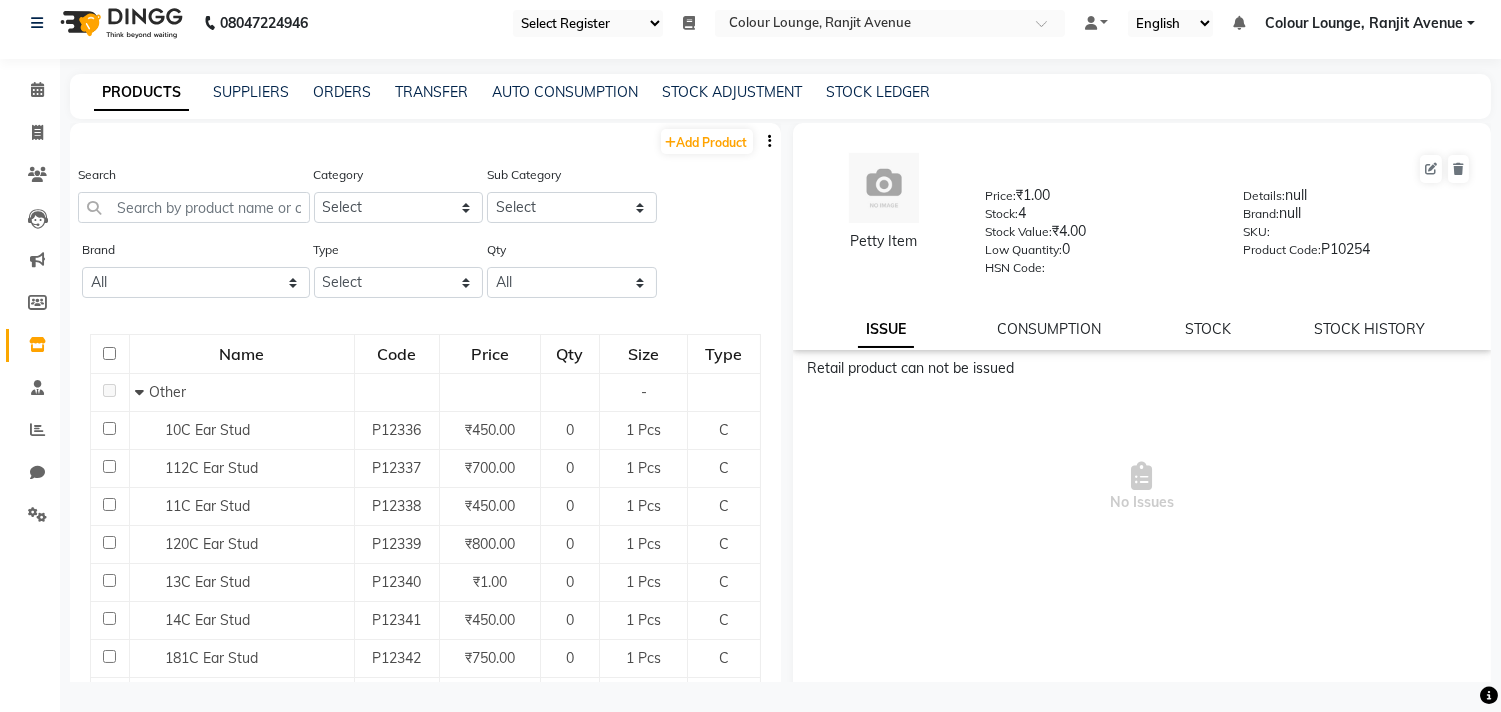 scroll, scrollTop: 12, scrollLeft: 0, axis: vertical 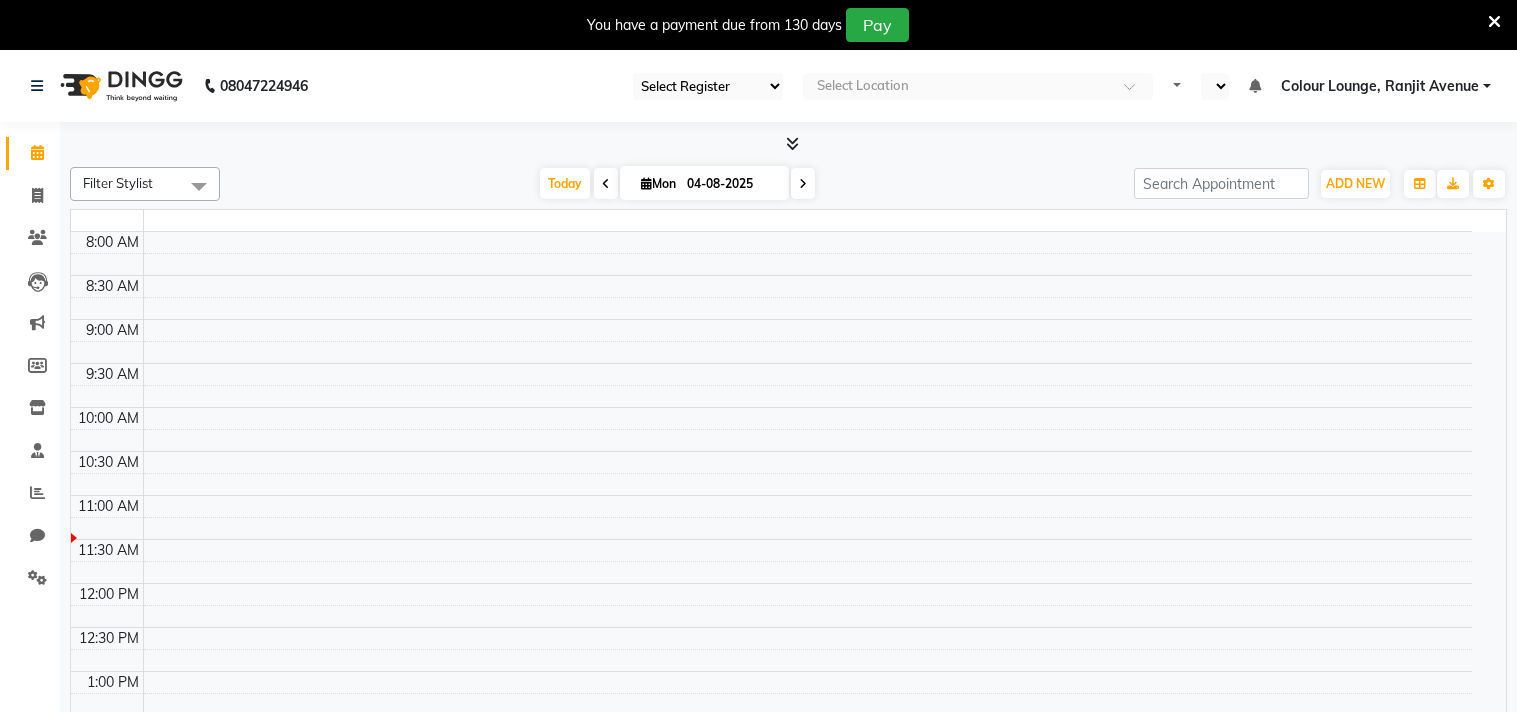 click at bounding box center (1494, 22) 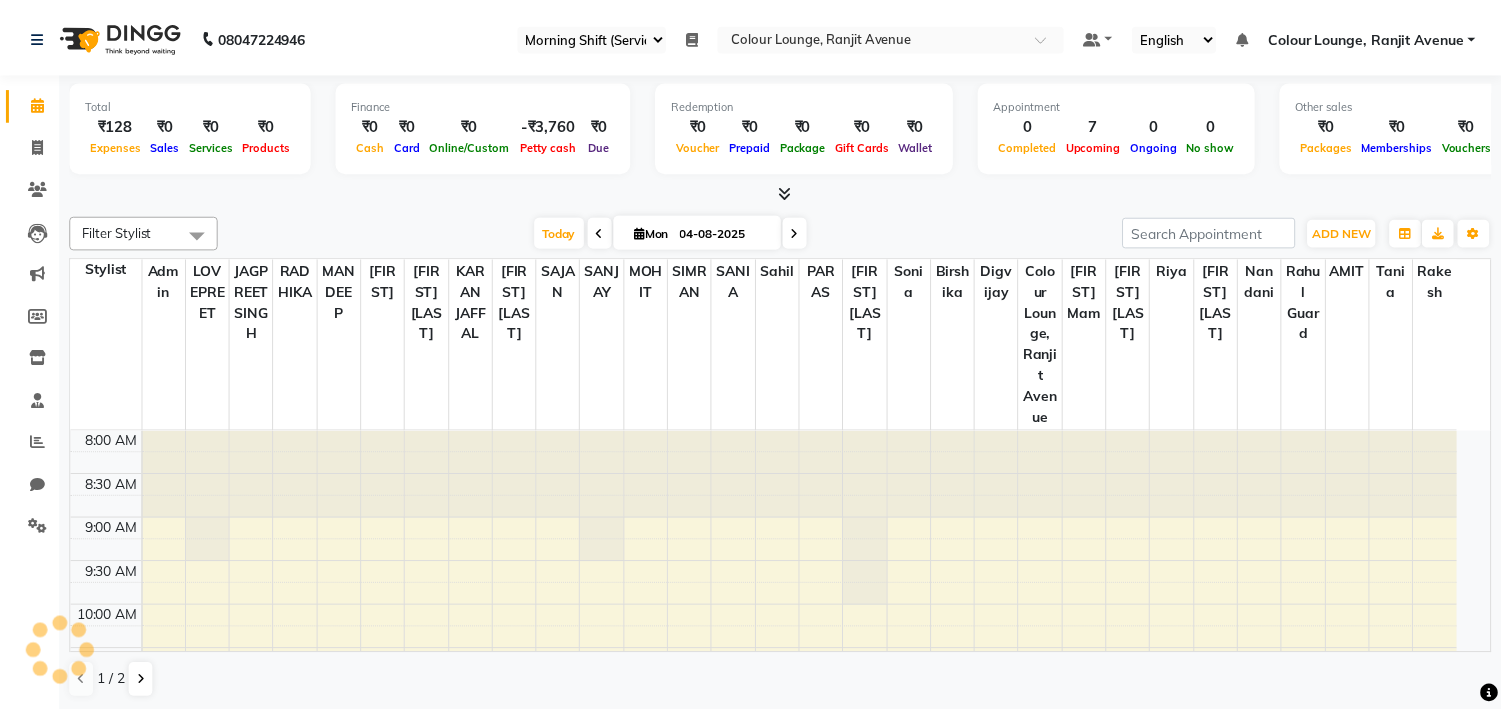 scroll, scrollTop: 0, scrollLeft: 0, axis: both 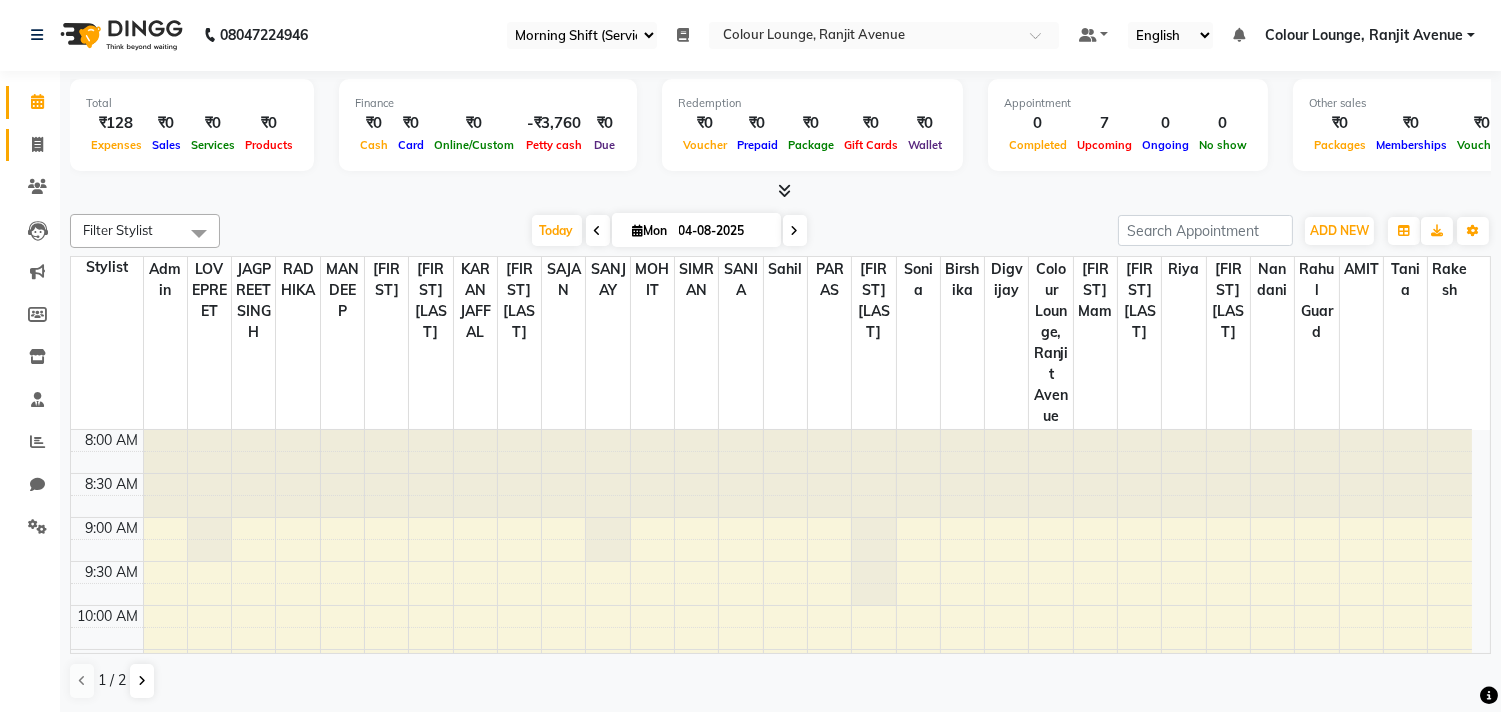 click on "Invoice" 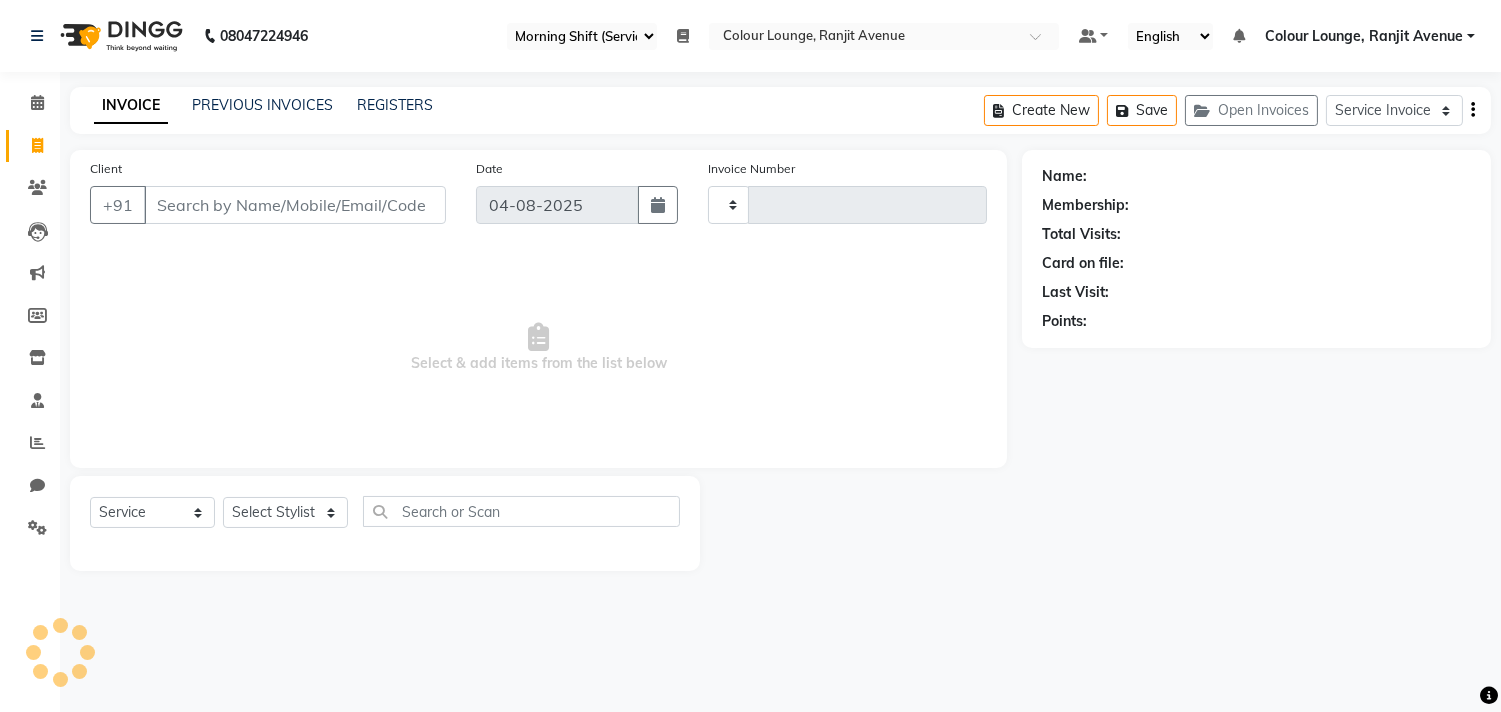 type on "5283" 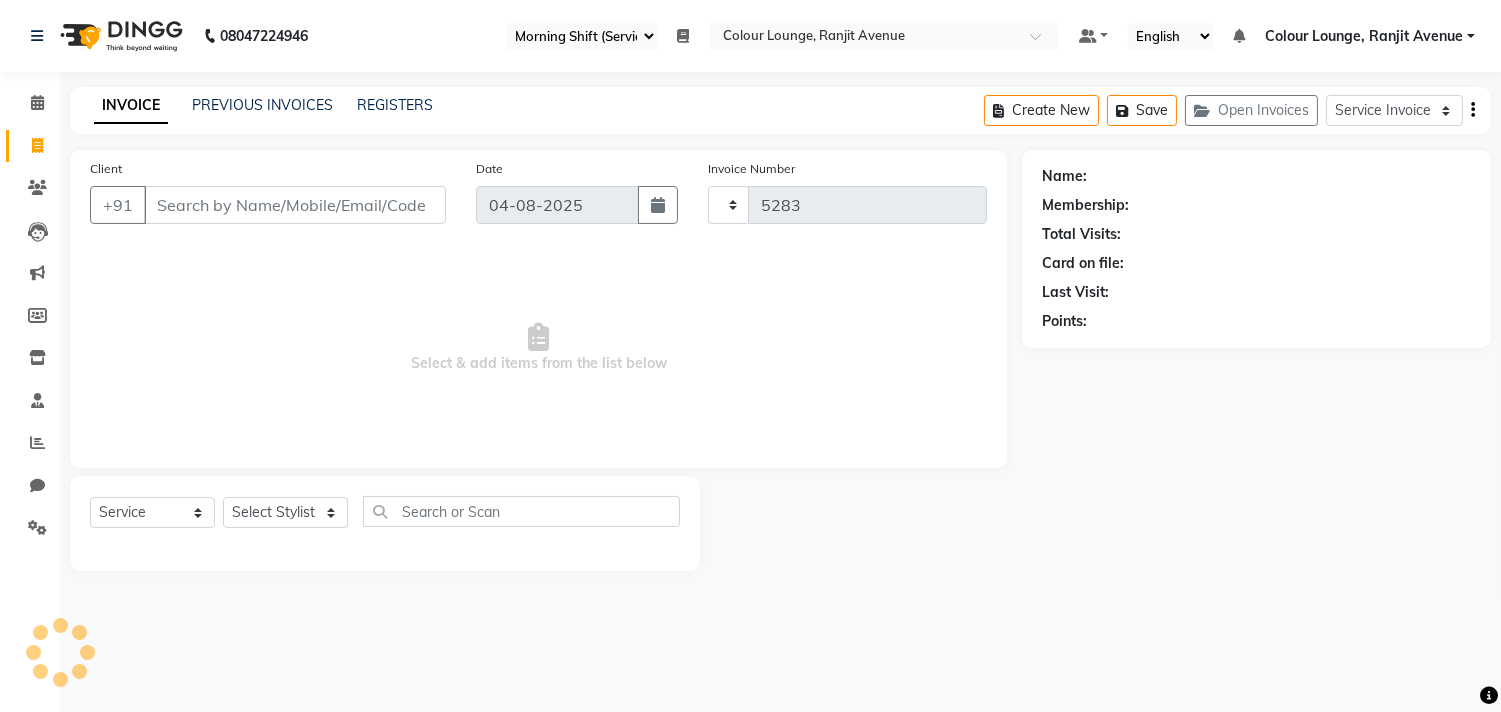 select on "8013" 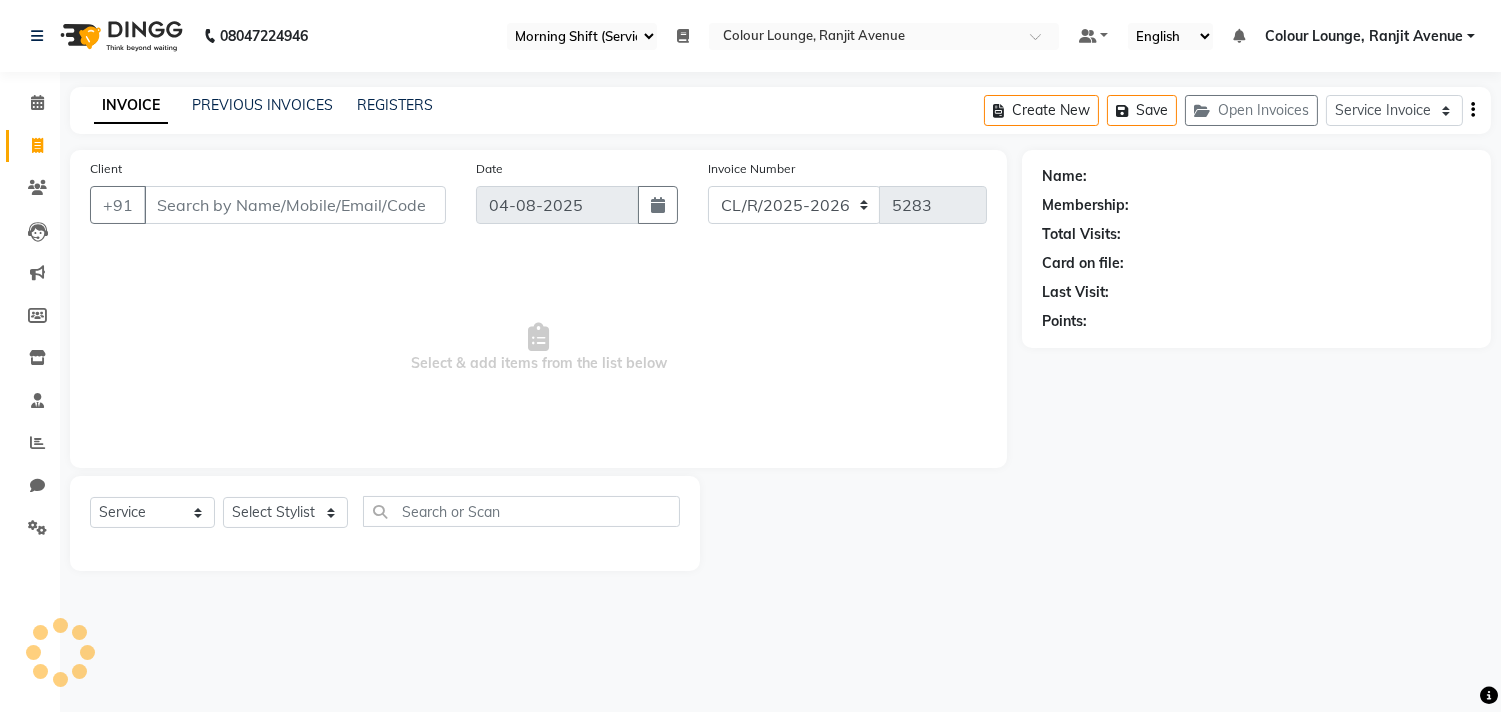 scroll, scrollTop: 0, scrollLeft: 0, axis: both 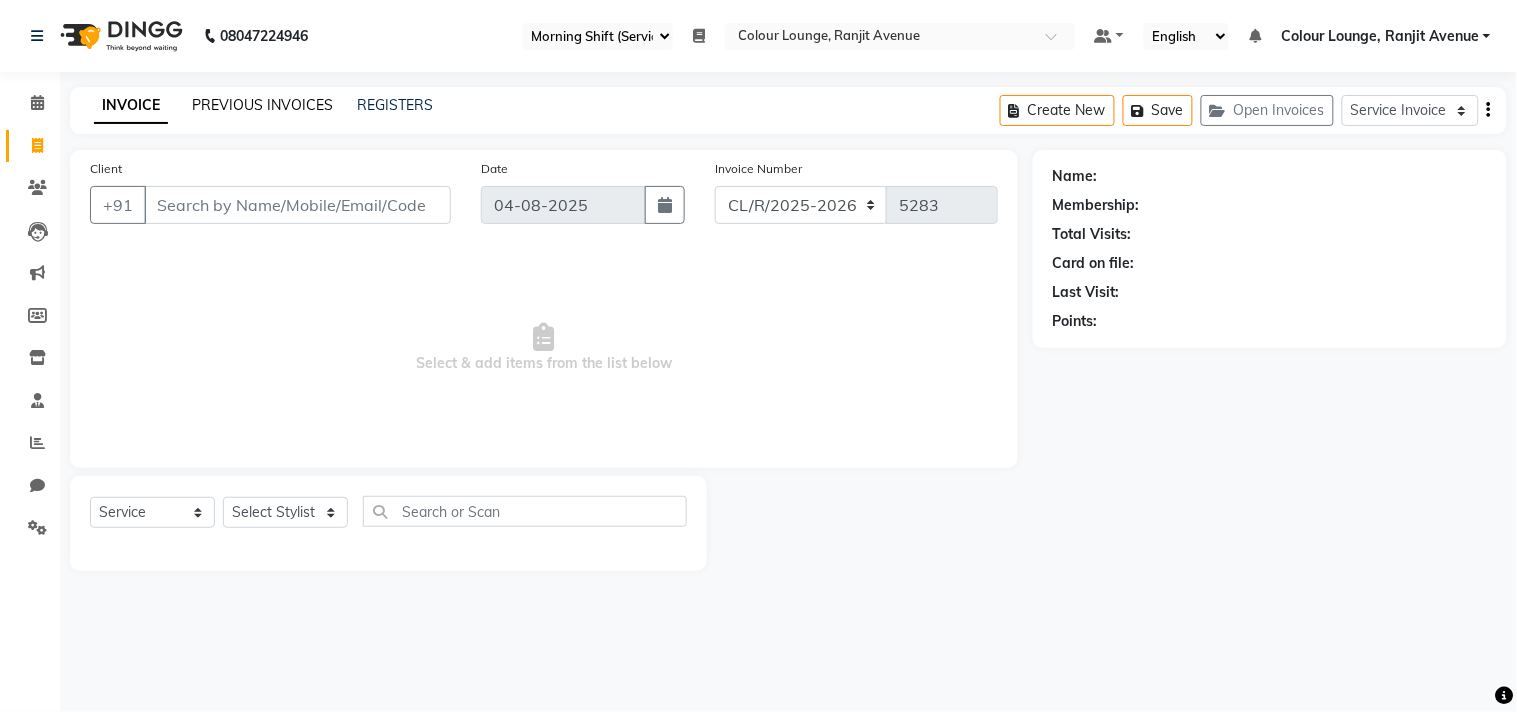 click on "PREVIOUS INVOICES" 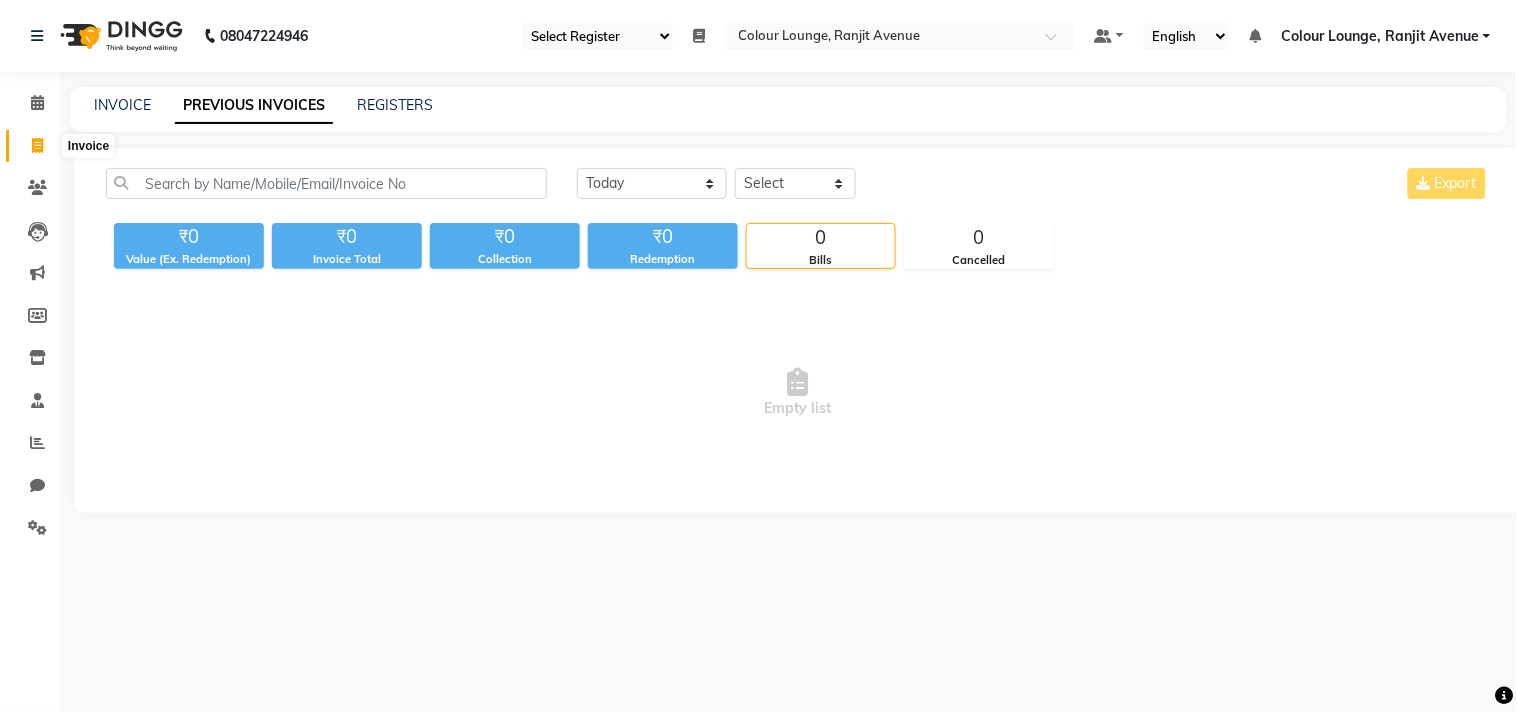click 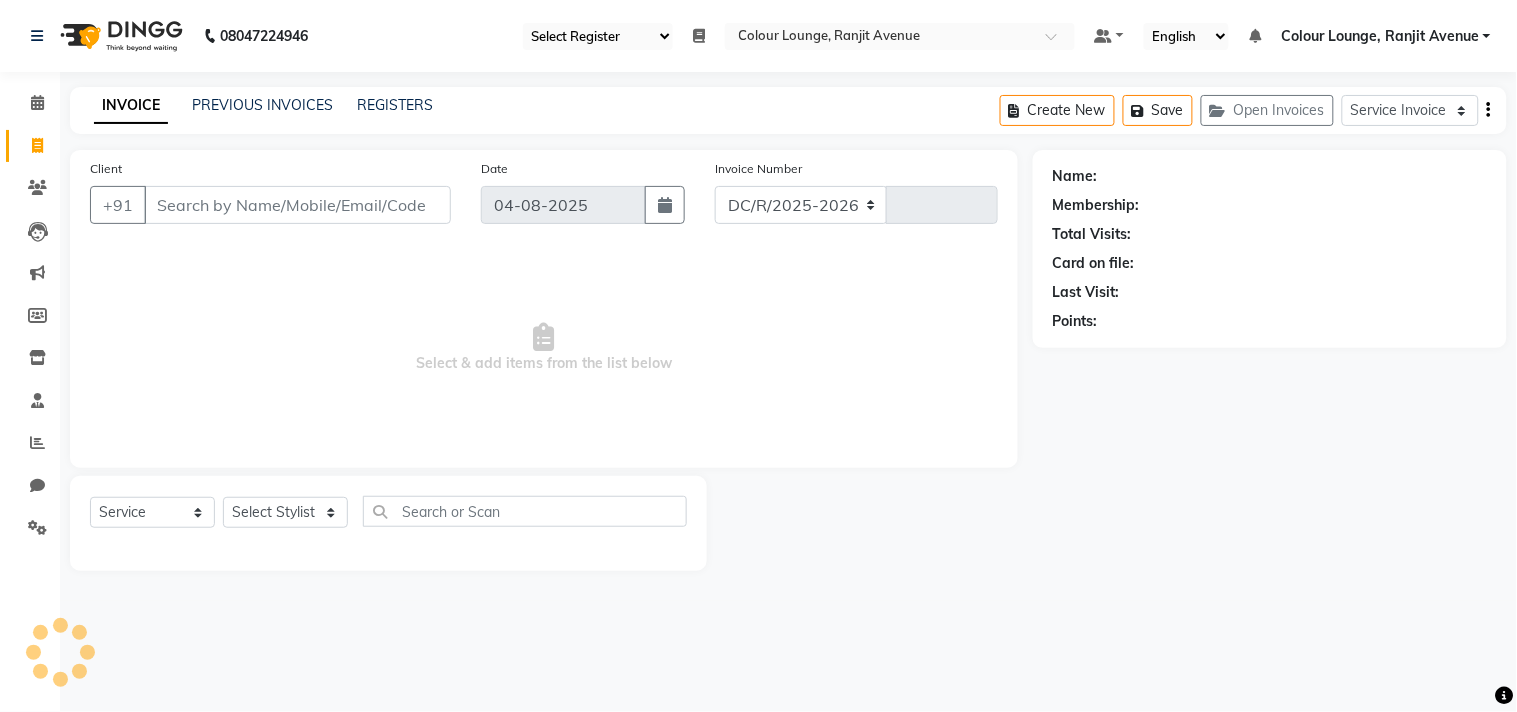 select on "8013" 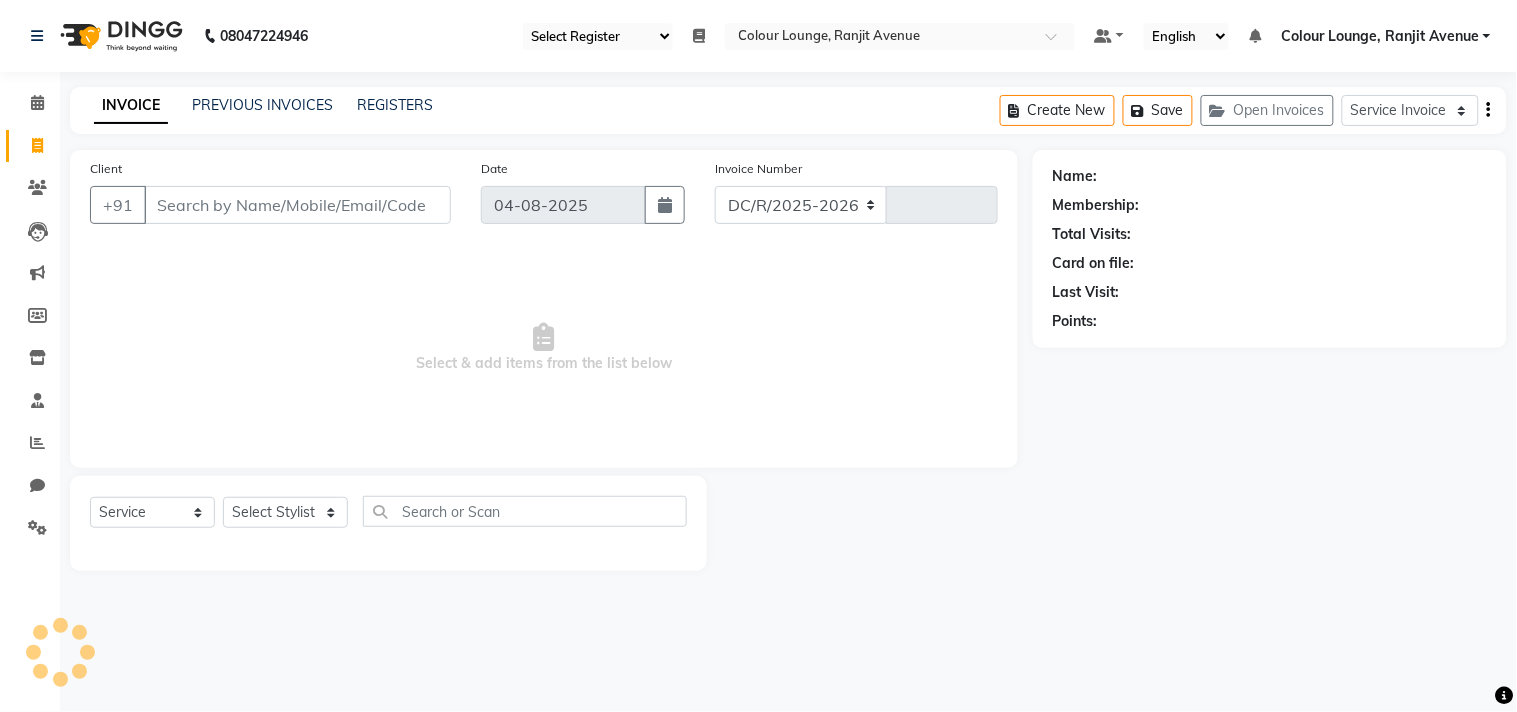 type on "5283" 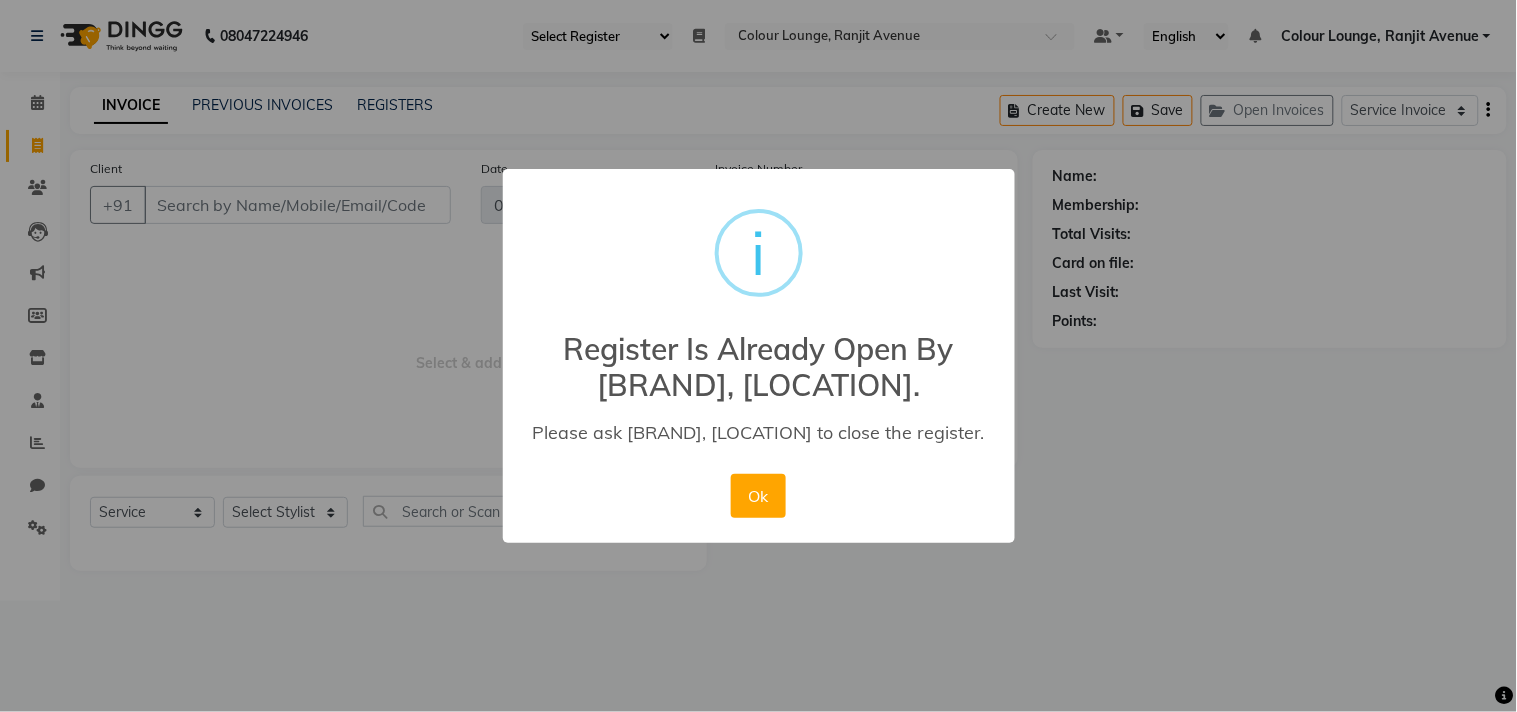 click on "Ok" at bounding box center (758, 496) 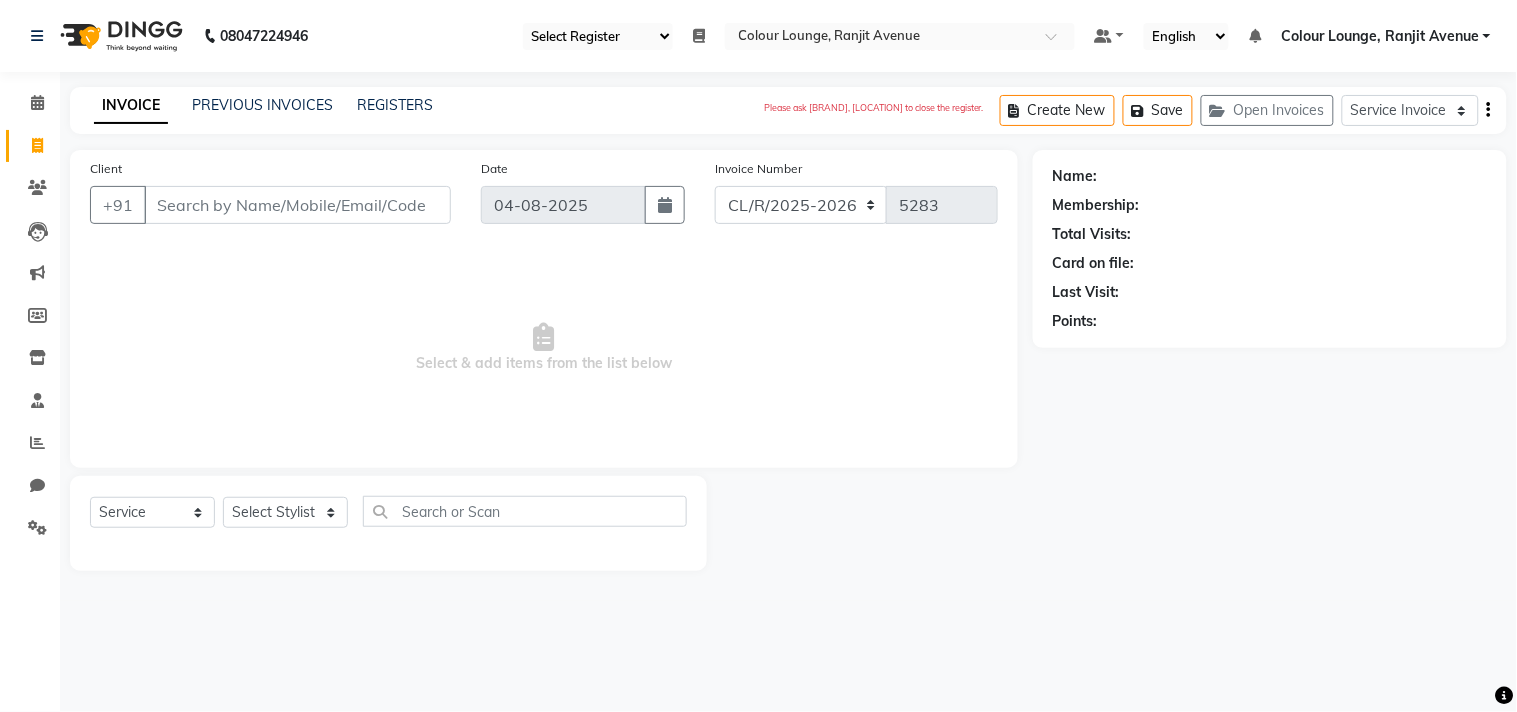 click on "INVOICE PREVIOUS INVOICES REGISTERS" 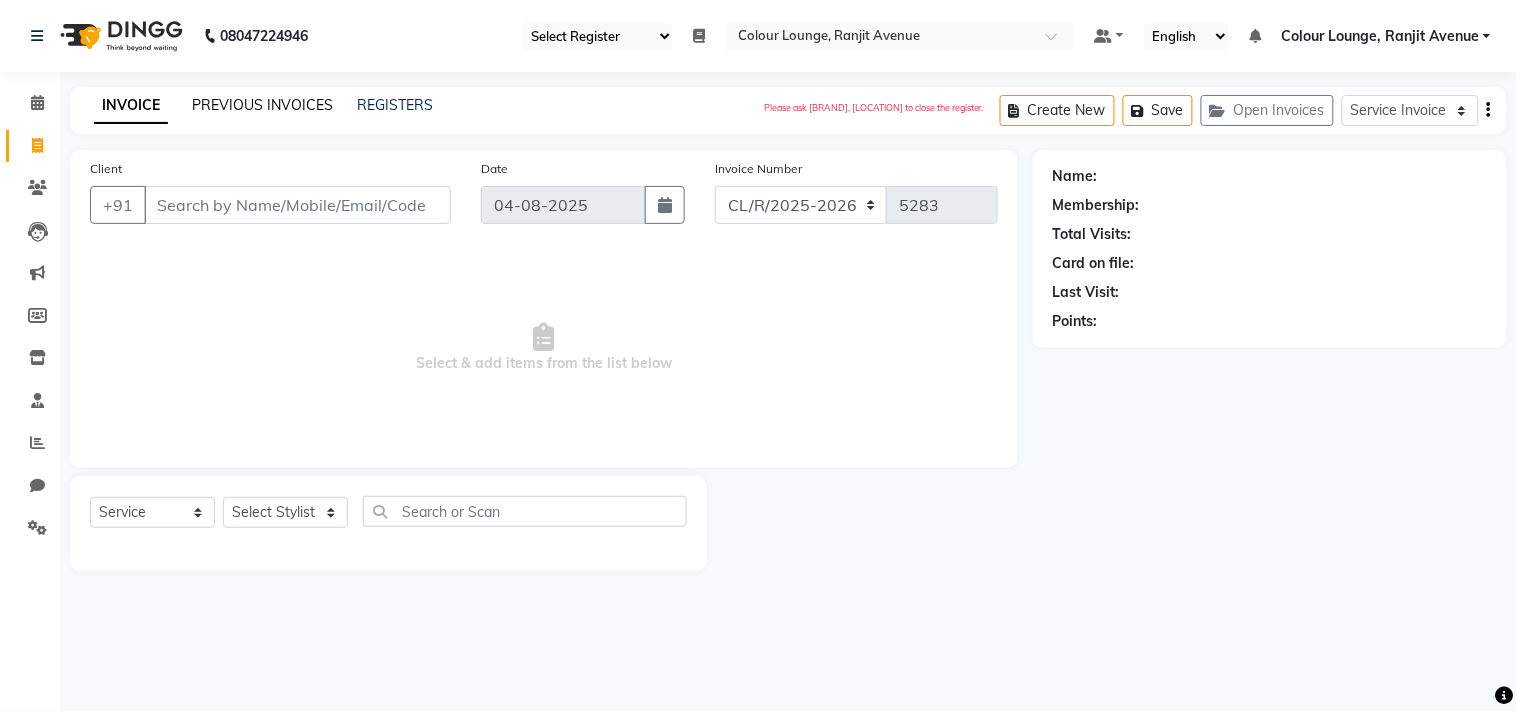 click on "PREVIOUS INVOICES" 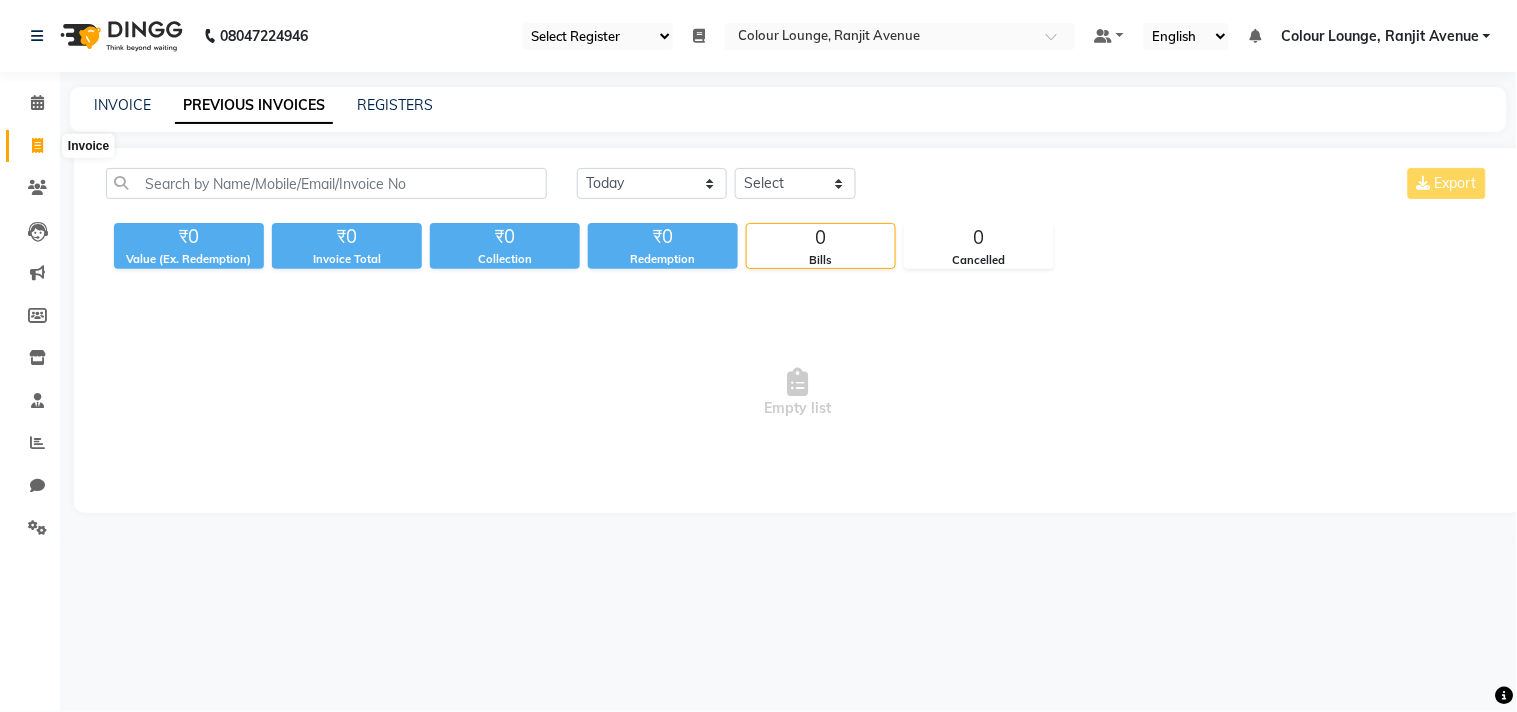click 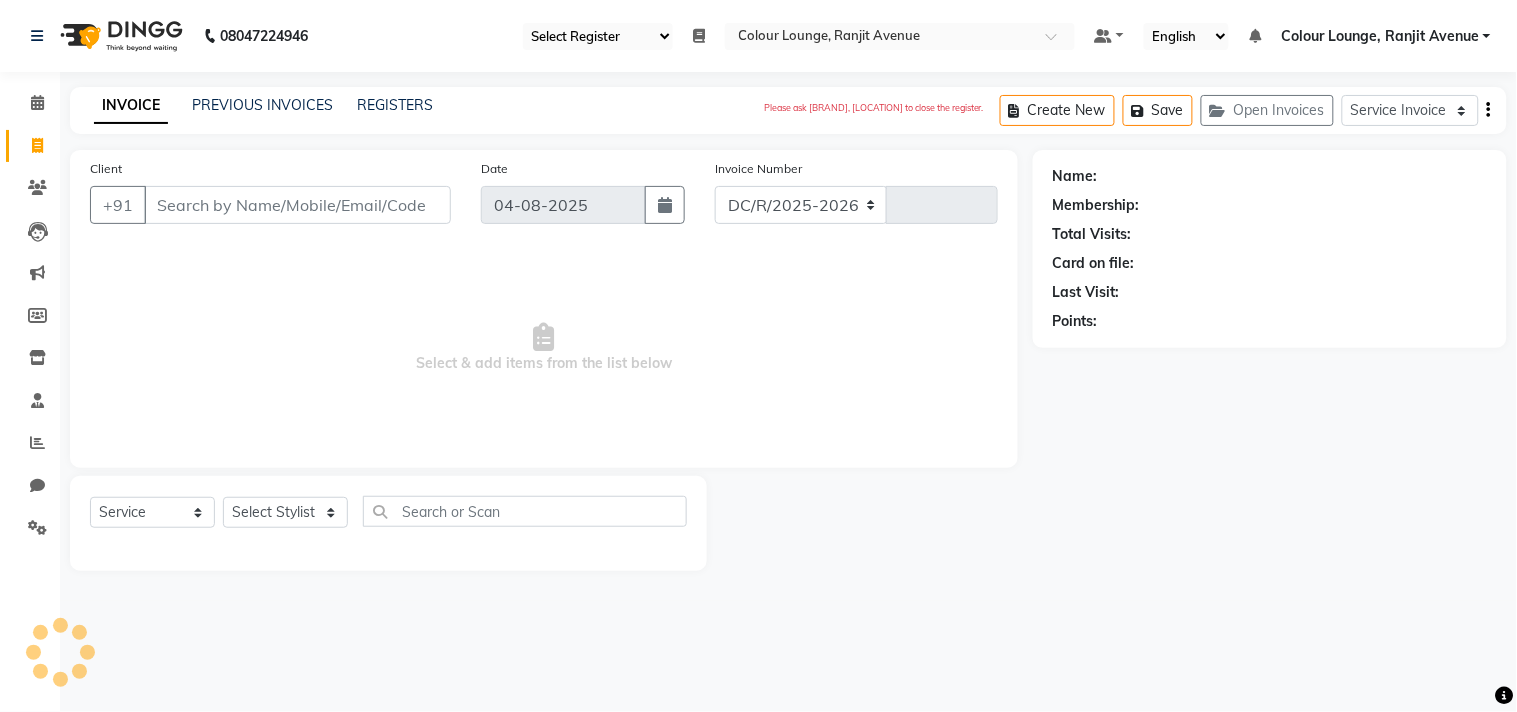 select on "8013" 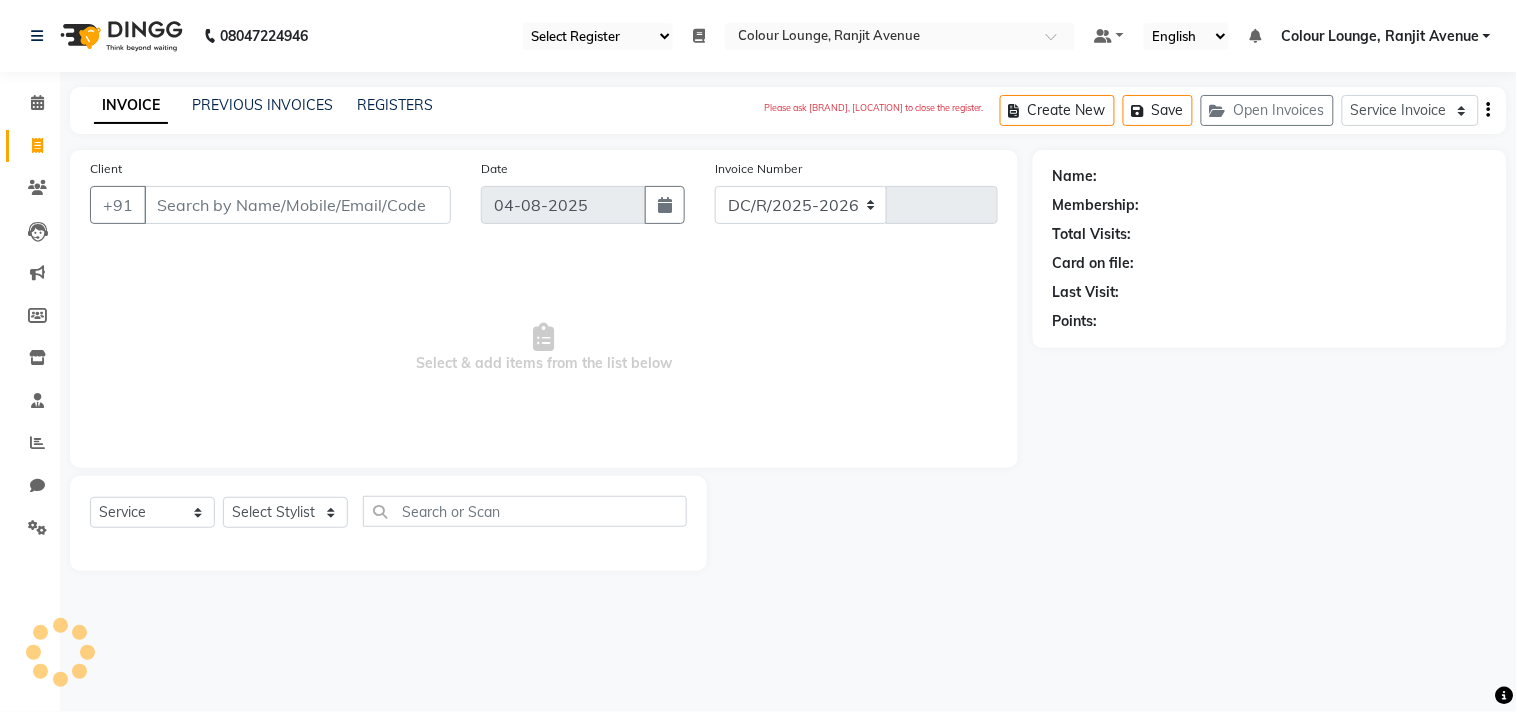 type on "5283" 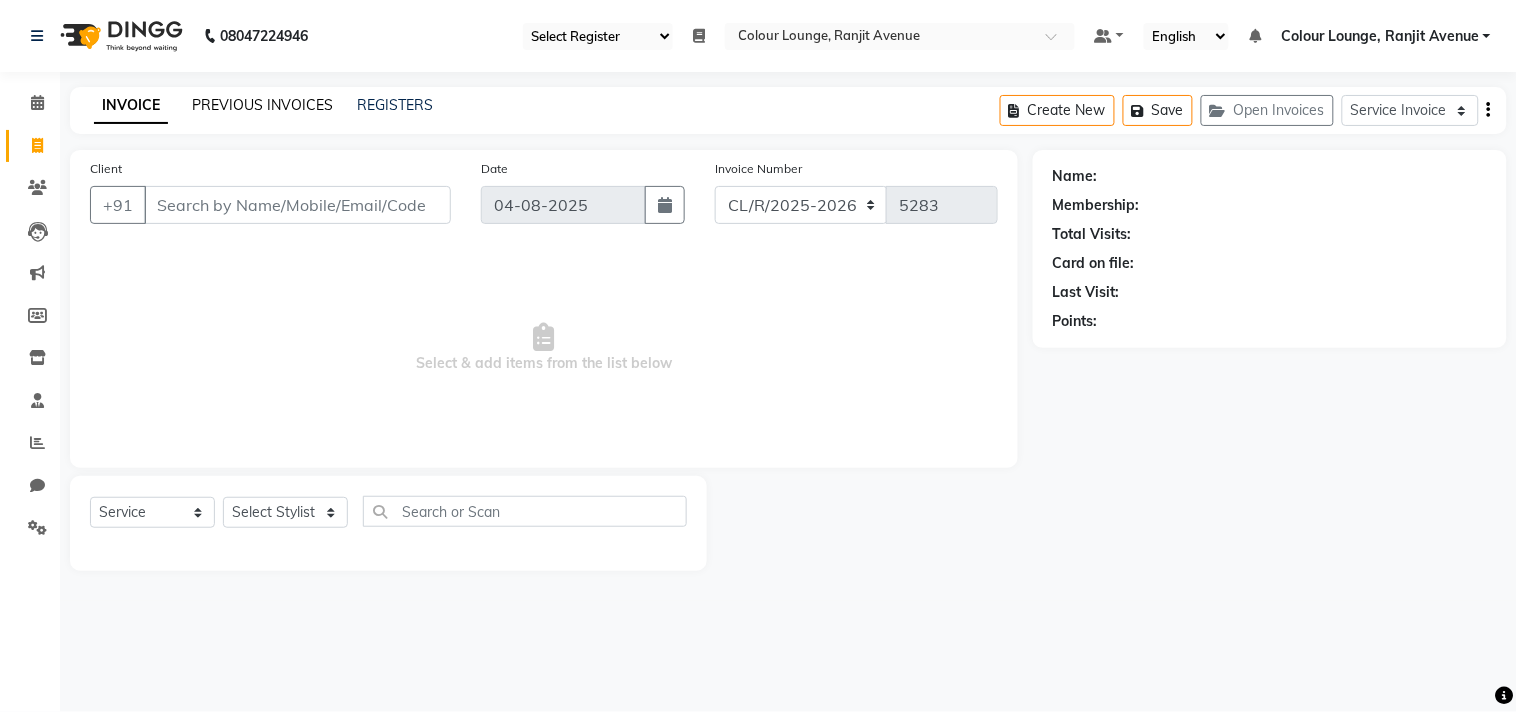 click on "PREVIOUS INVOICES" 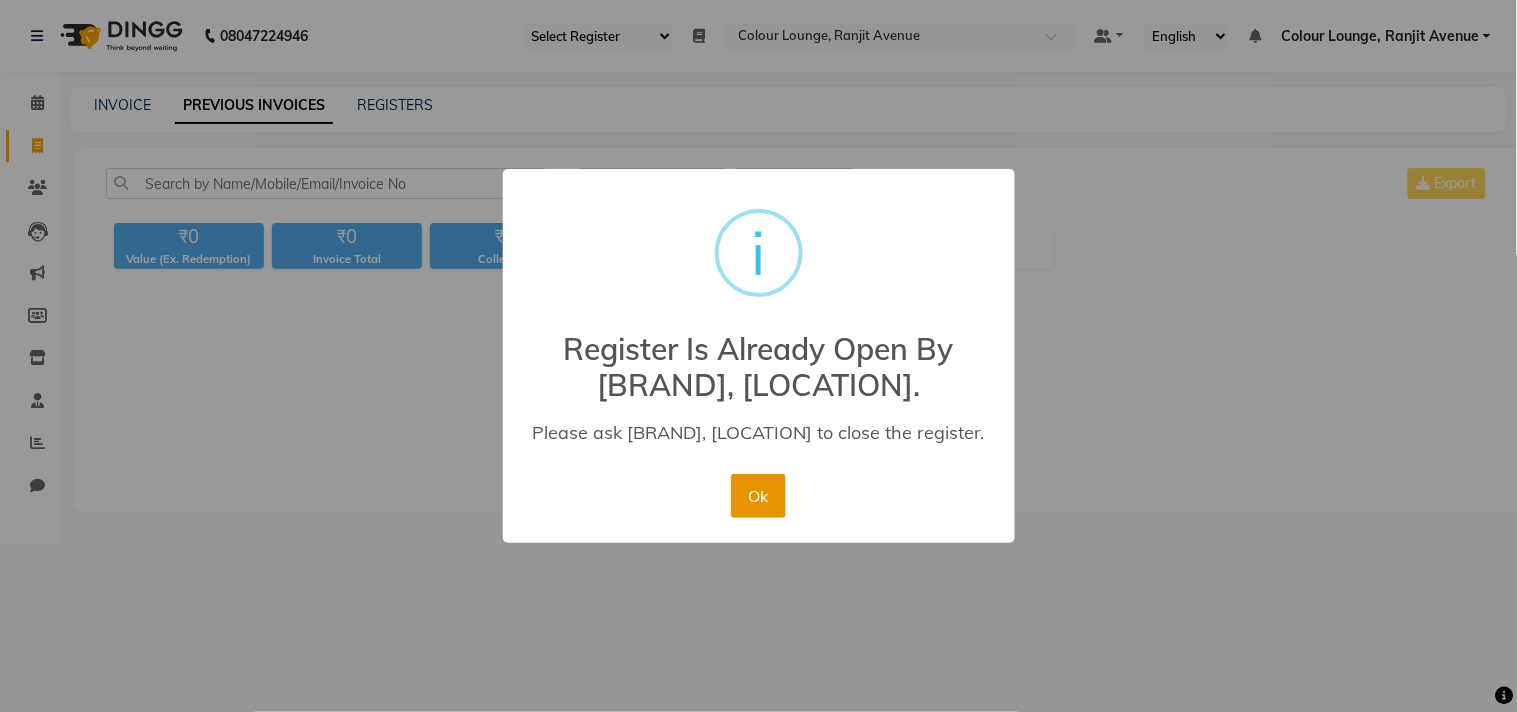 drag, startPoint x: 790, startPoint y: 512, endPoint x: 763, endPoint y: 504, distance: 28.160255 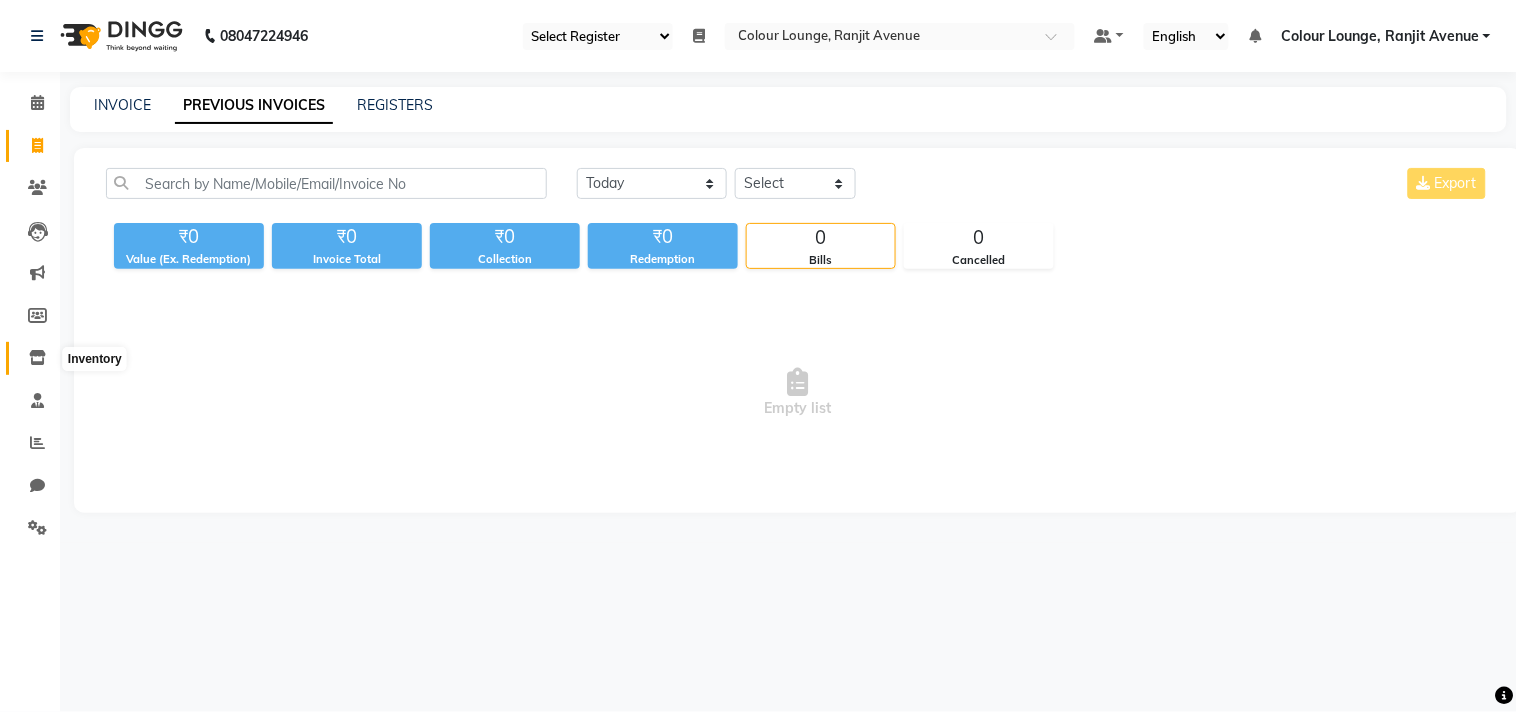 click 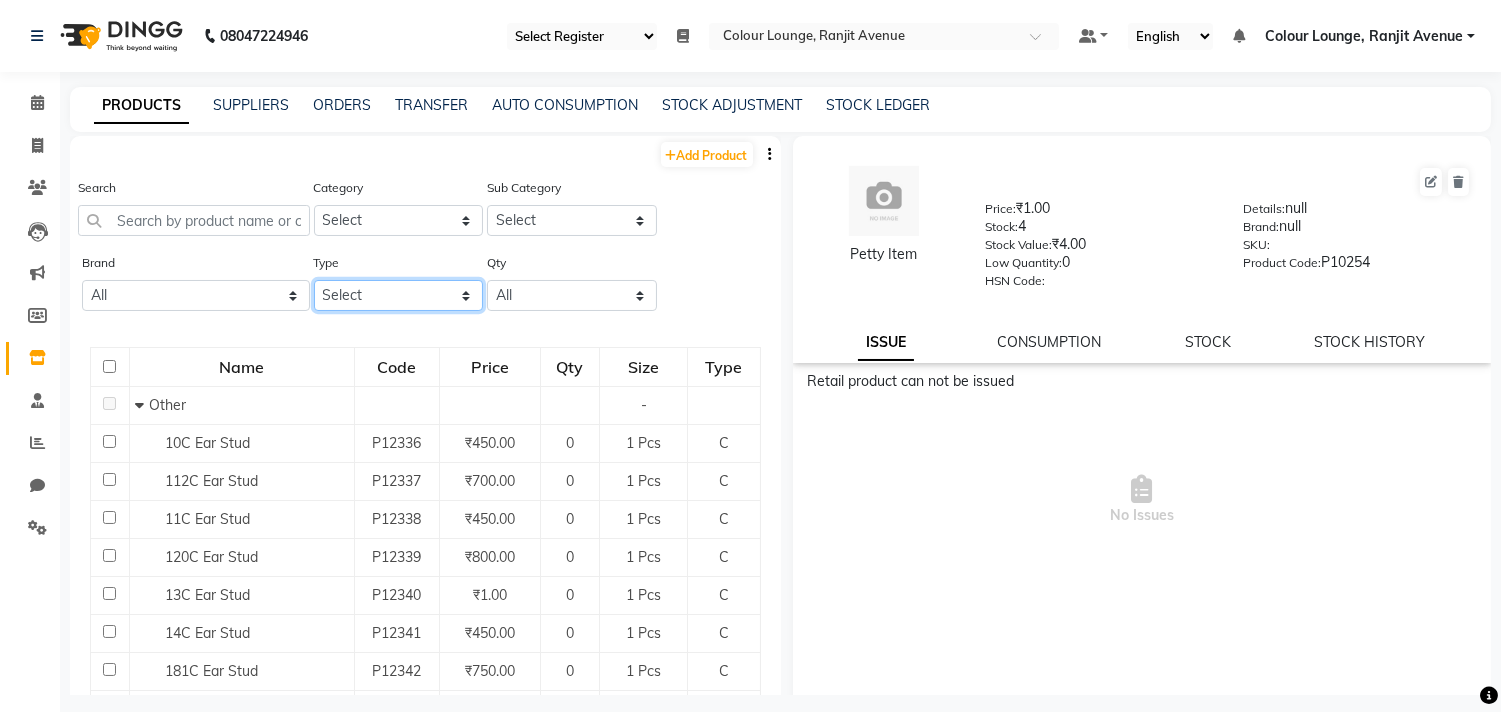 click on "Select Both Retail Consumable" 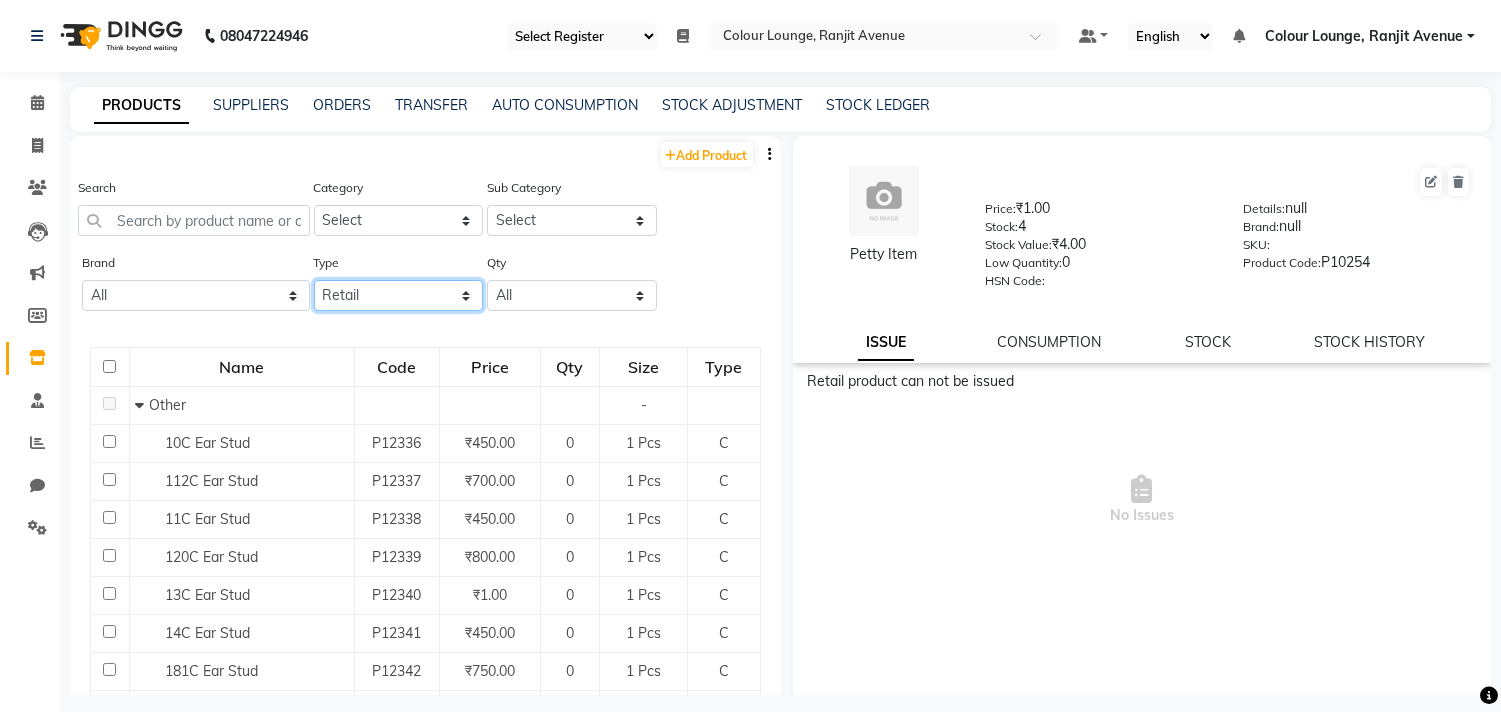 click on "Select Both Retail Consumable" 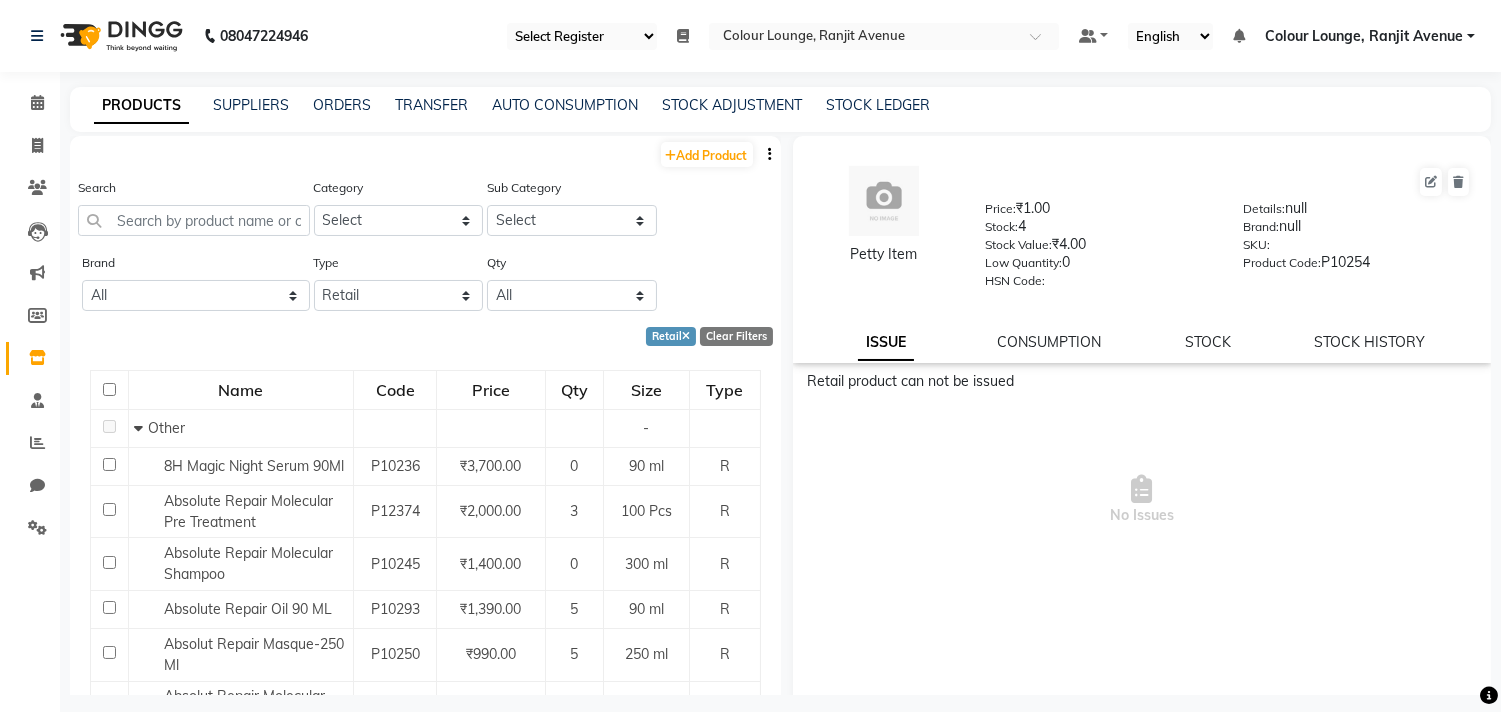 click 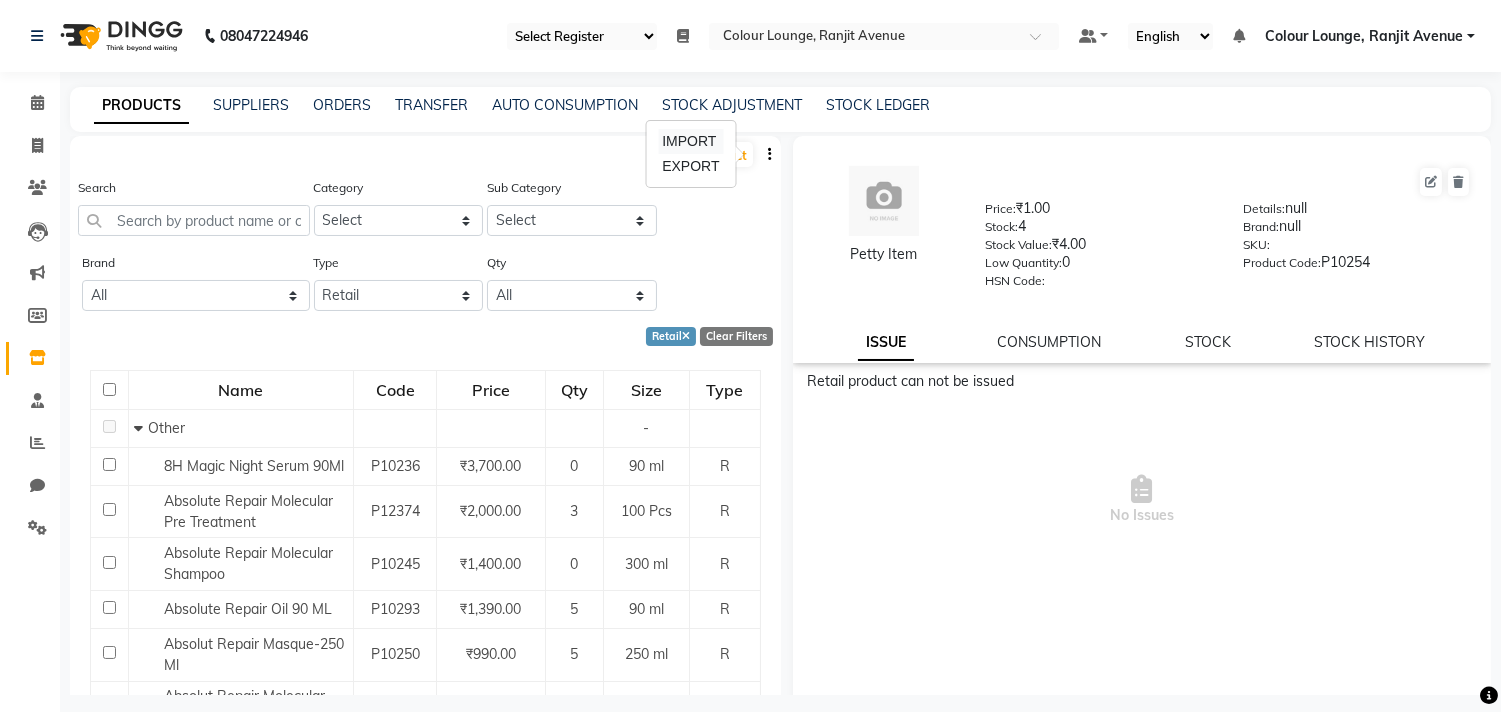 click on "IMPORT" at bounding box center (690, 141) 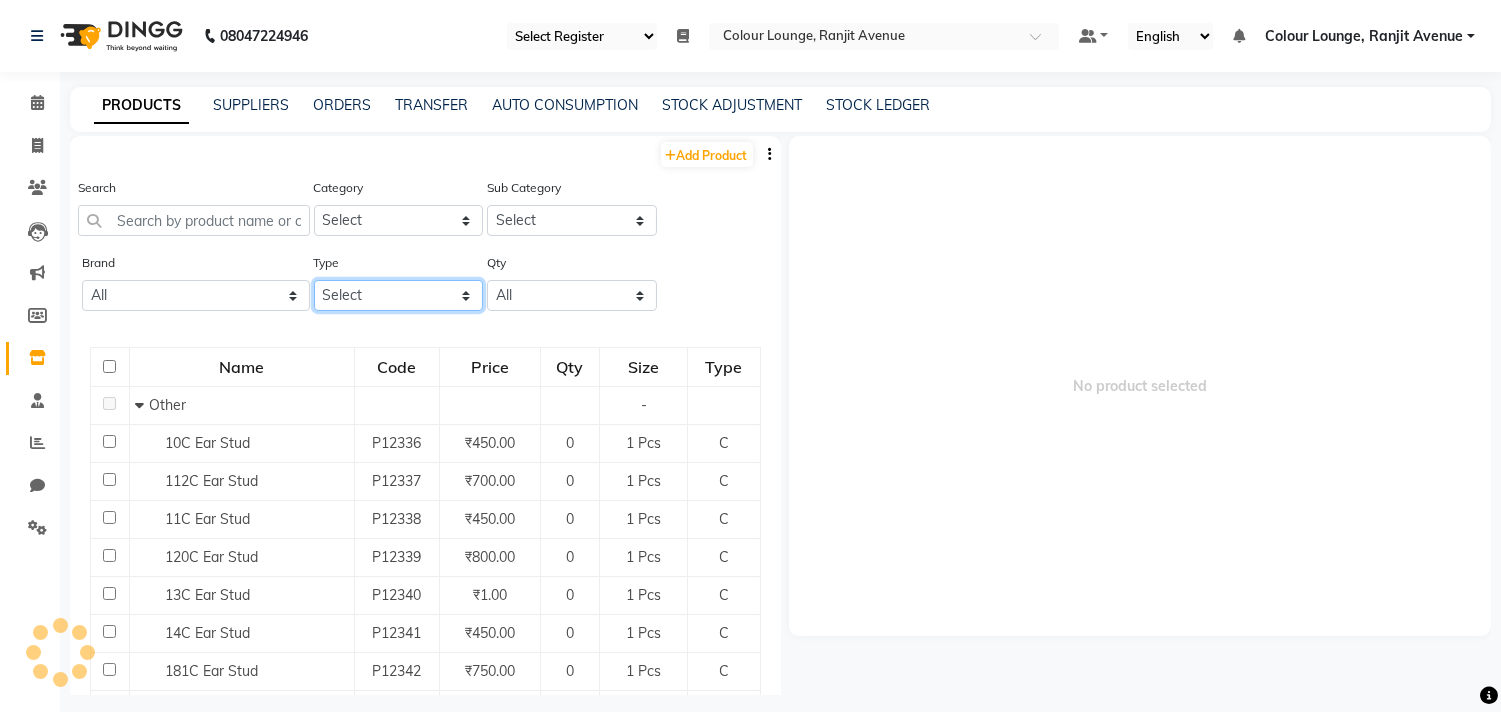 drag, startPoint x: 383, startPoint y: 293, endPoint x: 382, endPoint y: 305, distance: 12.0415945 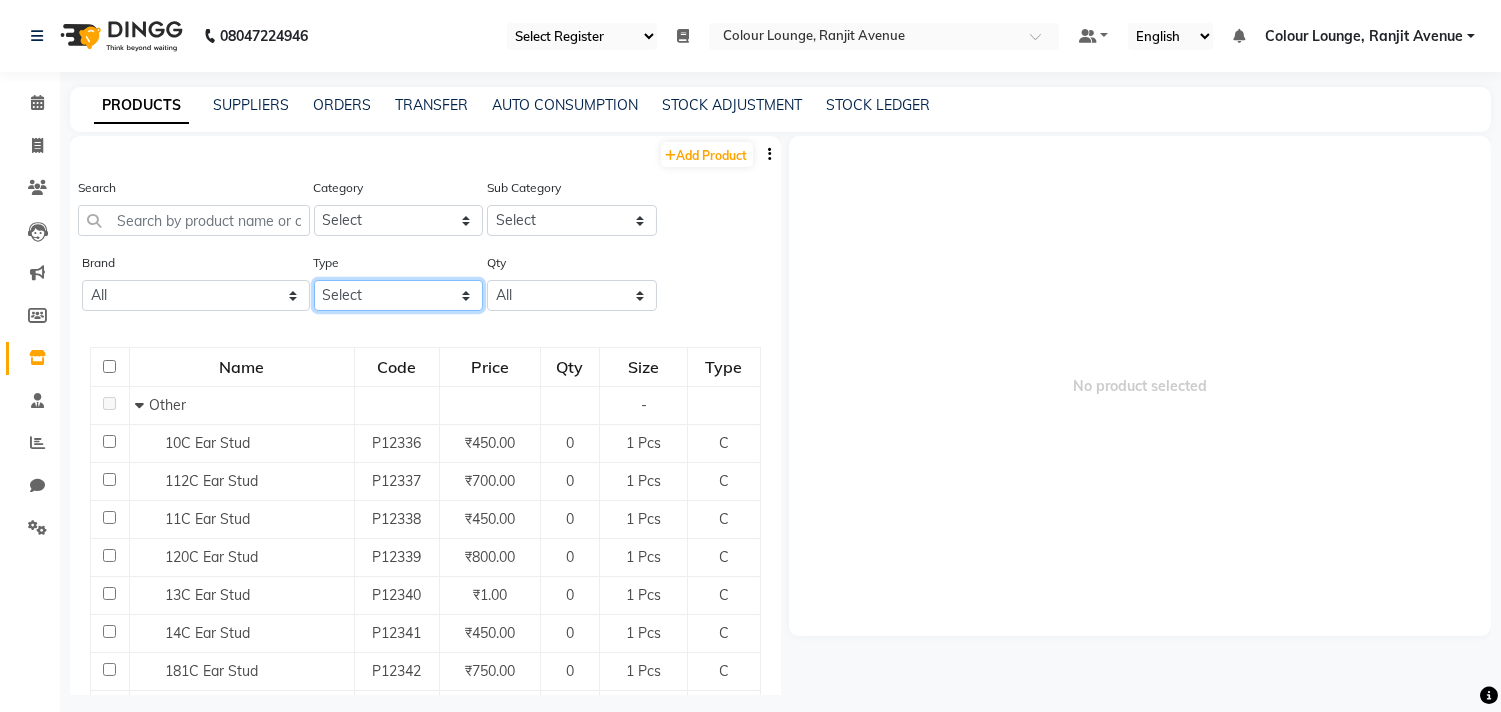 select on "R" 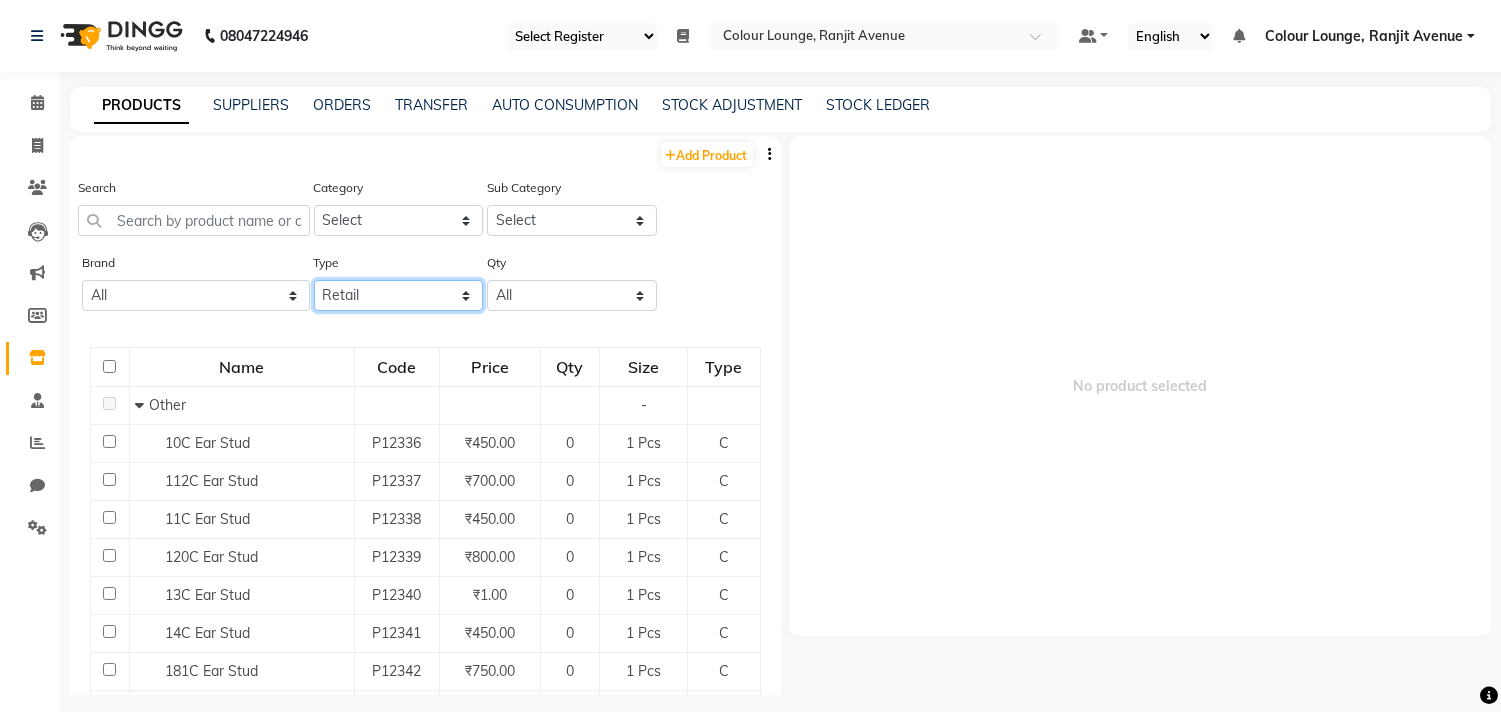 click on "Select Both Retail Consumable" 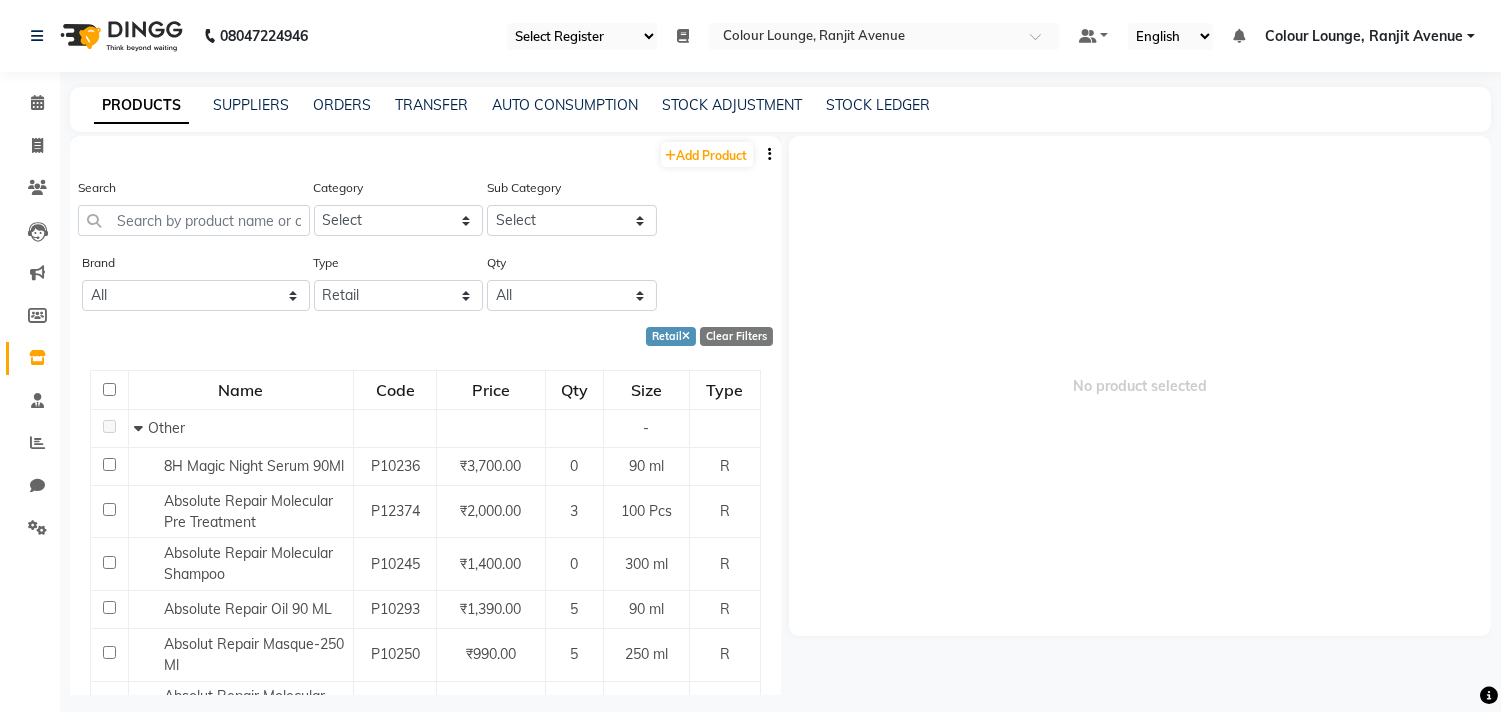 click 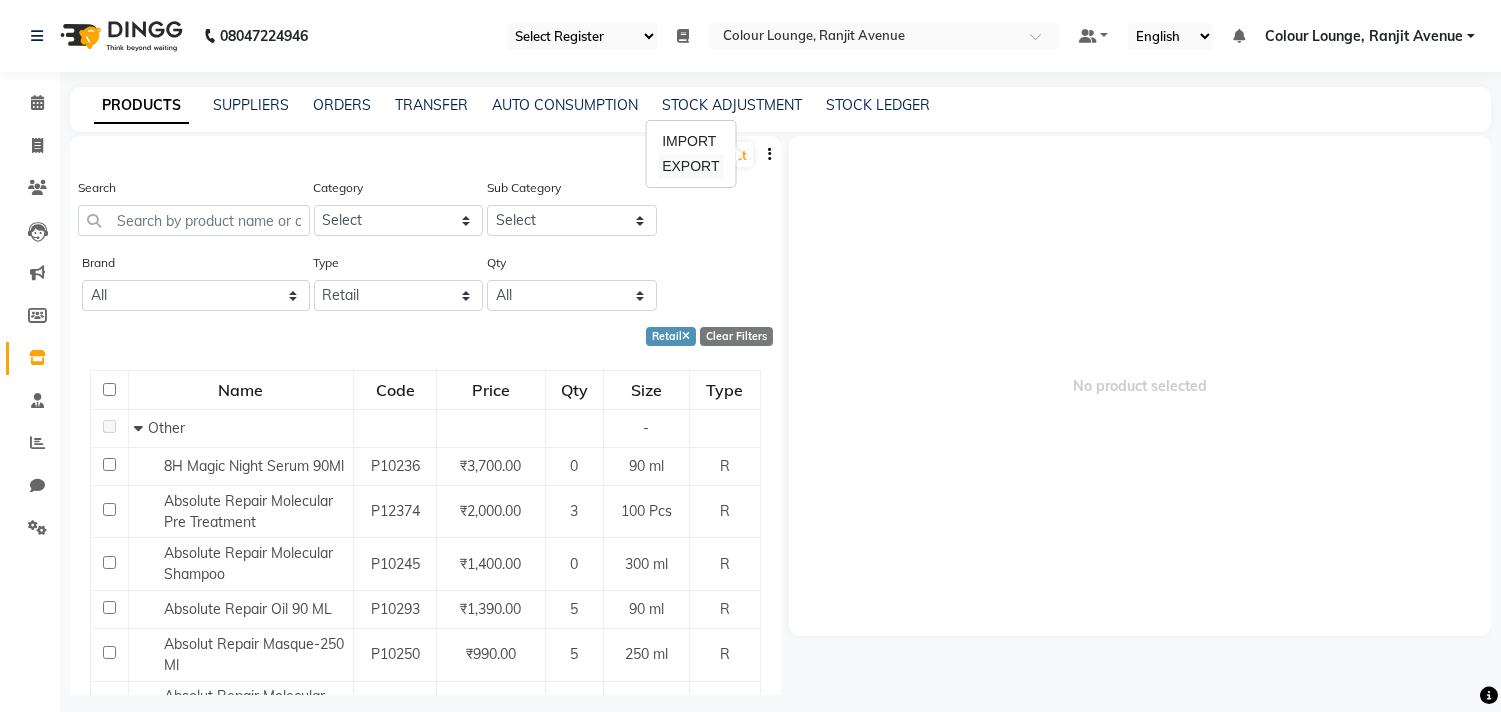 click on "EXPORT" at bounding box center (690, 166) 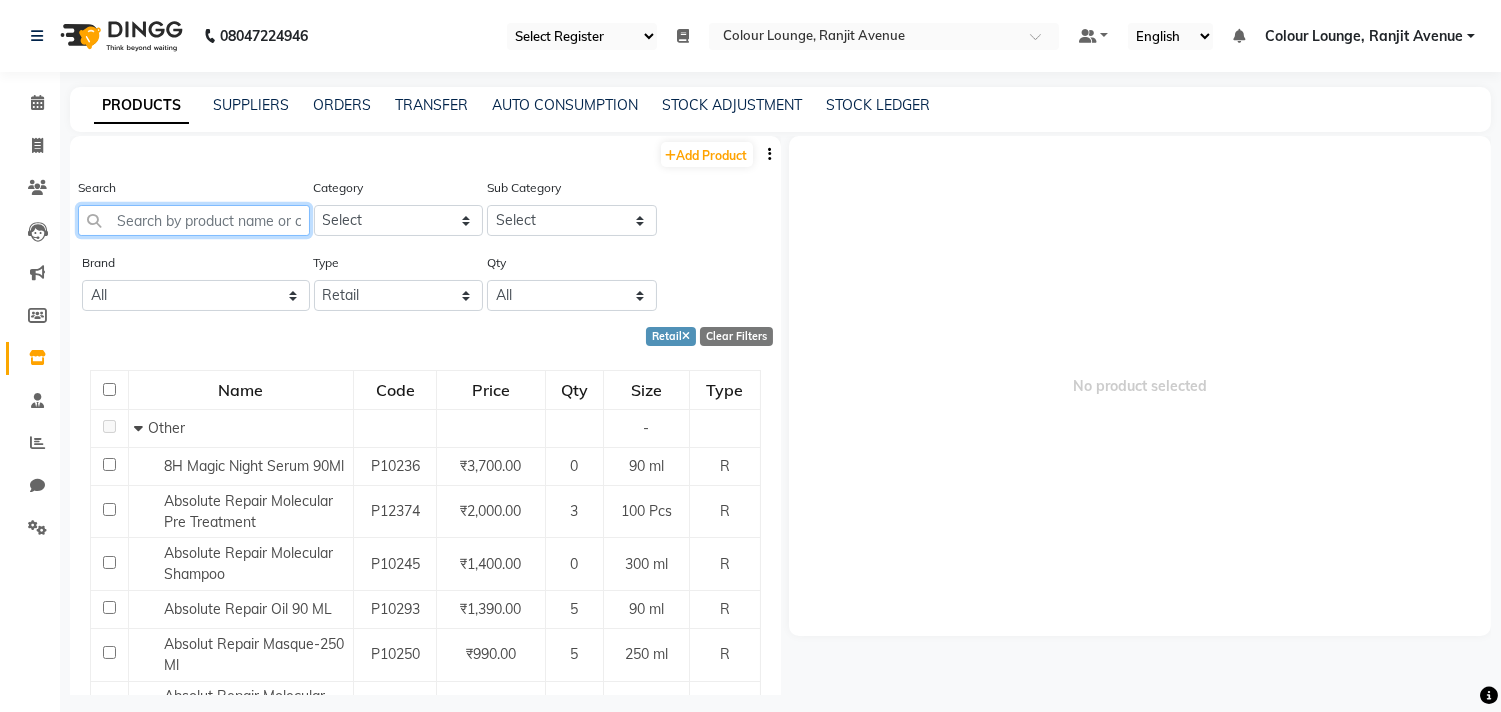 drag, startPoint x: 251, startPoint y: 218, endPoint x: 242, endPoint y: 210, distance: 12.0415945 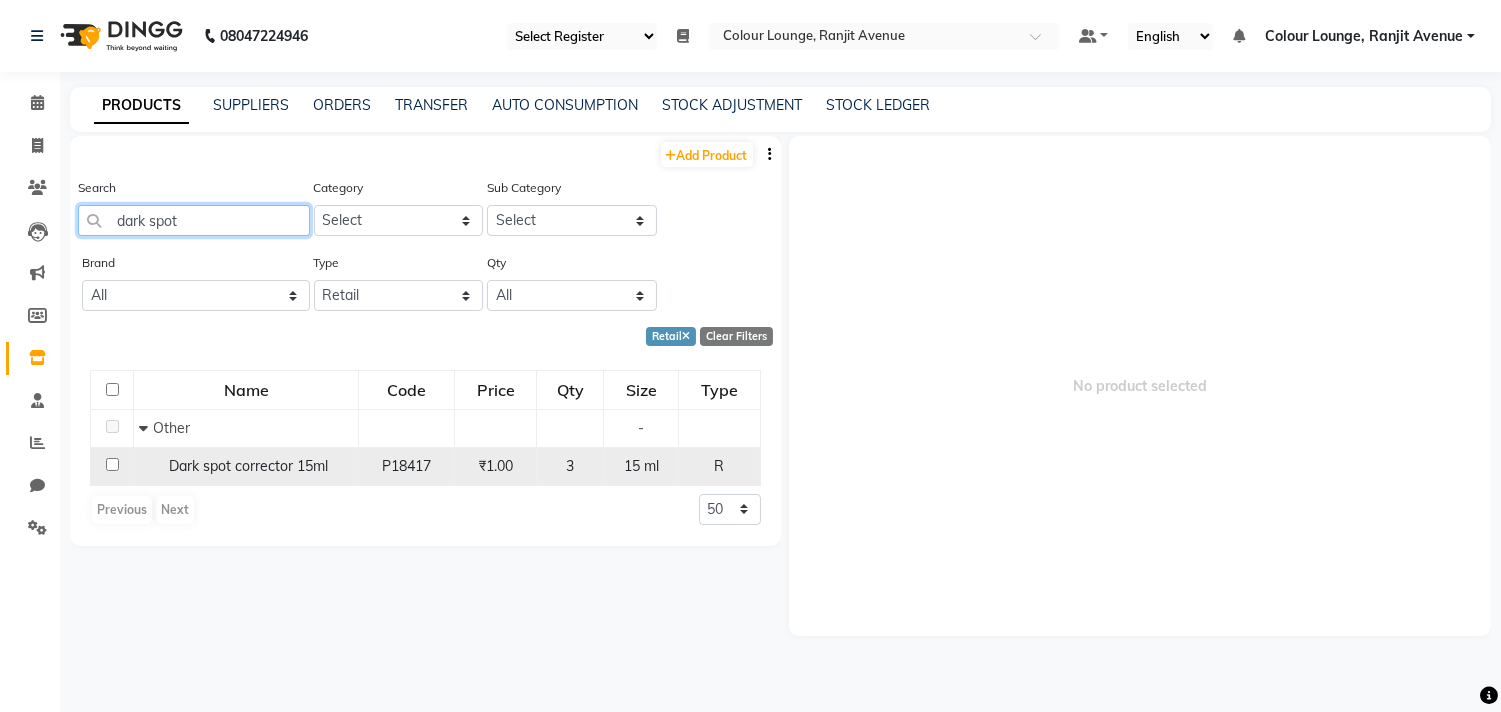 type on "dark spot" 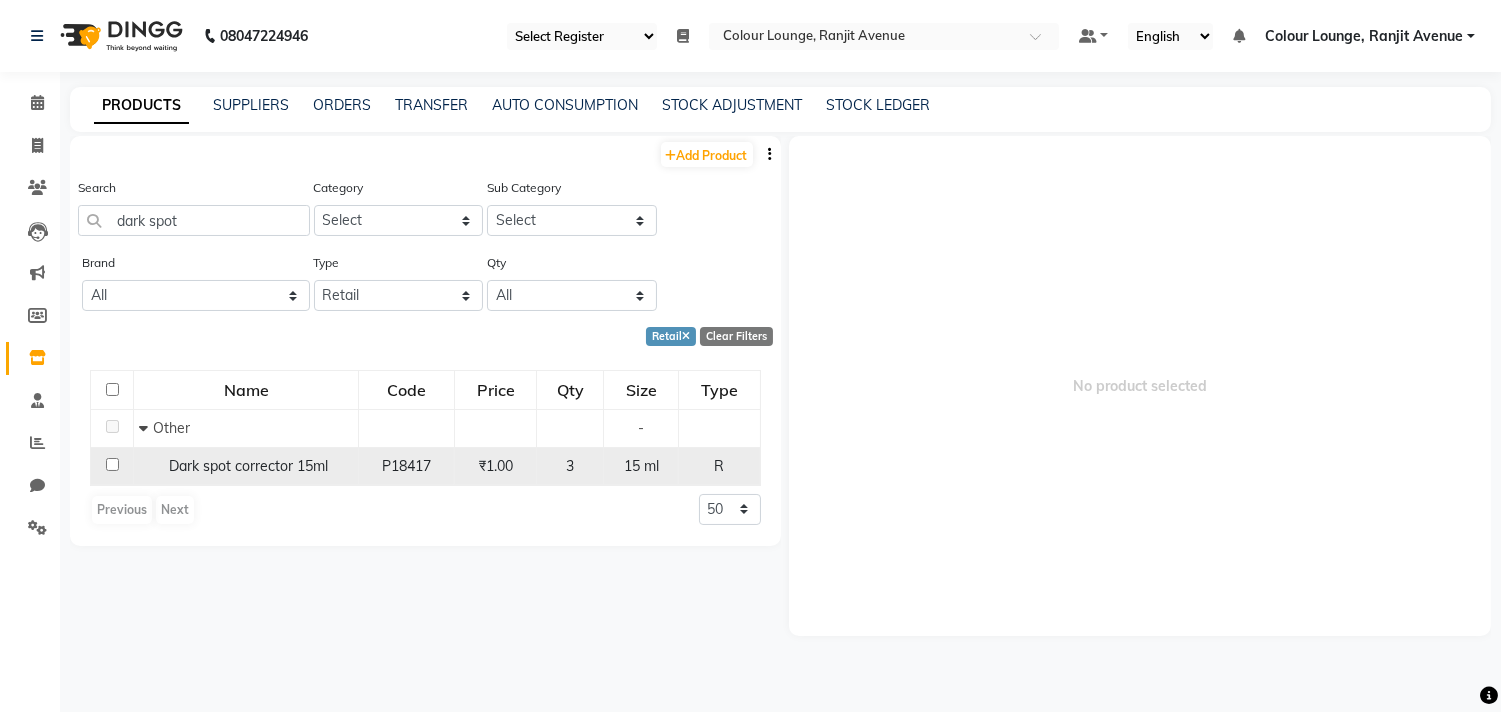 click on "P18417" 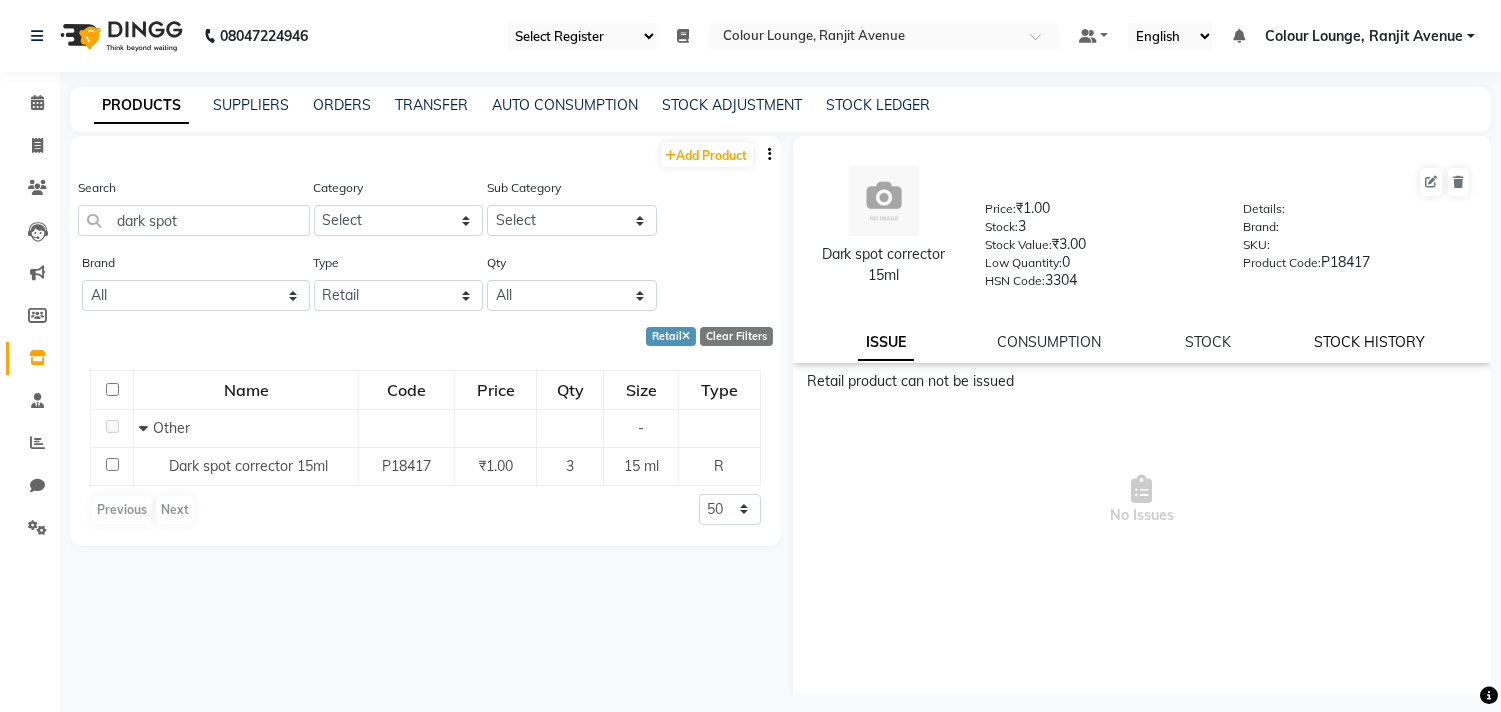 click on "STOCK HISTORY" 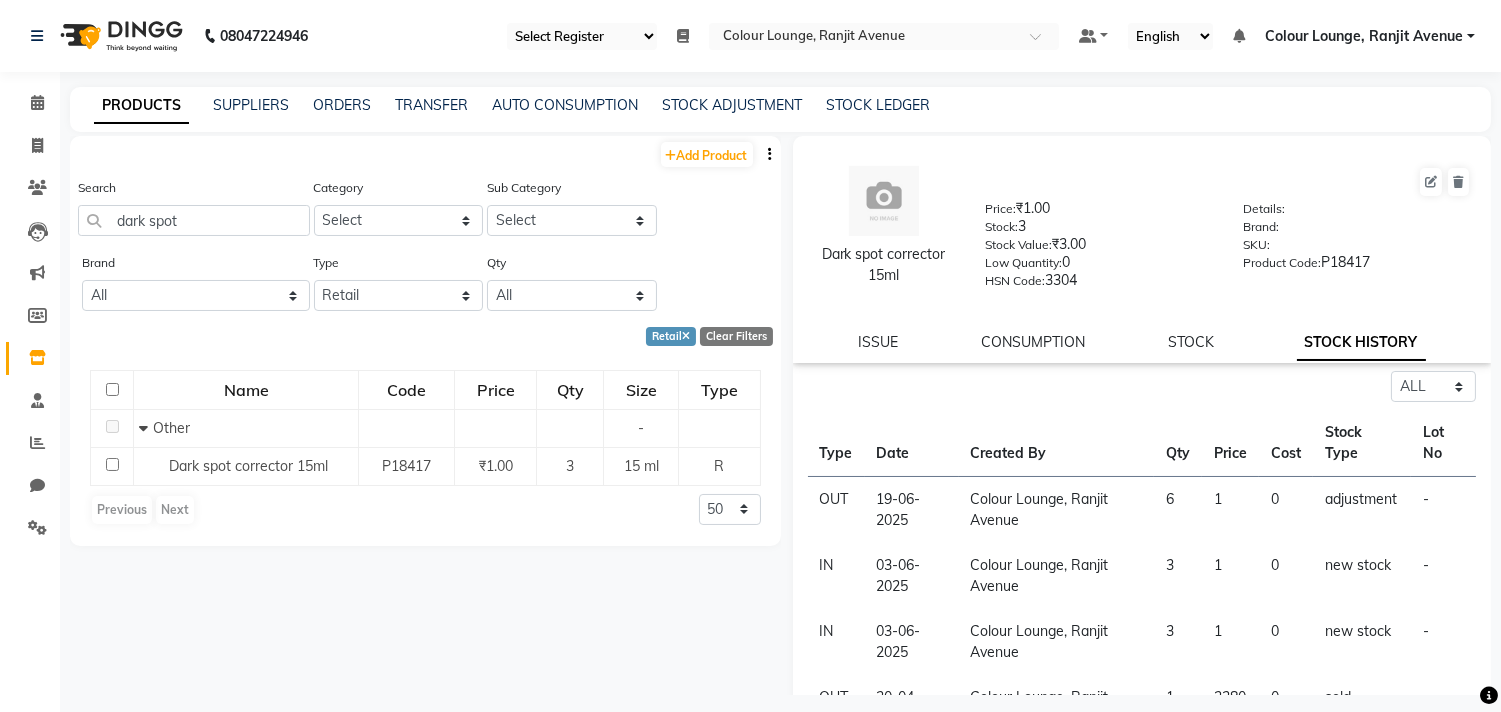scroll, scrollTop: 12, scrollLeft: 0, axis: vertical 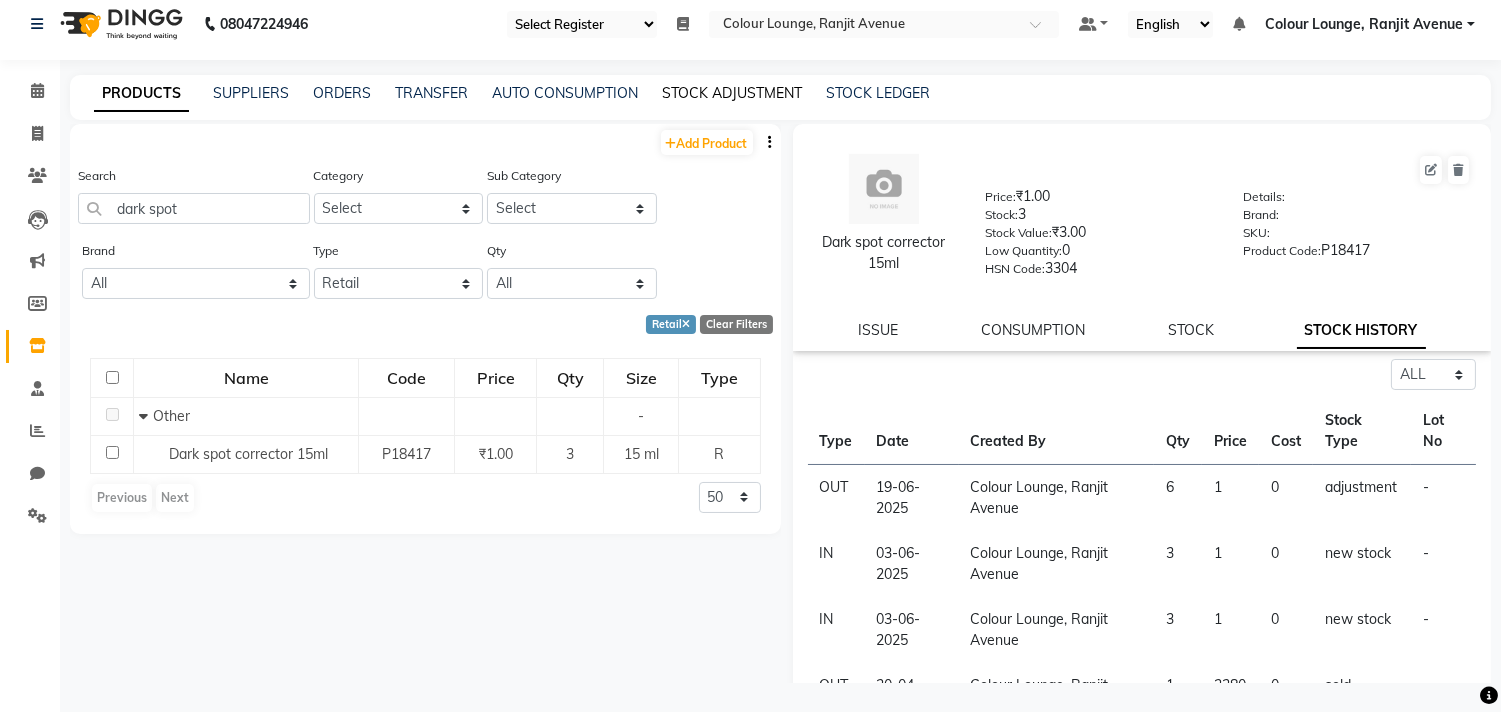 click on "STOCK ADJUSTMENT" 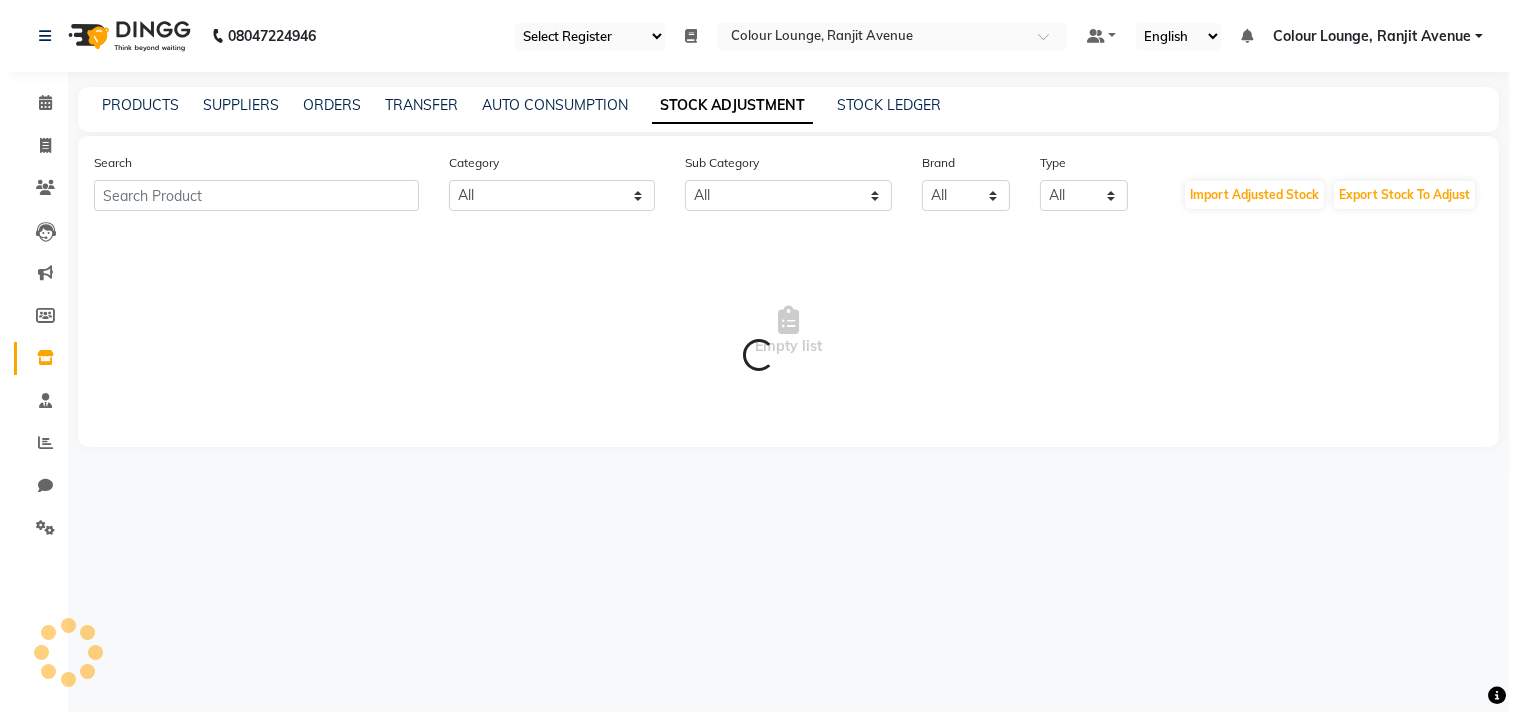 scroll, scrollTop: 0, scrollLeft: 0, axis: both 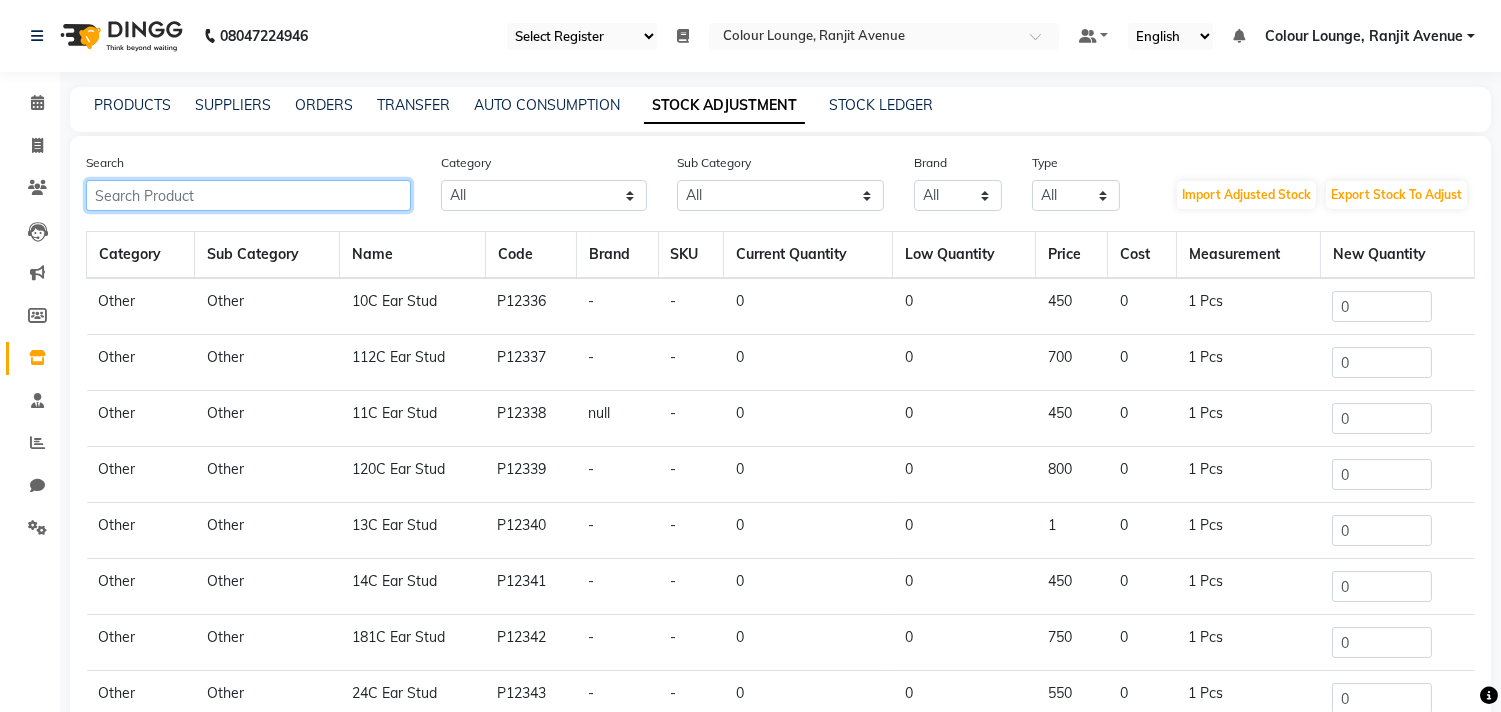 click 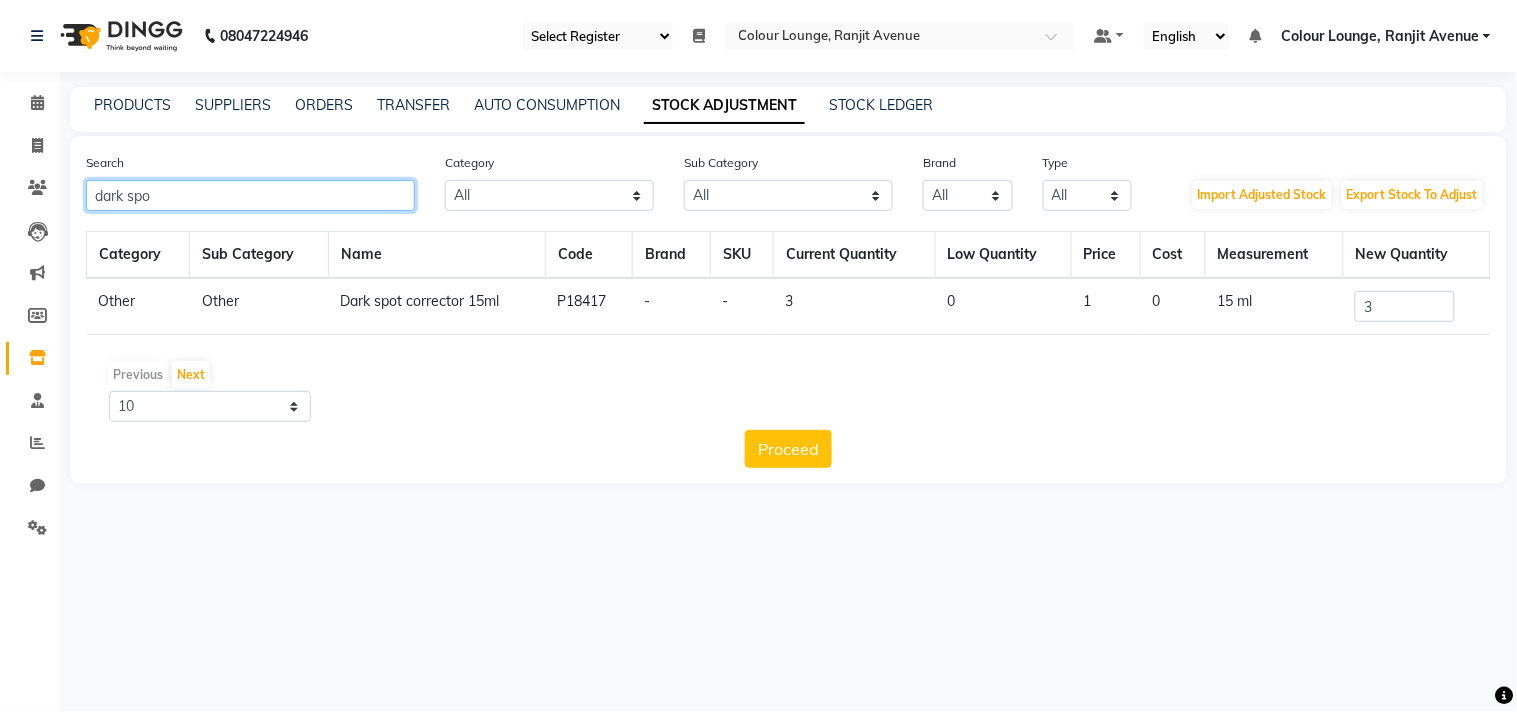 type on "dark spo" 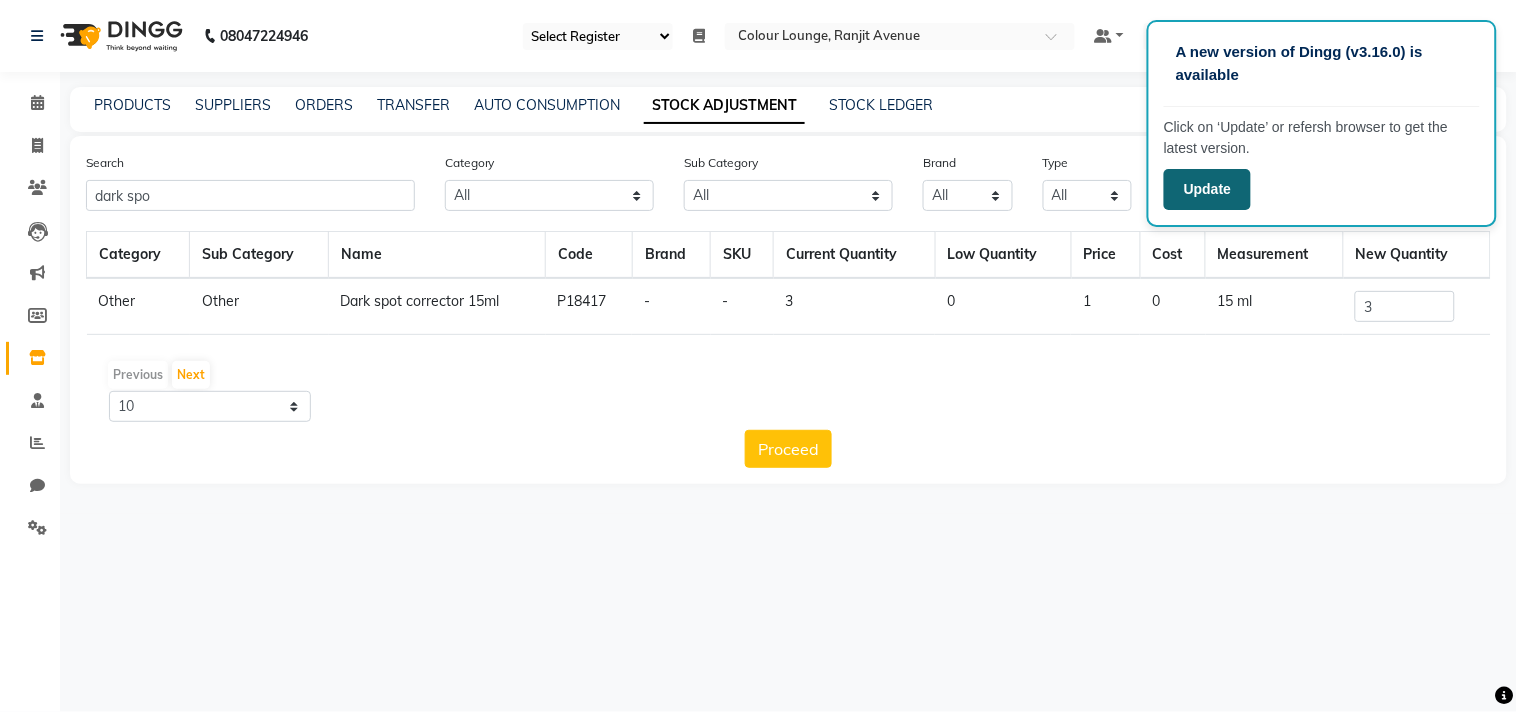 click on "Update" 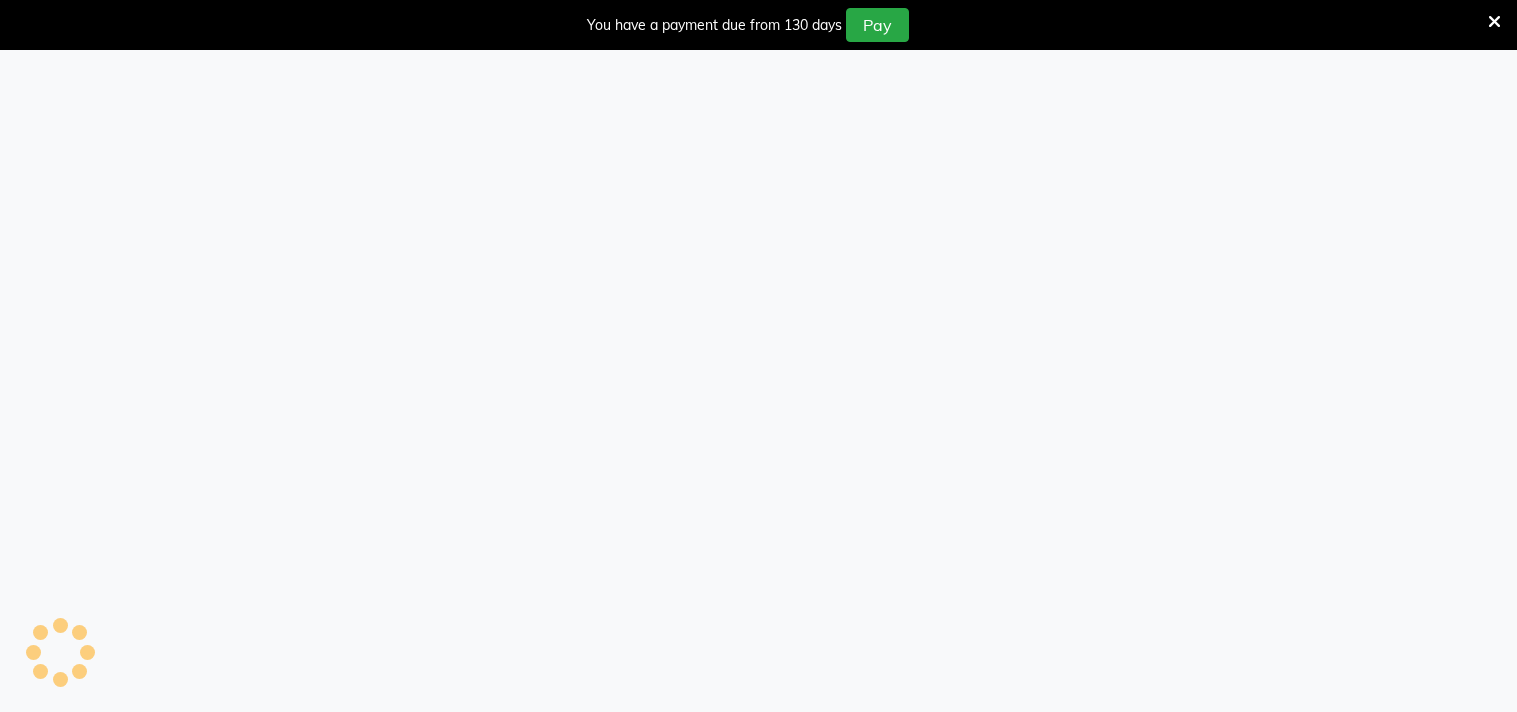 select on "83" 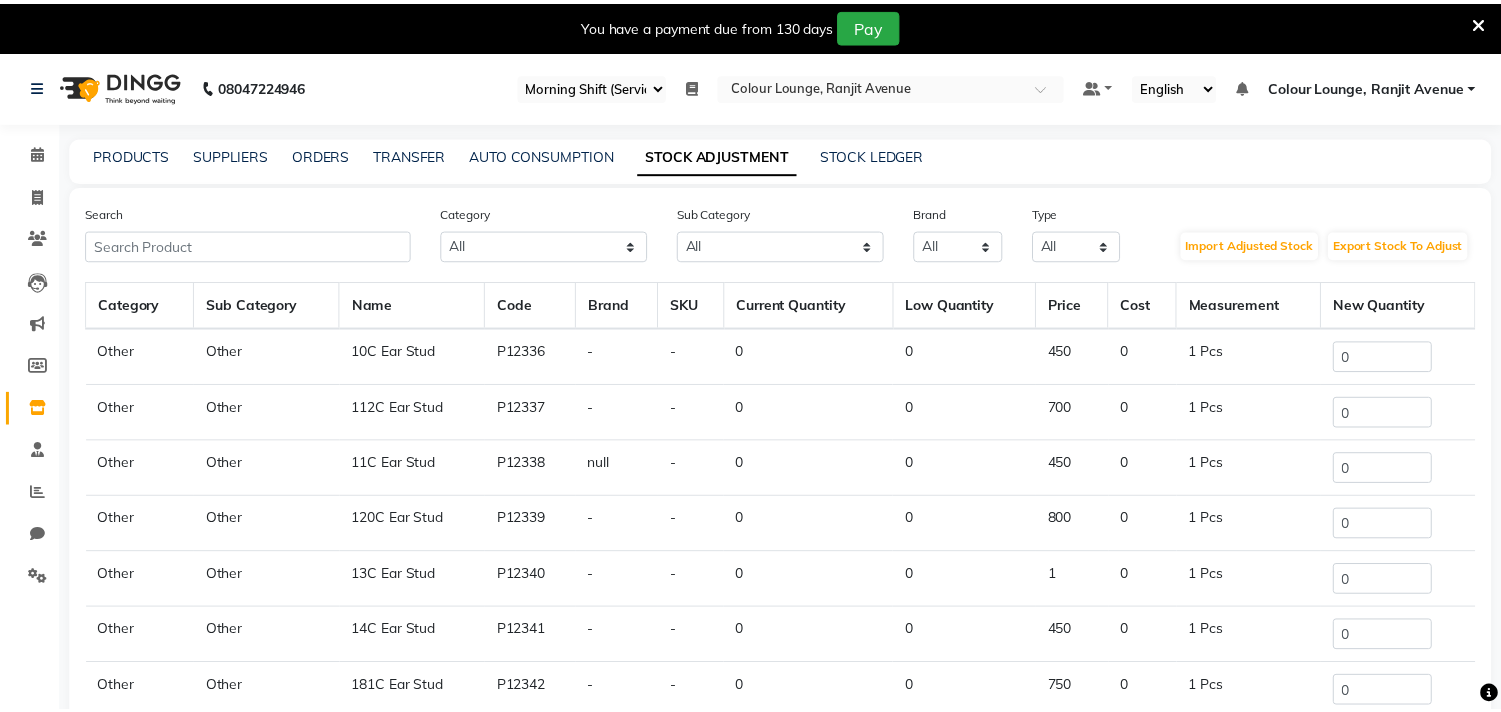 scroll, scrollTop: 0, scrollLeft: 0, axis: both 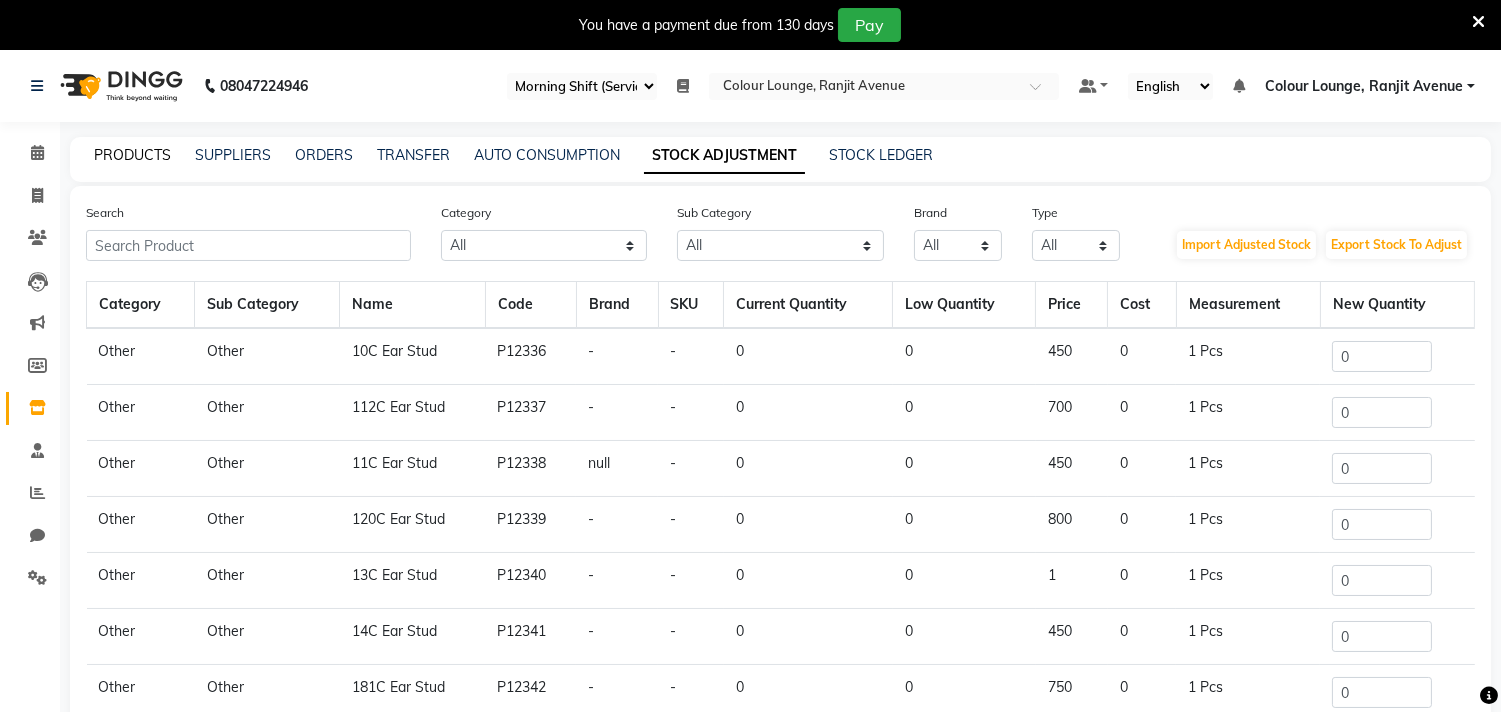 click on "PRODUCTS" 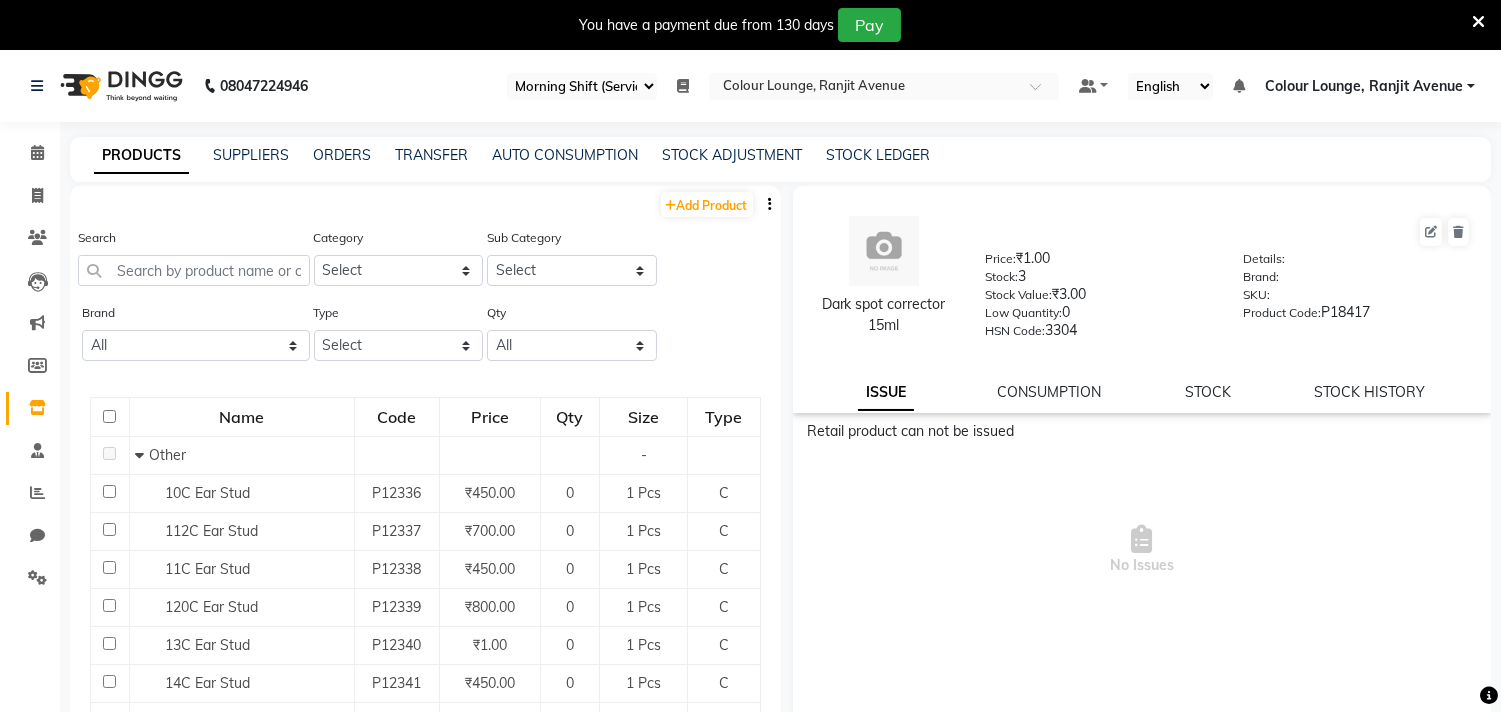 click 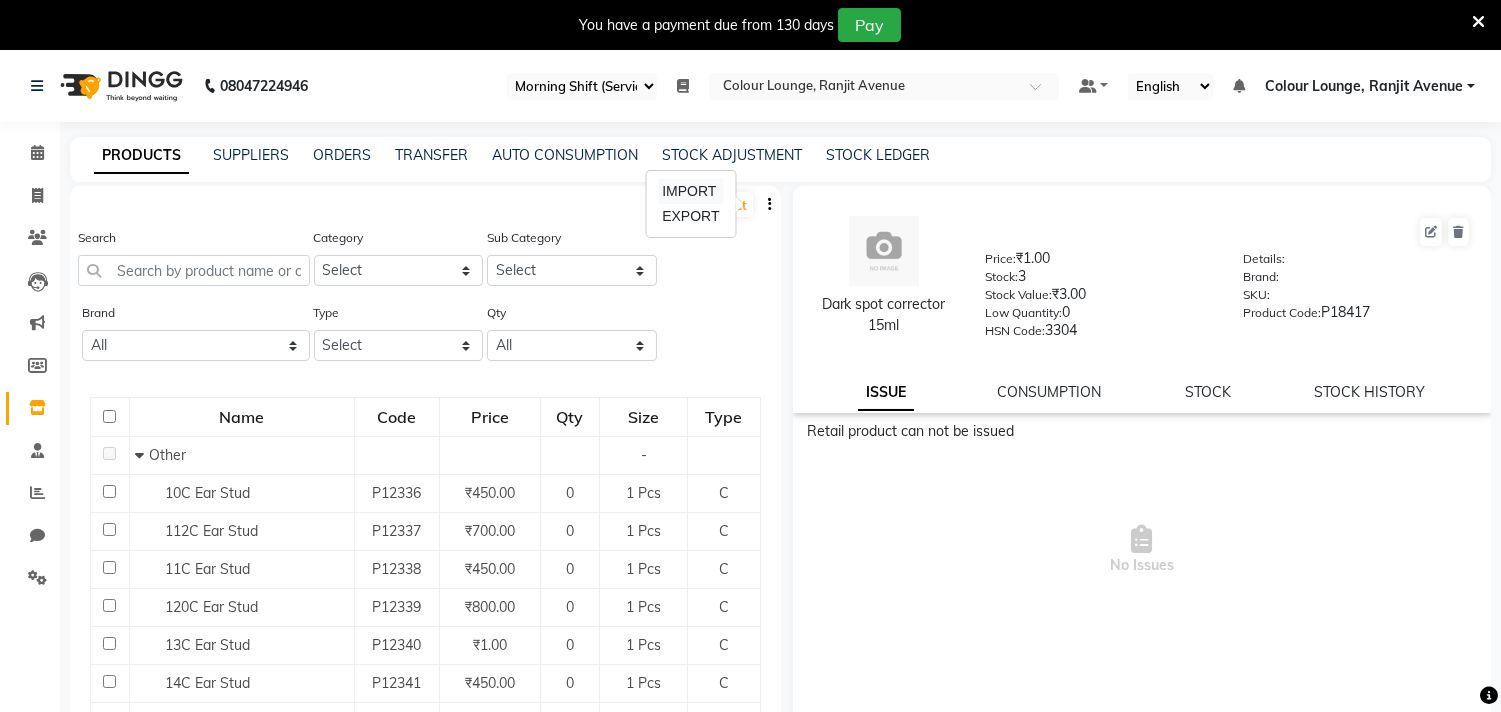 click on "IMPORT" at bounding box center [690, 191] 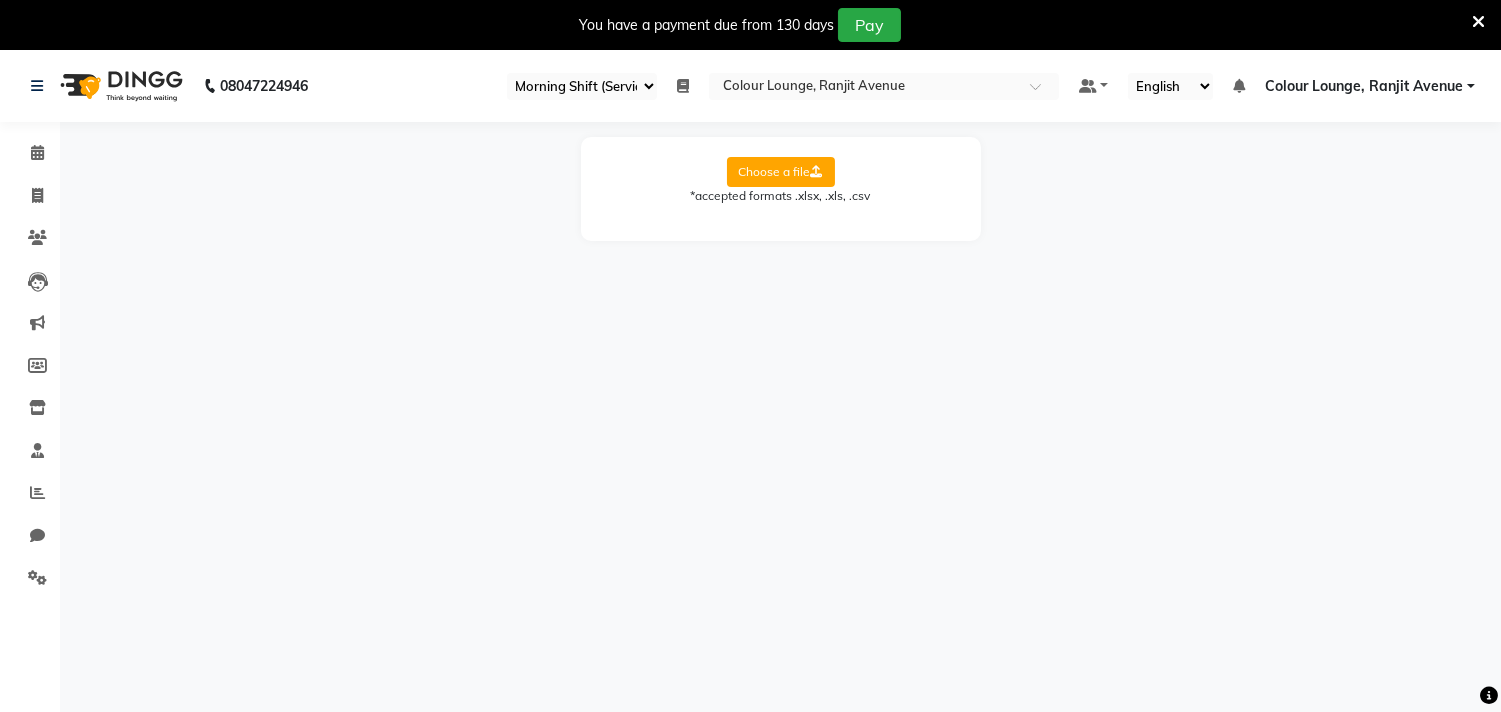 click on "Choose a file" 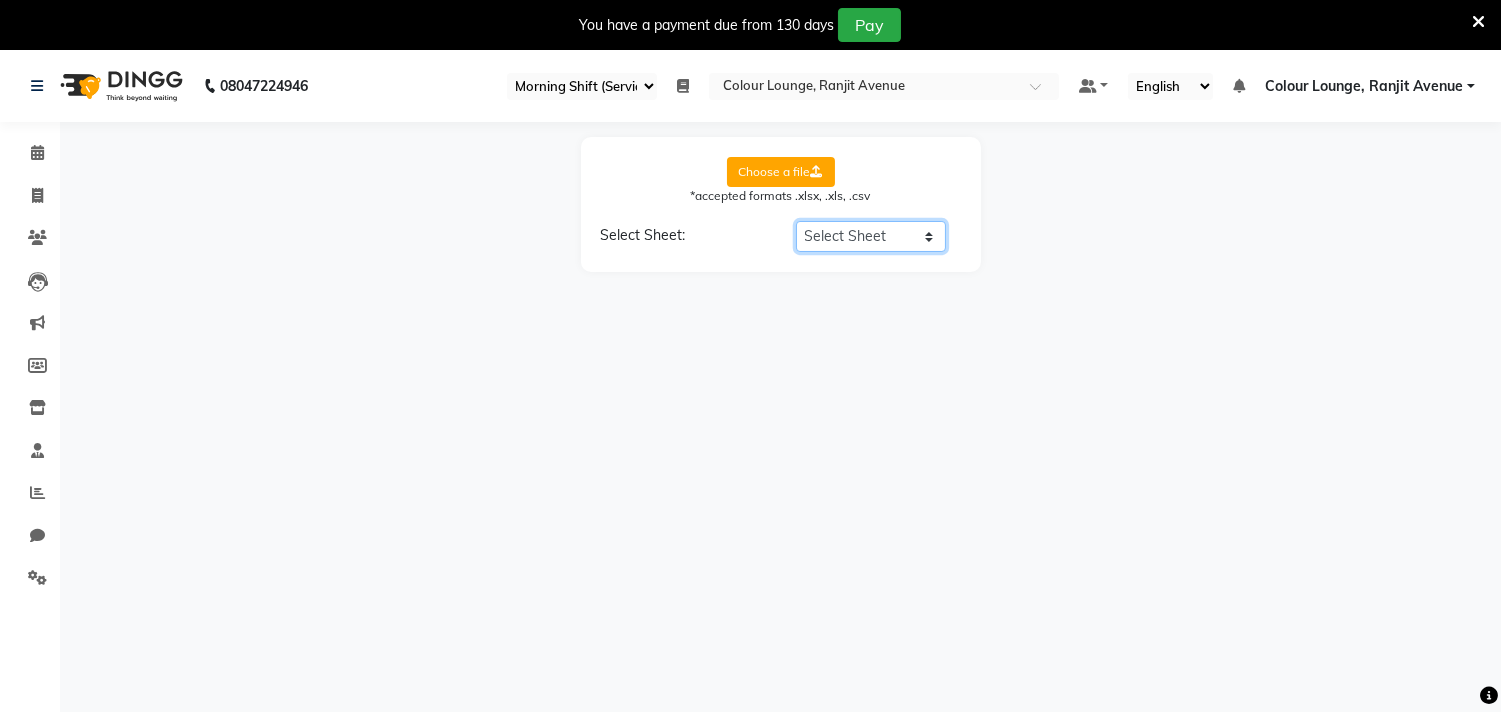 click on "Select Sheet Sheet1" 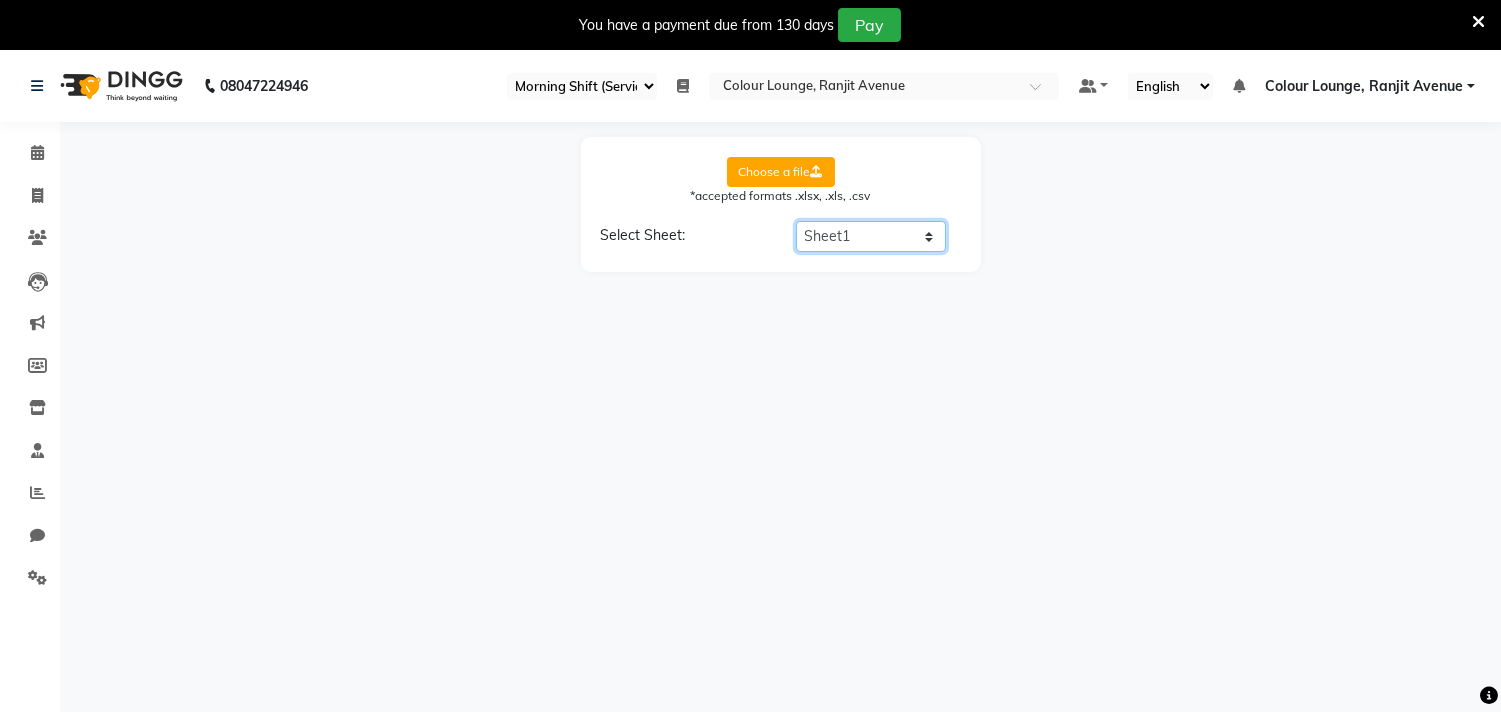 click on "Select Sheet Sheet1" 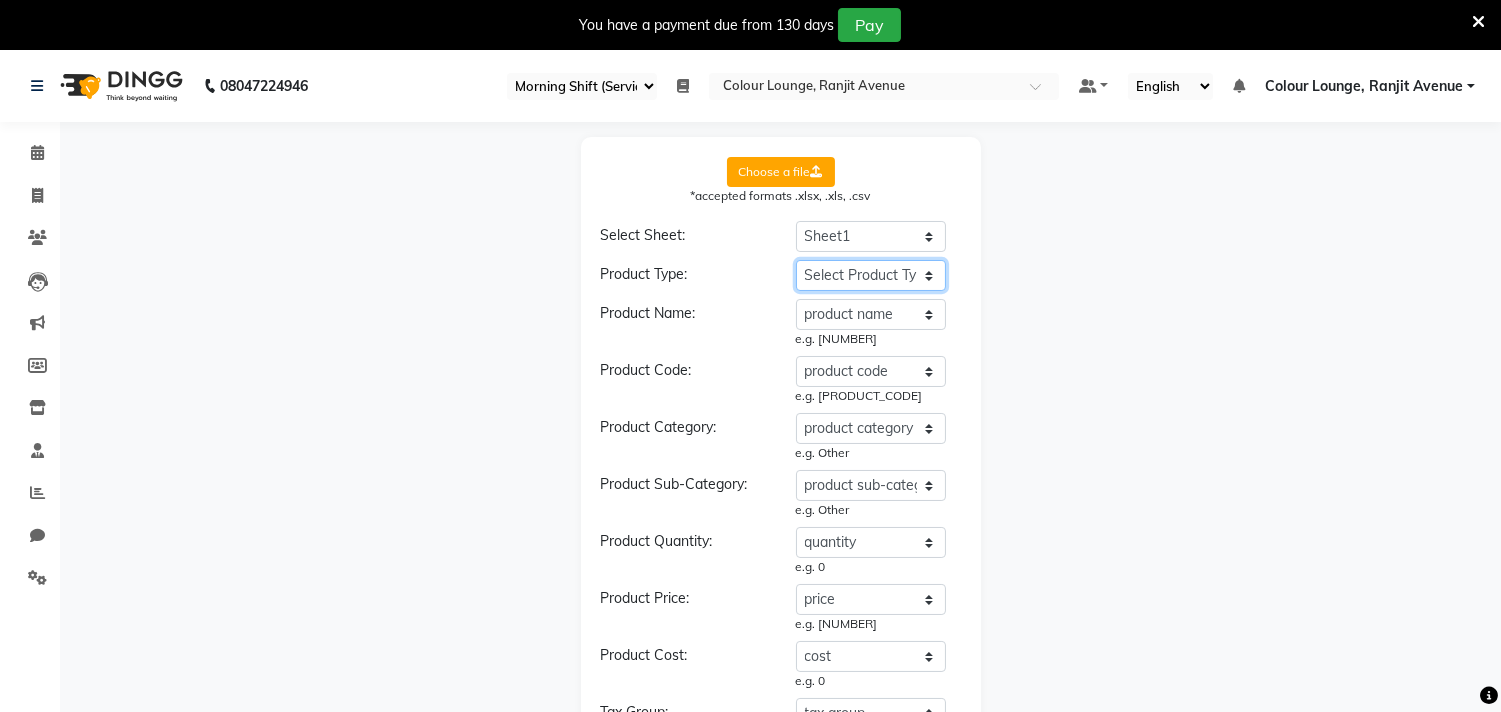 click on "Select Product Type product name product code product category product sub-category type price cost brand quantity size low quantity unit tax group tax inclusive sku sac code description" 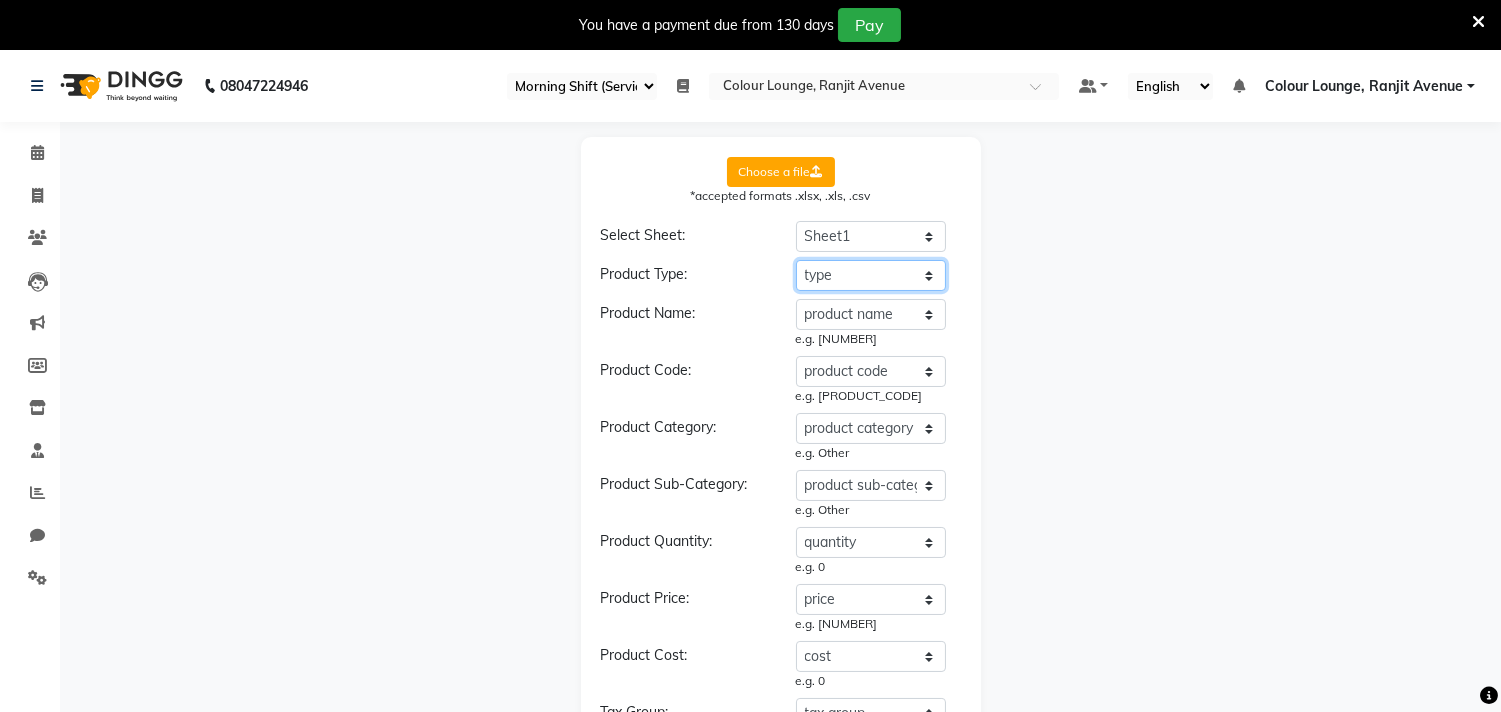 click on "Select Product Type product name product code product category product sub-category type price cost brand quantity size low quantity unit tax group tax inclusive sku sac code description" 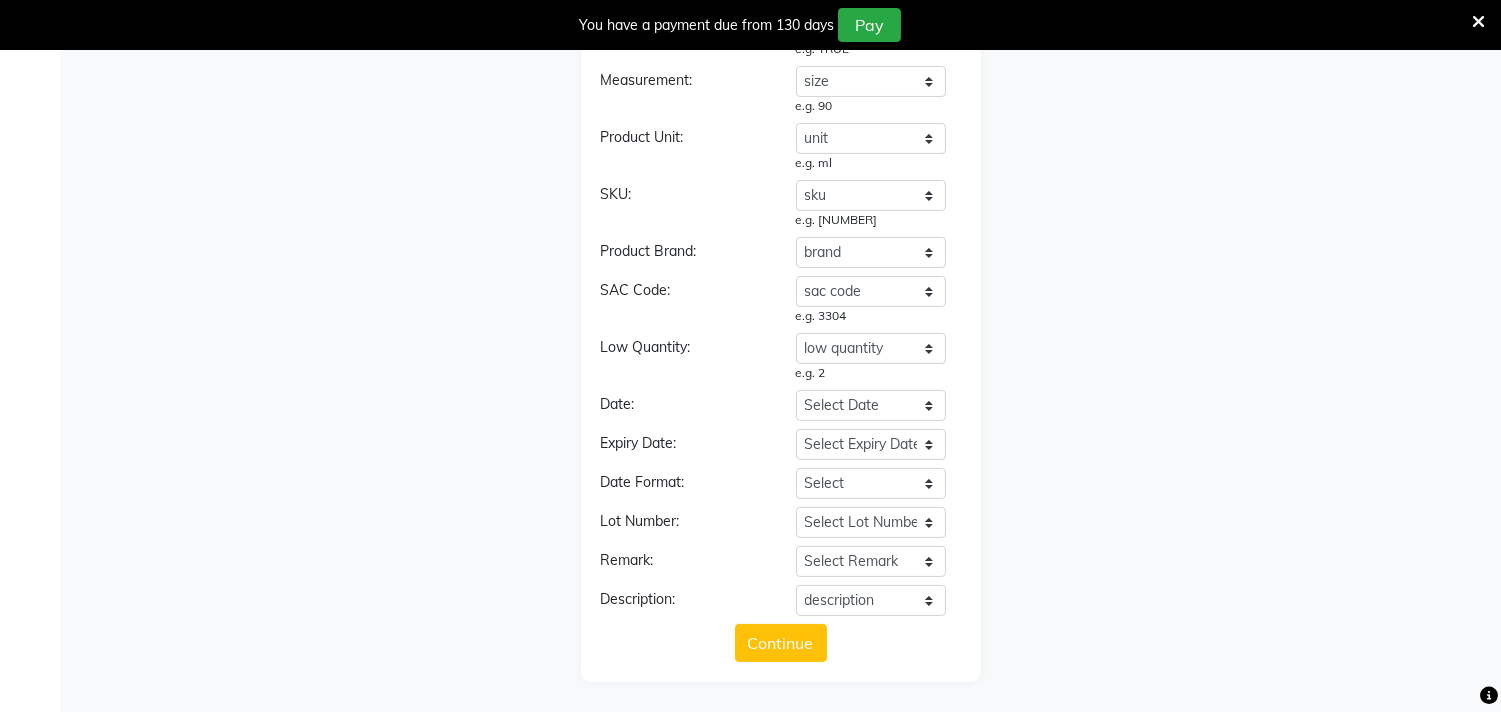 scroll, scrollTop: 763, scrollLeft: 0, axis: vertical 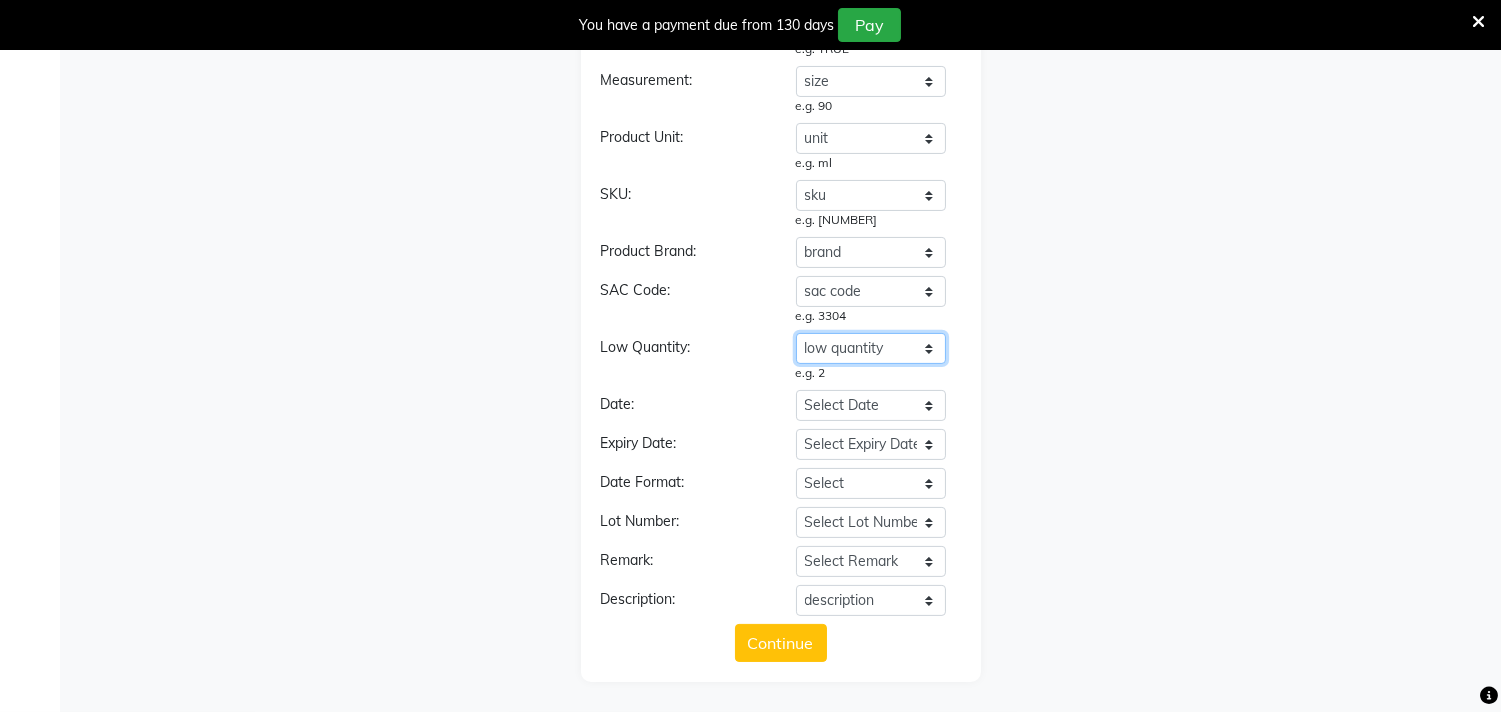 click on "Select Low Quantity product name product code product category product sub-category type price cost brand quantity size low quantity unit tax group tax inclusive sku sac code description" 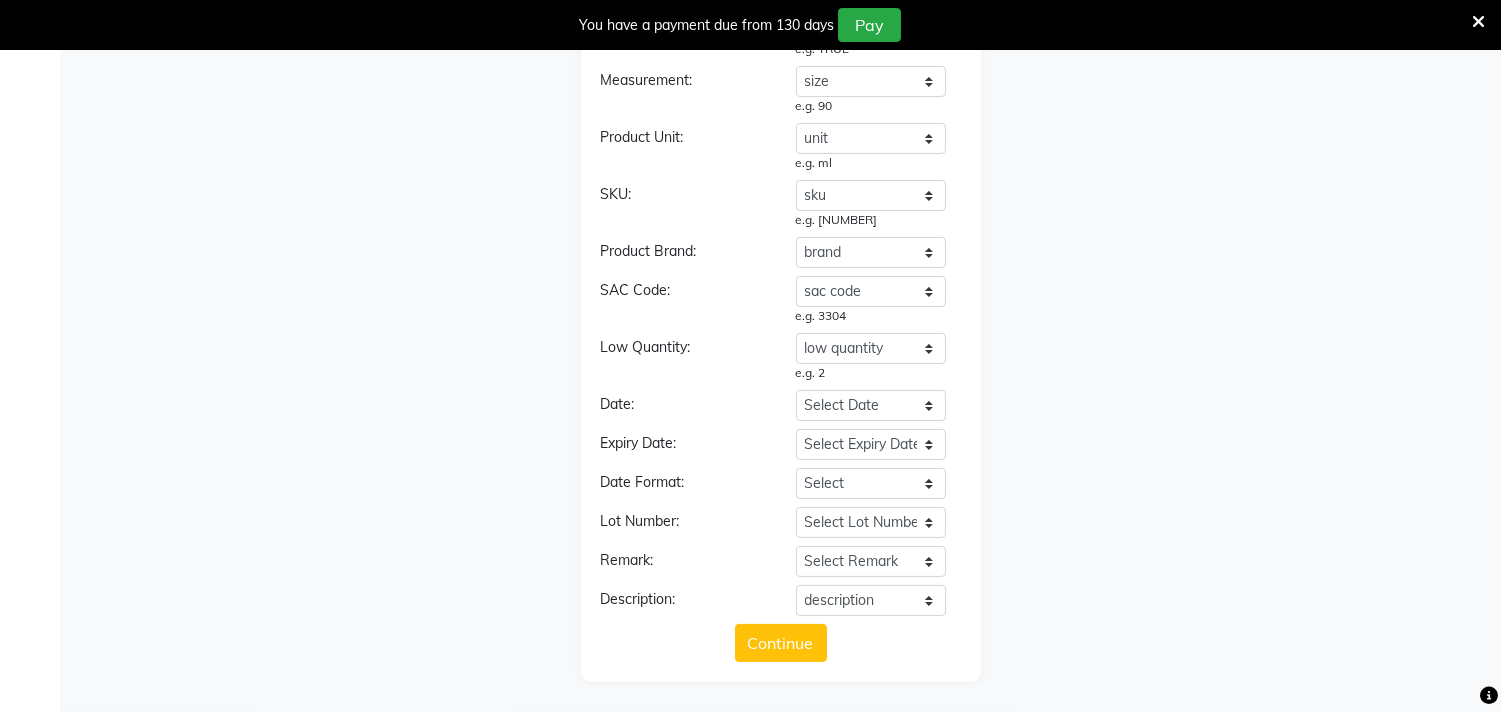 click on "Choose a file  *accepted formats .xlsx, .xls, .csv Select Sheet: Select Sheet Sheet1 Product Type: Select Product Type product name product code product category product sub-category type price cost brand quantity size low quantity unit tax group tax inclusive sku sac code description e.g. Retail Product Name: Select Product Name product name product code product category product sub-category type price cost brand quantity size low quantity unit tax group tax inclusive sku sac code description e.g. 8H Magic Night Serum 90Ml Product Code: Select Locality product name product code product category product sub-category type price cost brand quantity size low quantity unit tax group tax inclusive sku sac code description e.g. P10236 Product Category: Select Product Category product name product code product category product sub-category type price cost brand quantity size low quantity unit tax group tax inclusive sku sac code description e.g. Other Product Sub-Category: Select Product Sub-Category product name" 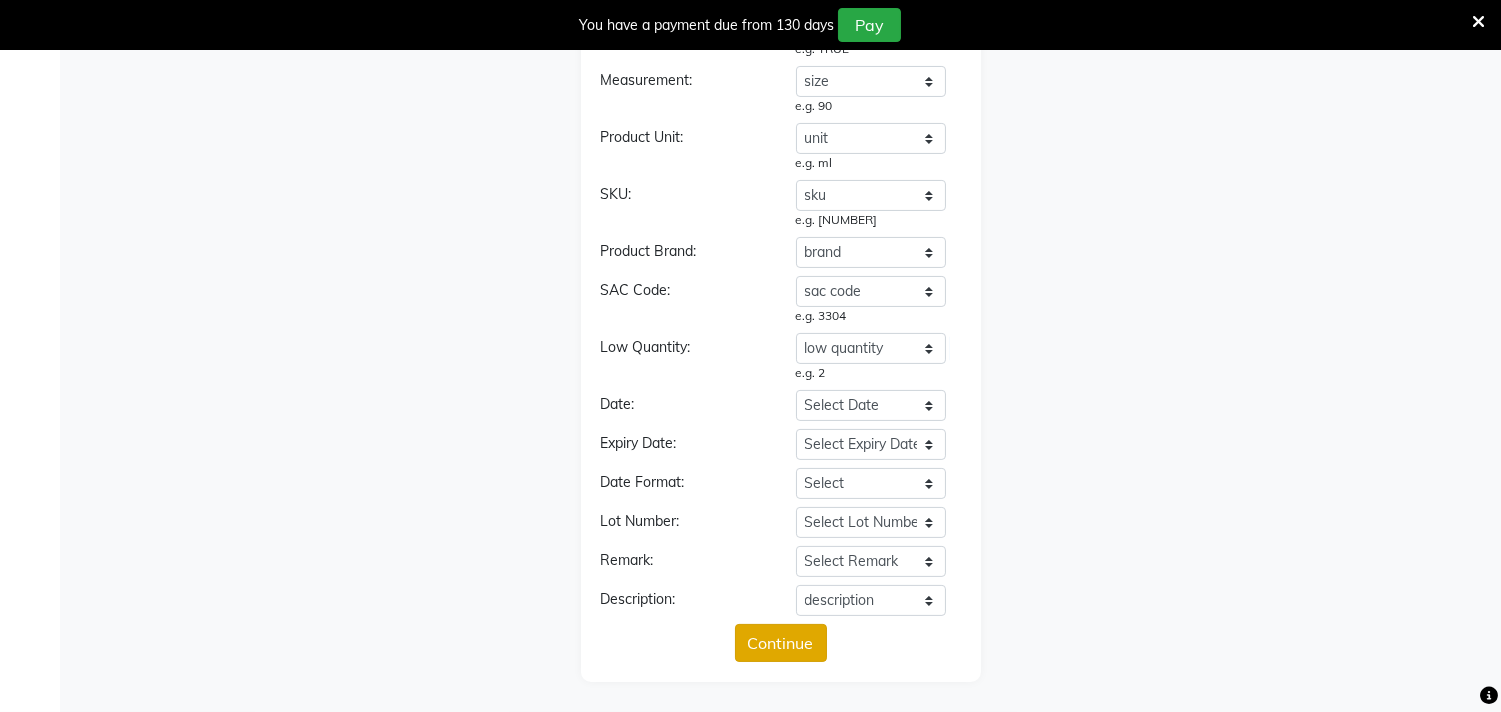 click on "Continue" 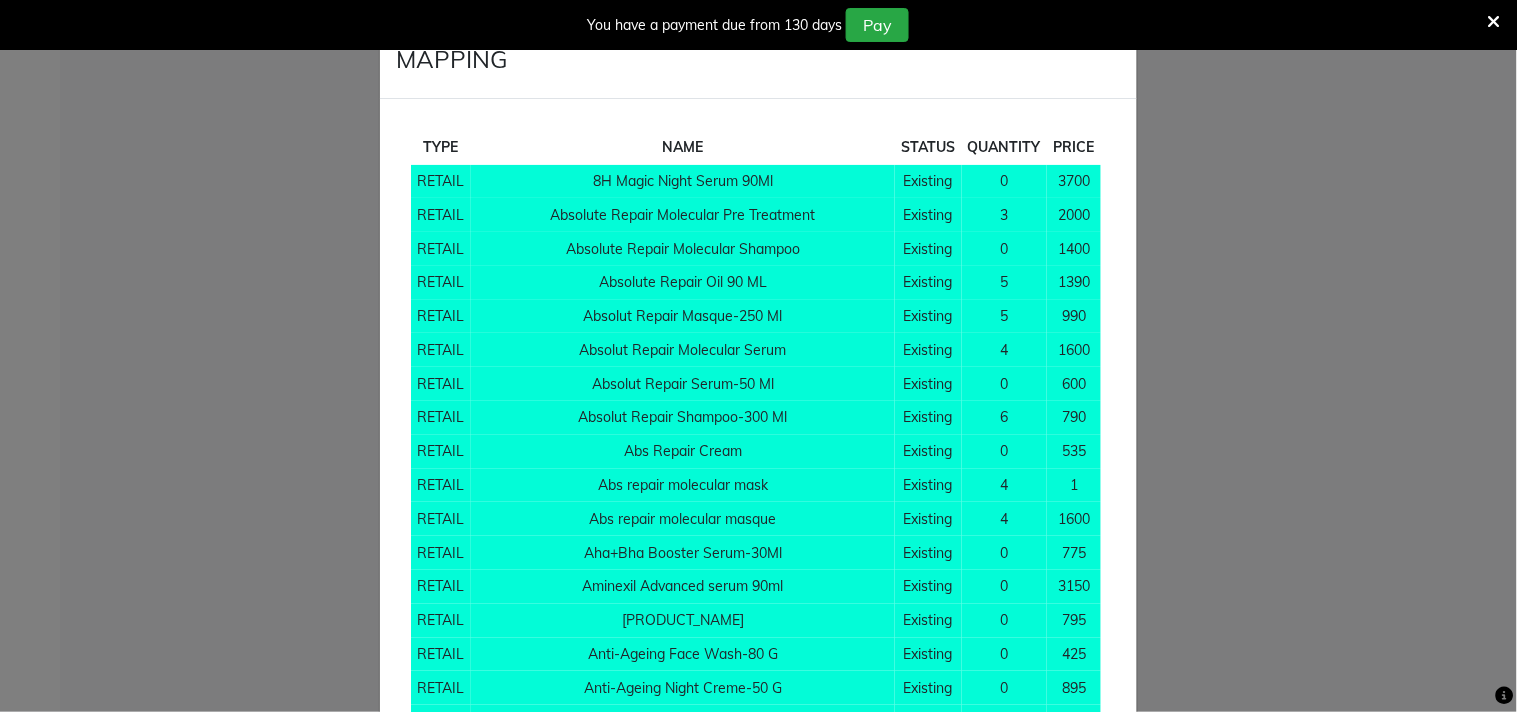 scroll, scrollTop: 9688, scrollLeft: 0, axis: vertical 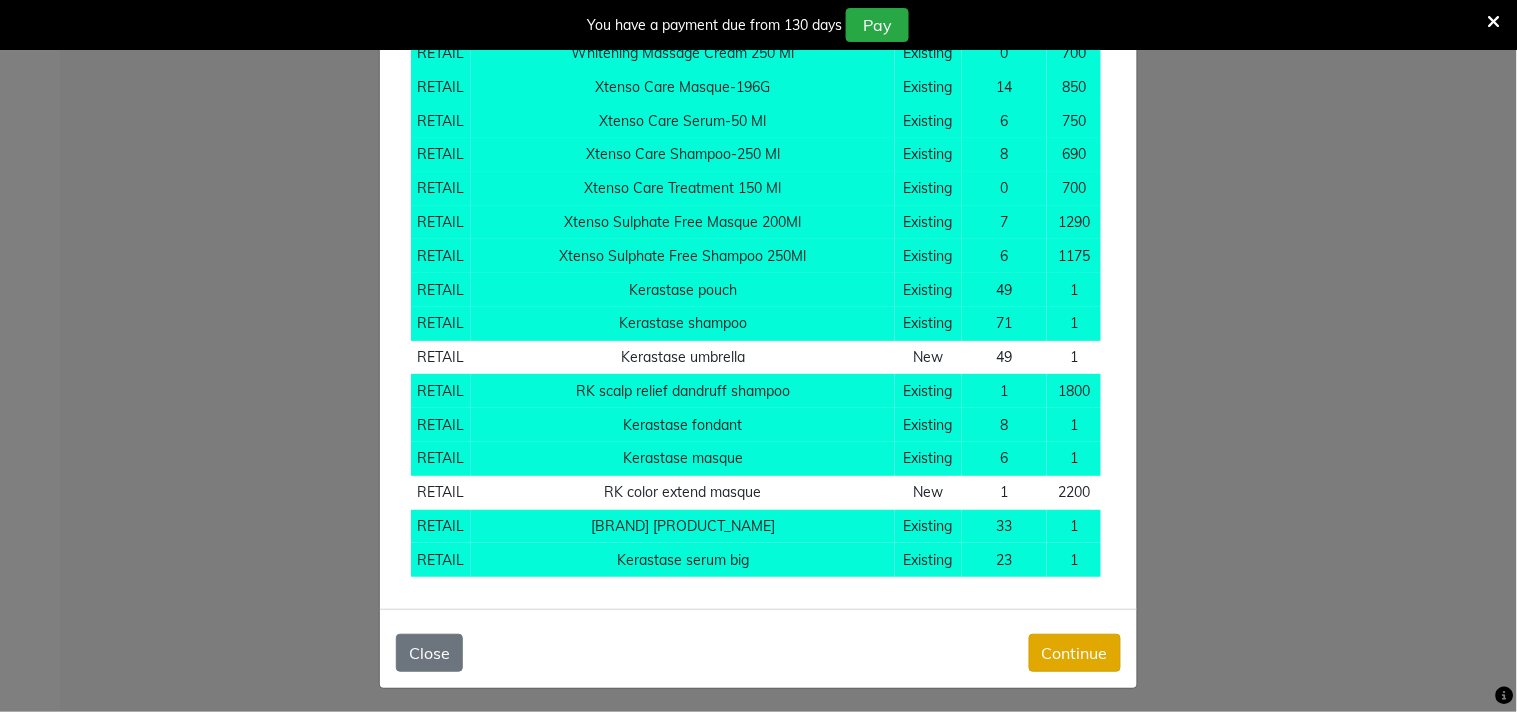click on "Continue" 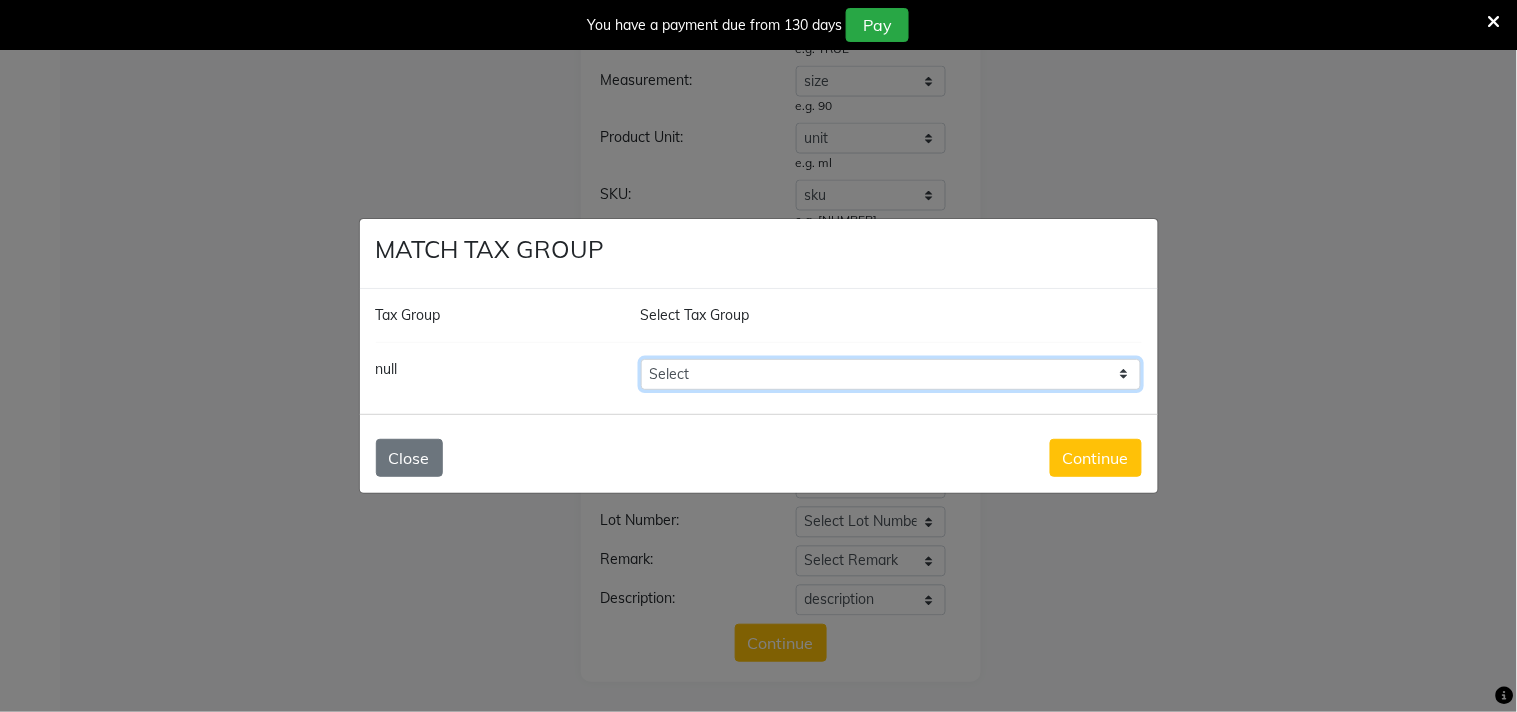 click on "Select GST" 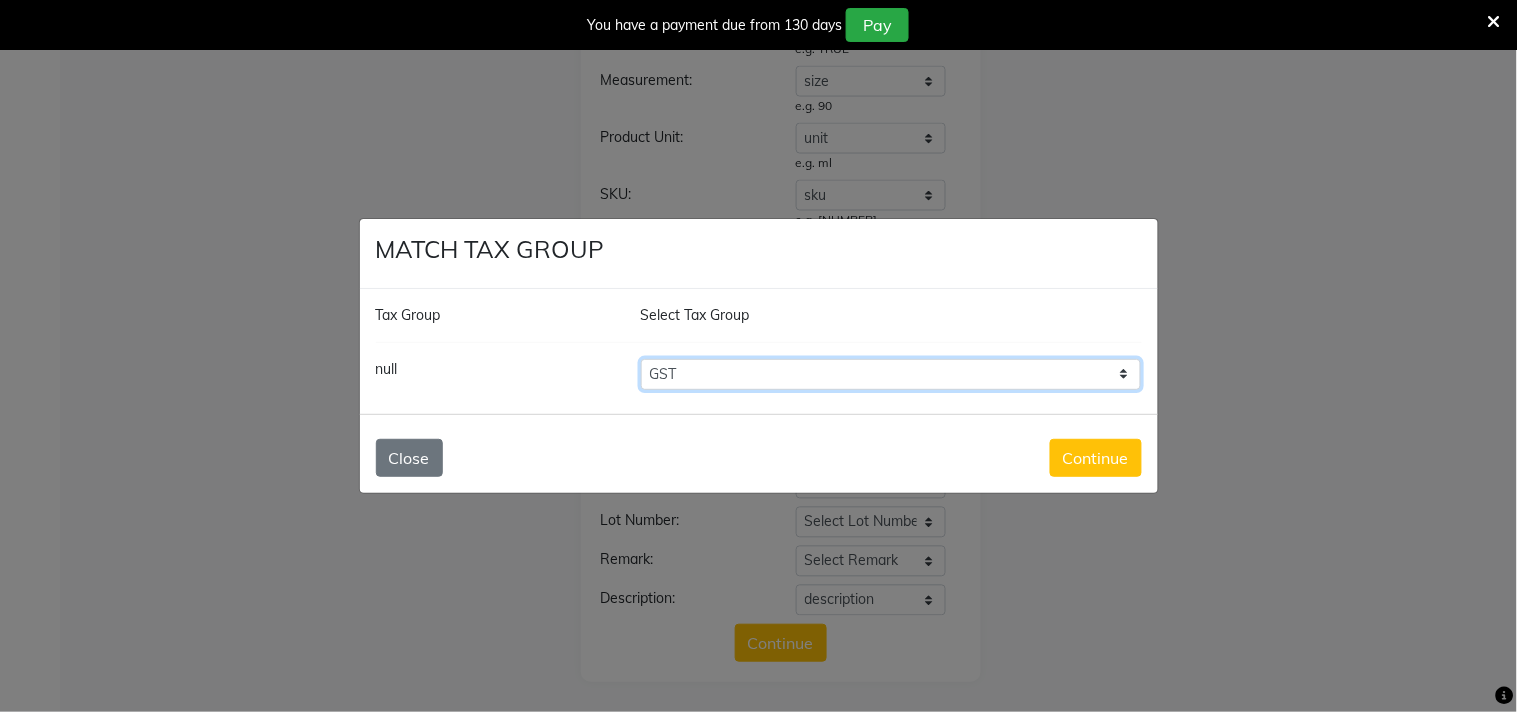 click on "Select GST" 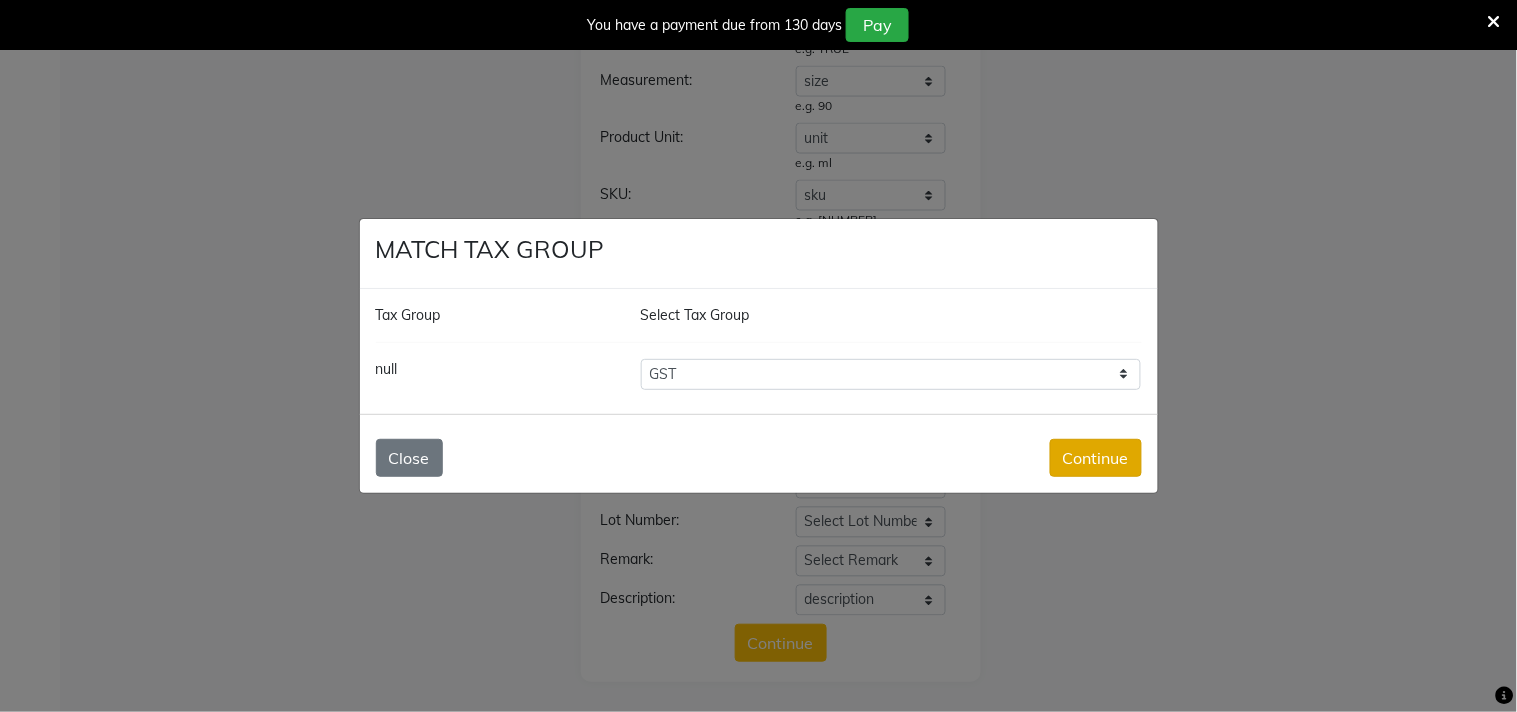 click on "Continue" 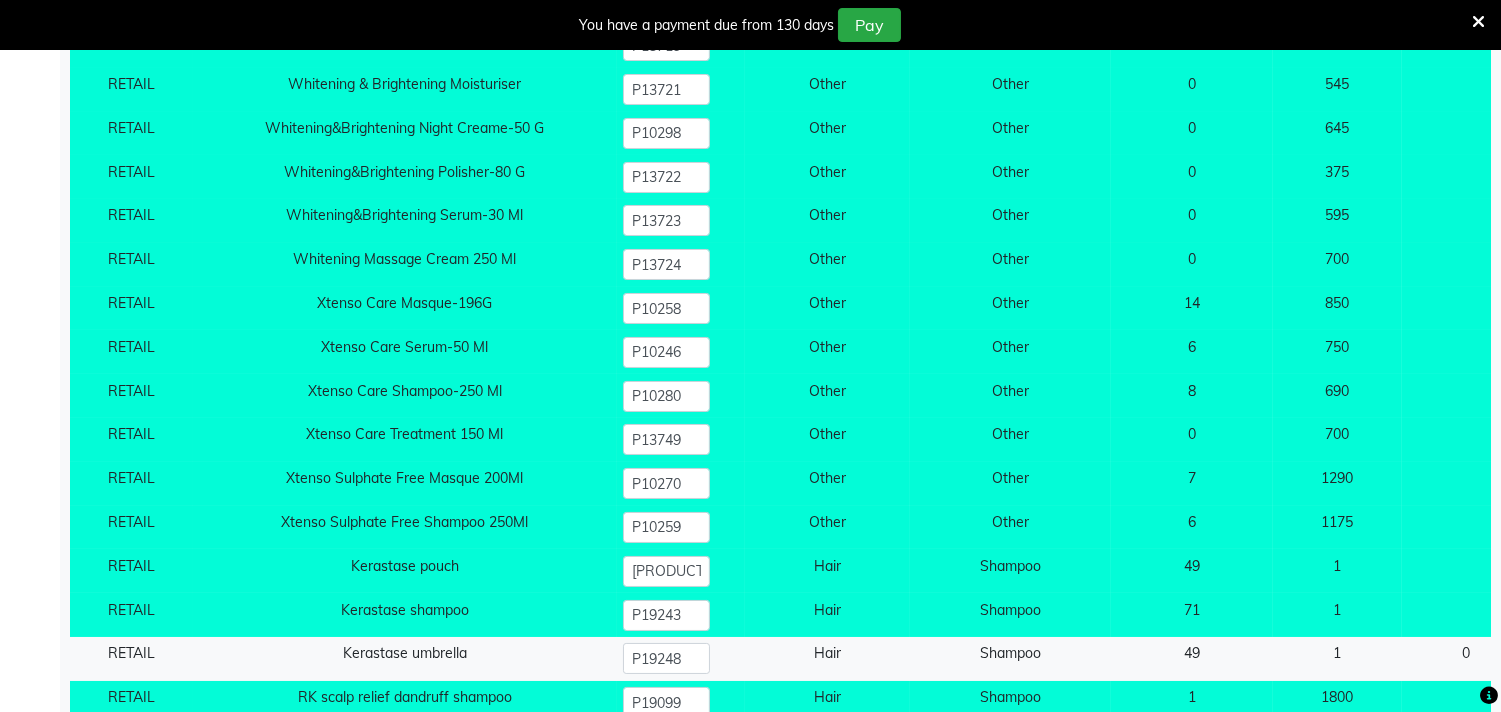 scroll, scrollTop: 13978, scrollLeft: 0, axis: vertical 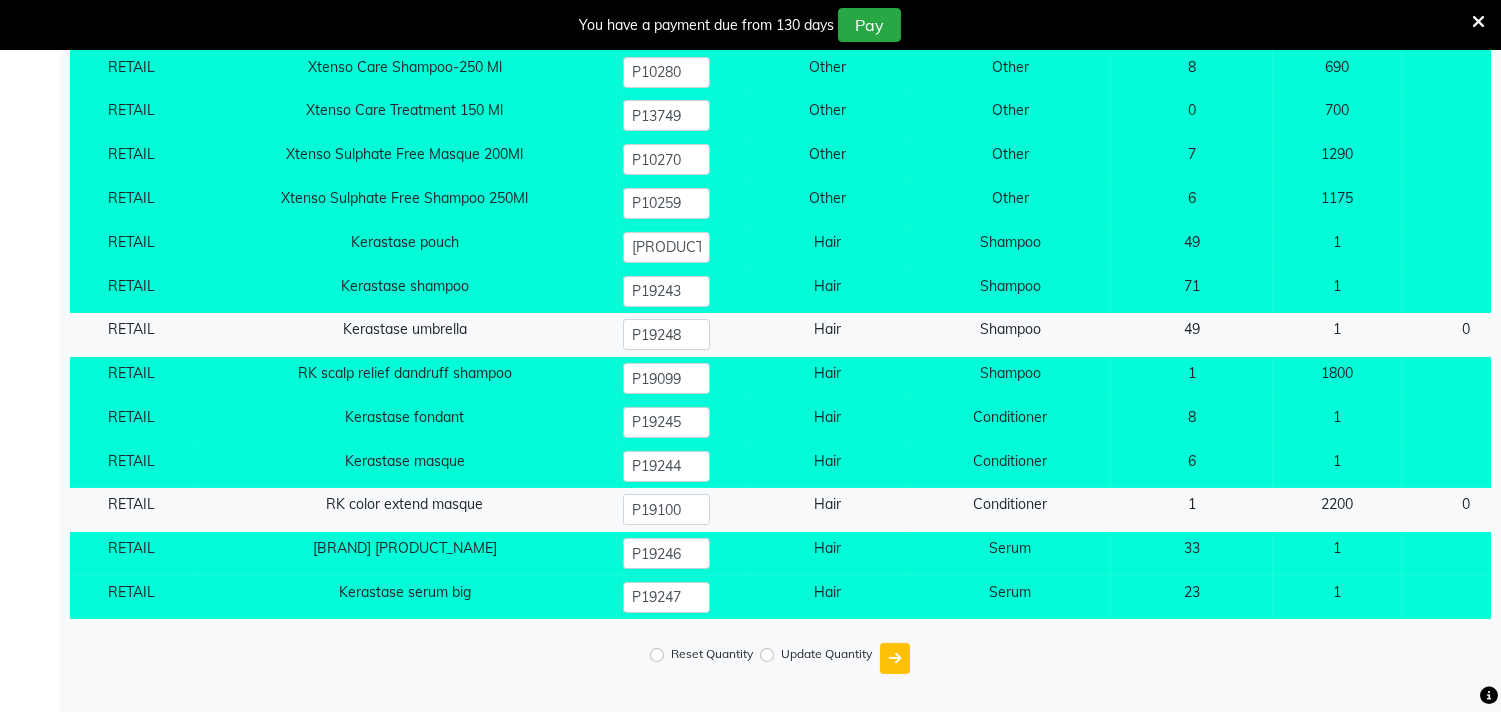 click on "Reset Quantity" 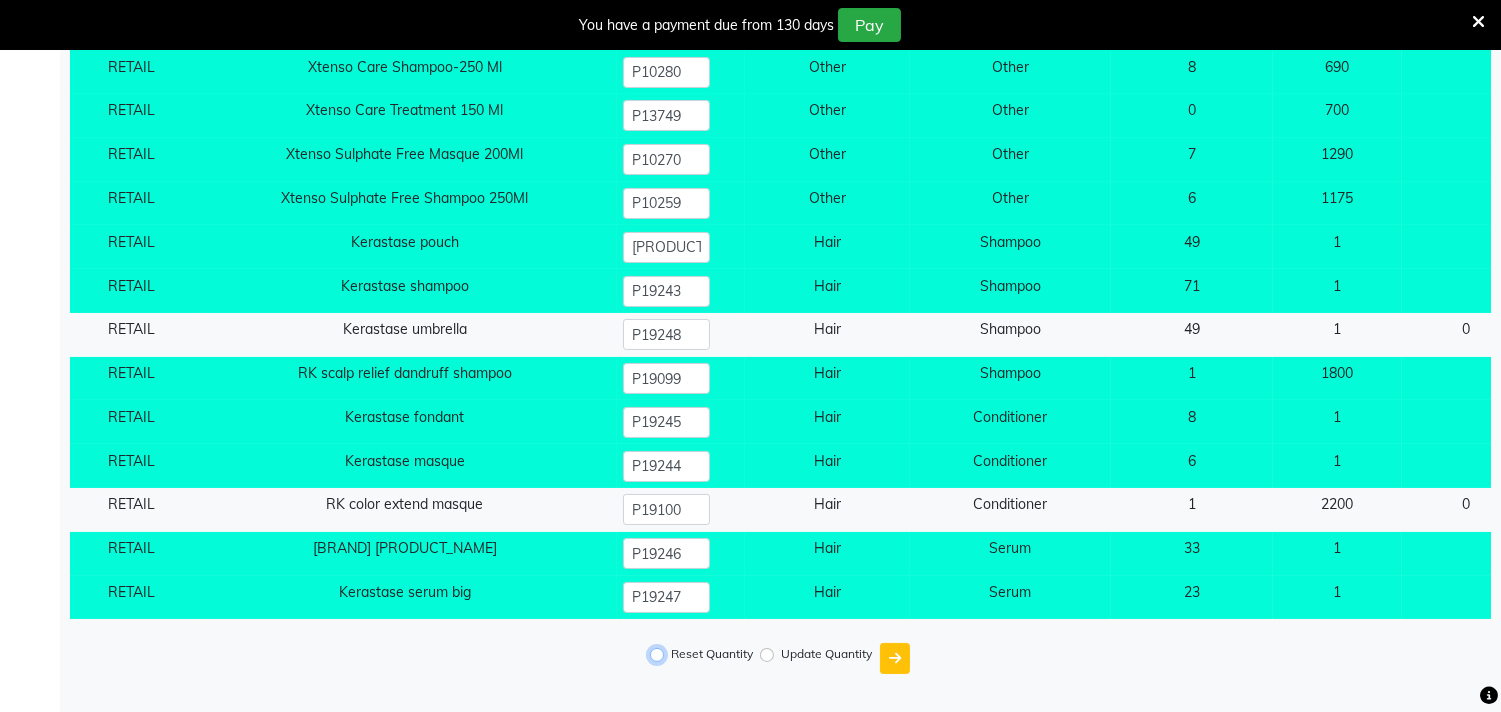click on "Reset Quantity" at bounding box center (657, 655) 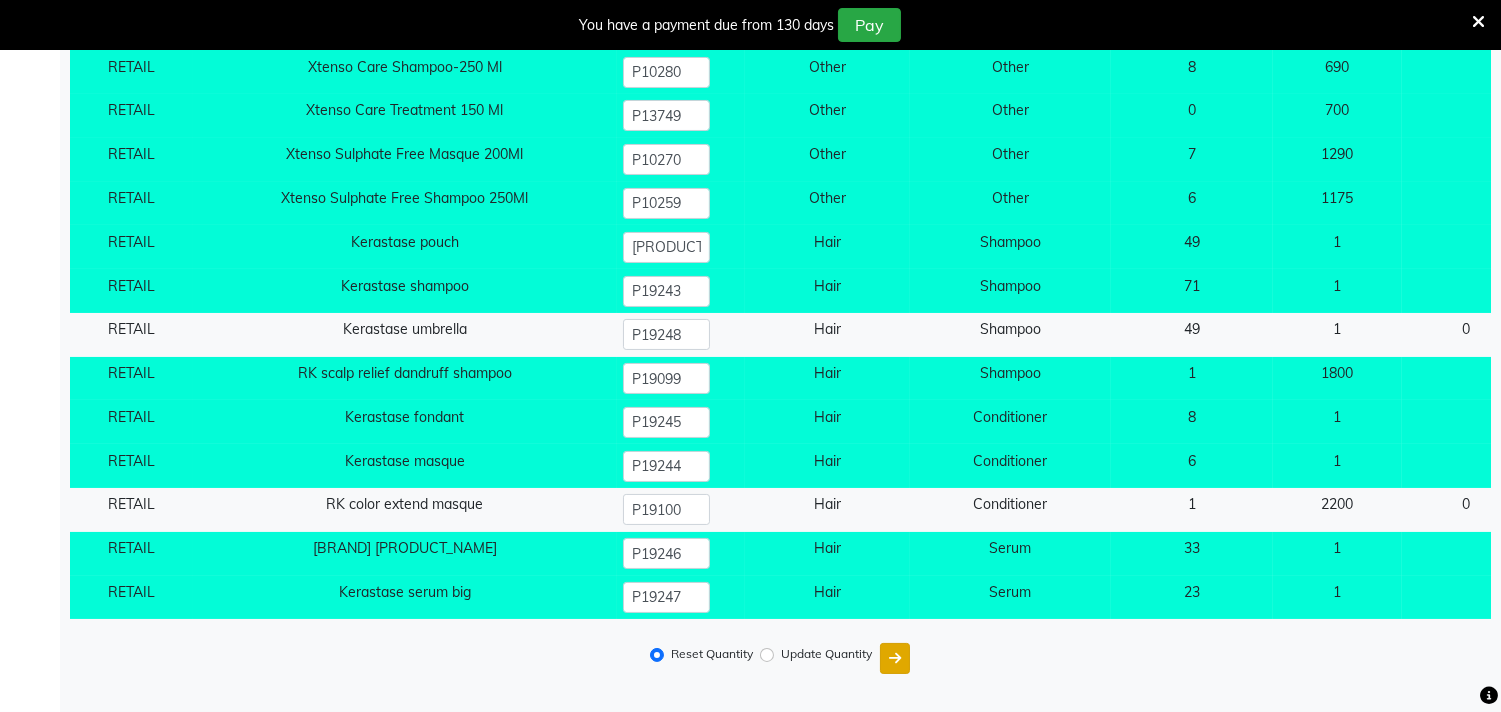 click 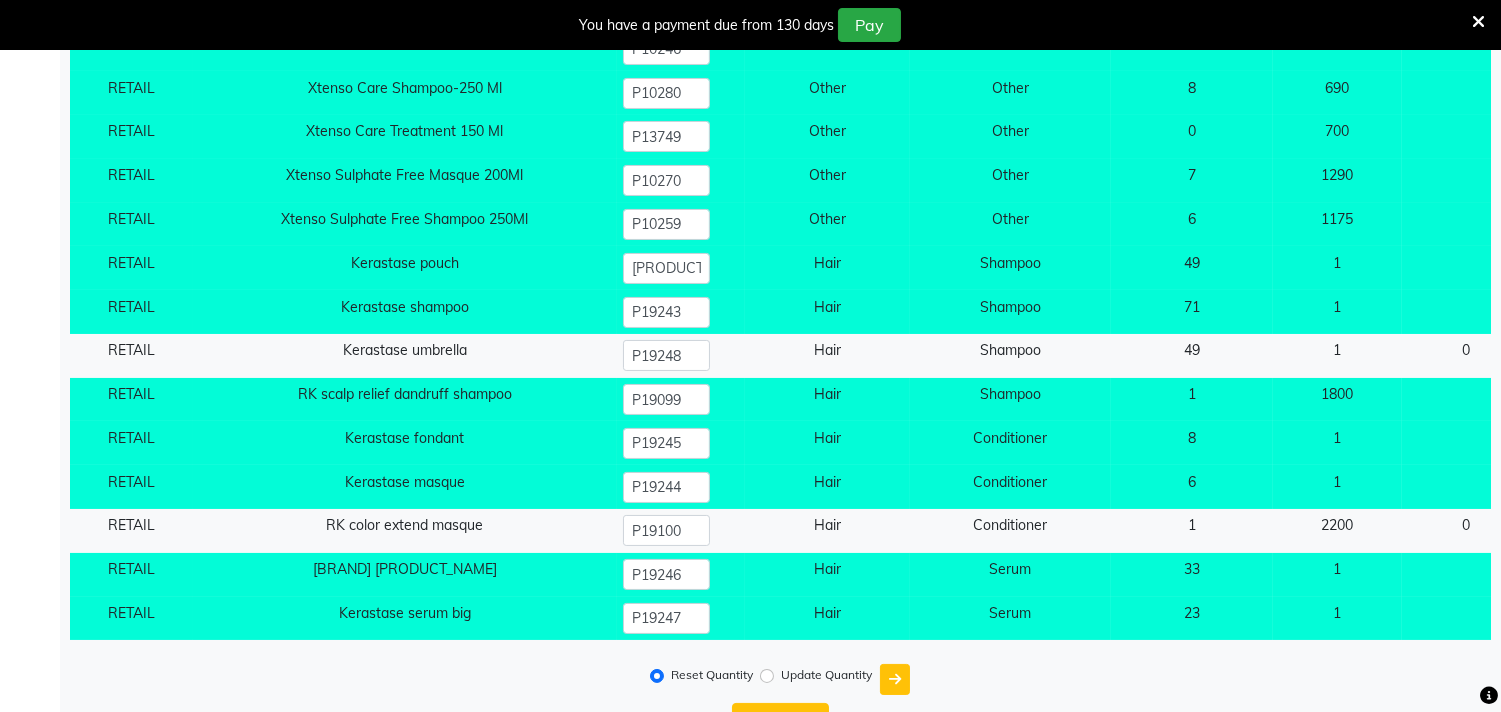 scroll, scrollTop: 13356, scrollLeft: 0, axis: vertical 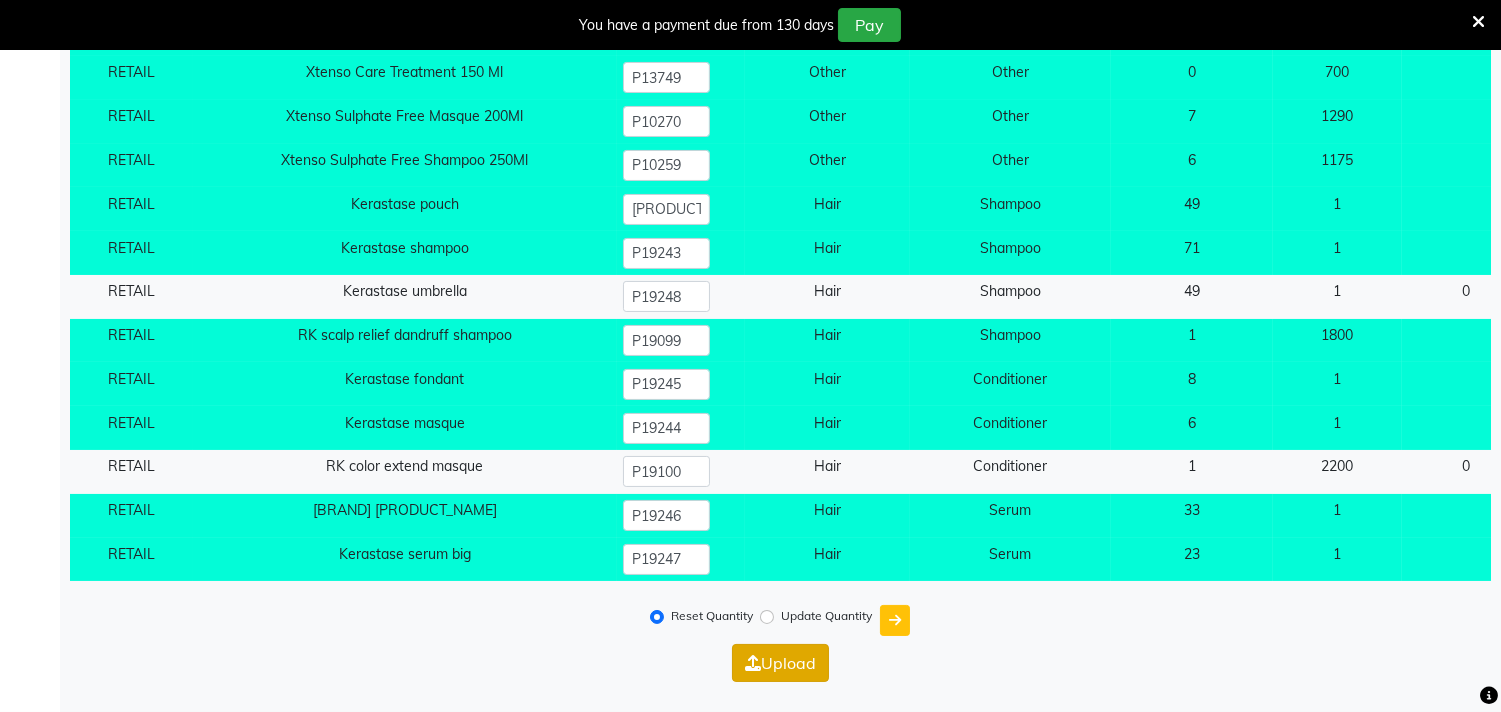 click on "Upload" 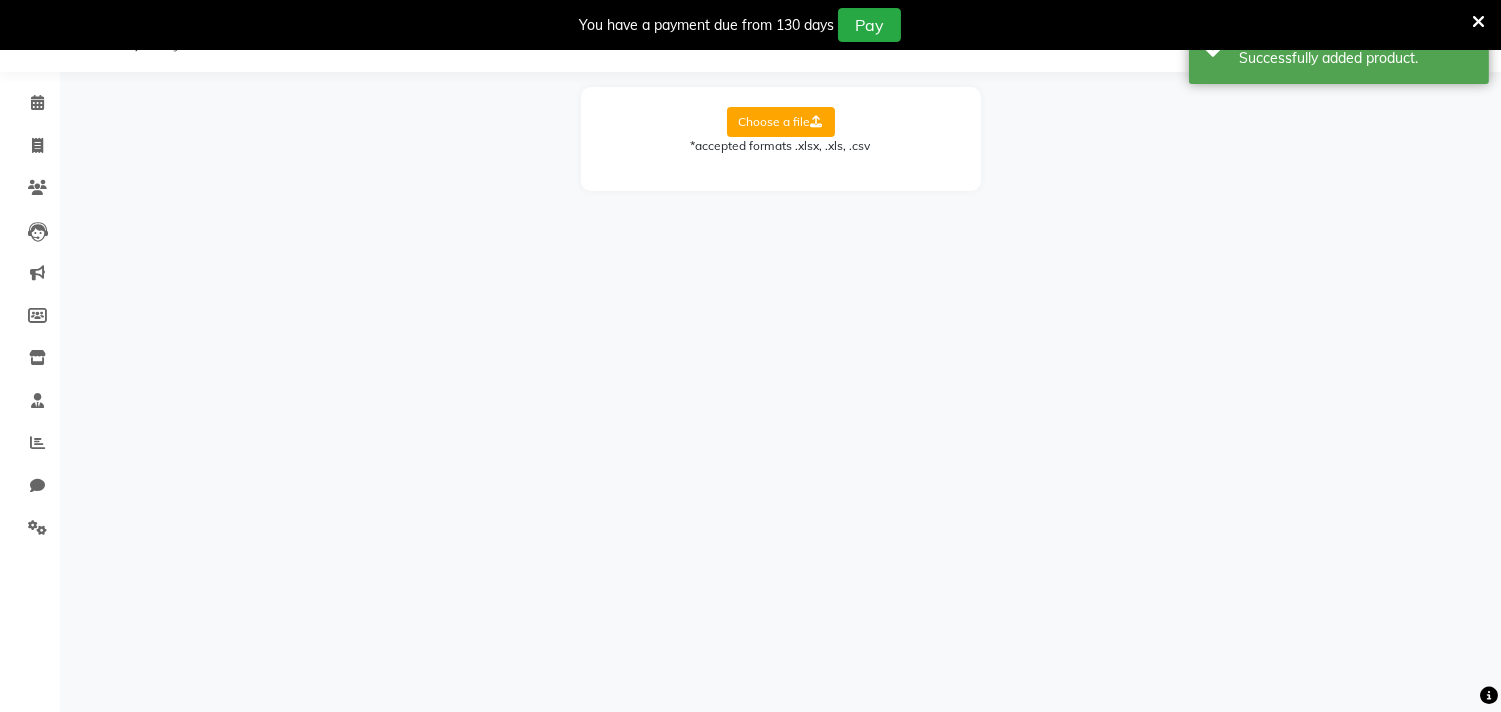 scroll, scrollTop: 50, scrollLeft: 0, axis: vertical 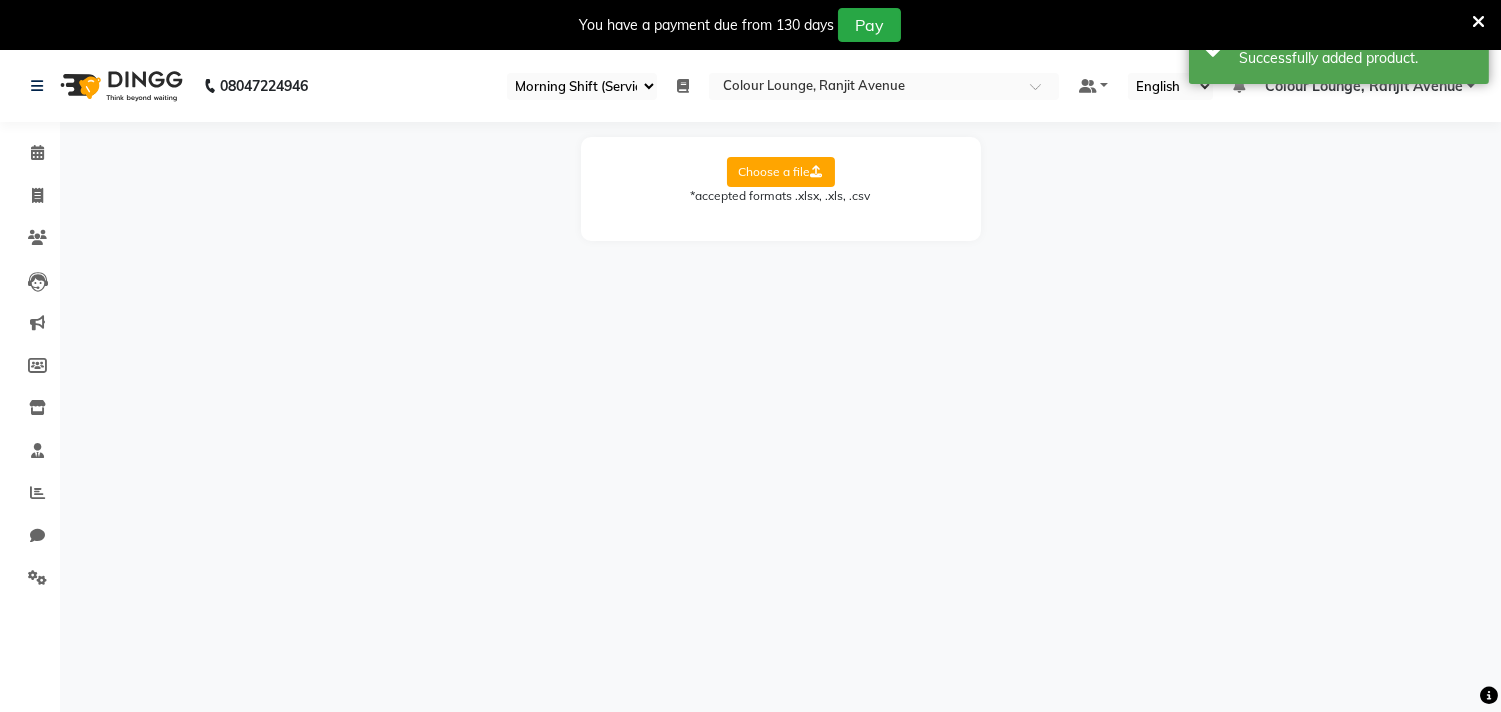 click at bounding box center (1478, 22) 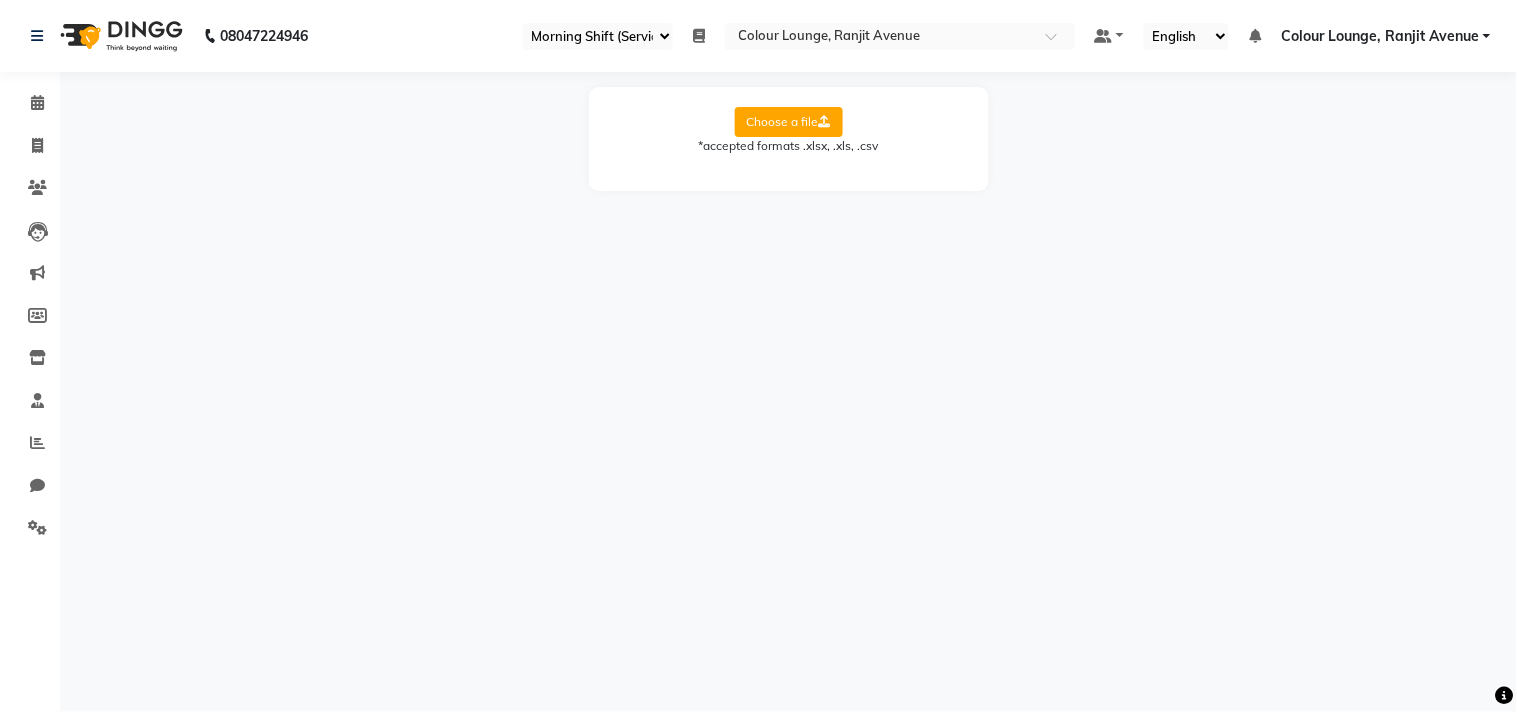 drag, startPoint x: 1485, startPoint y: 35, endPoint x: 1411, endPoint y: 144, distance: 131.74597 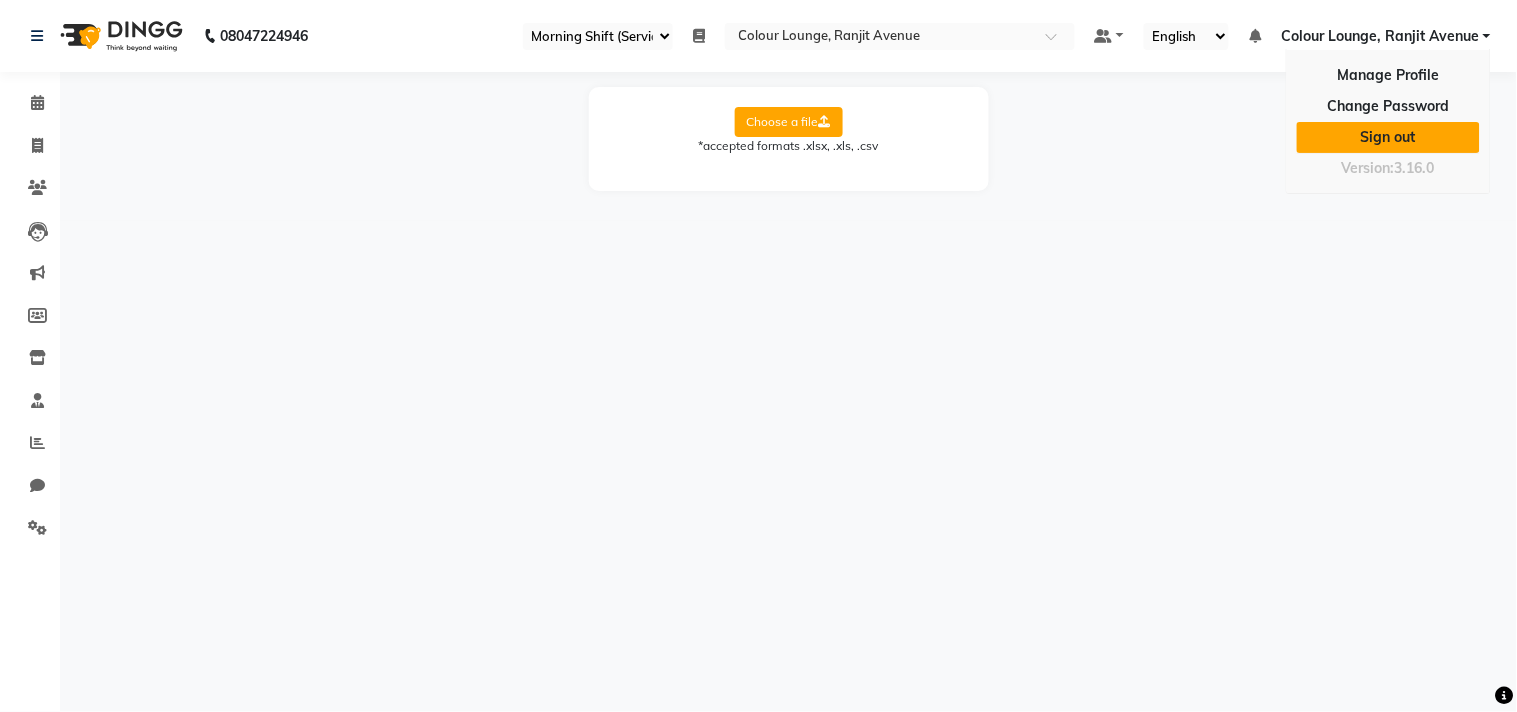 click on "Sign out" at bounding box center (1388, 137) 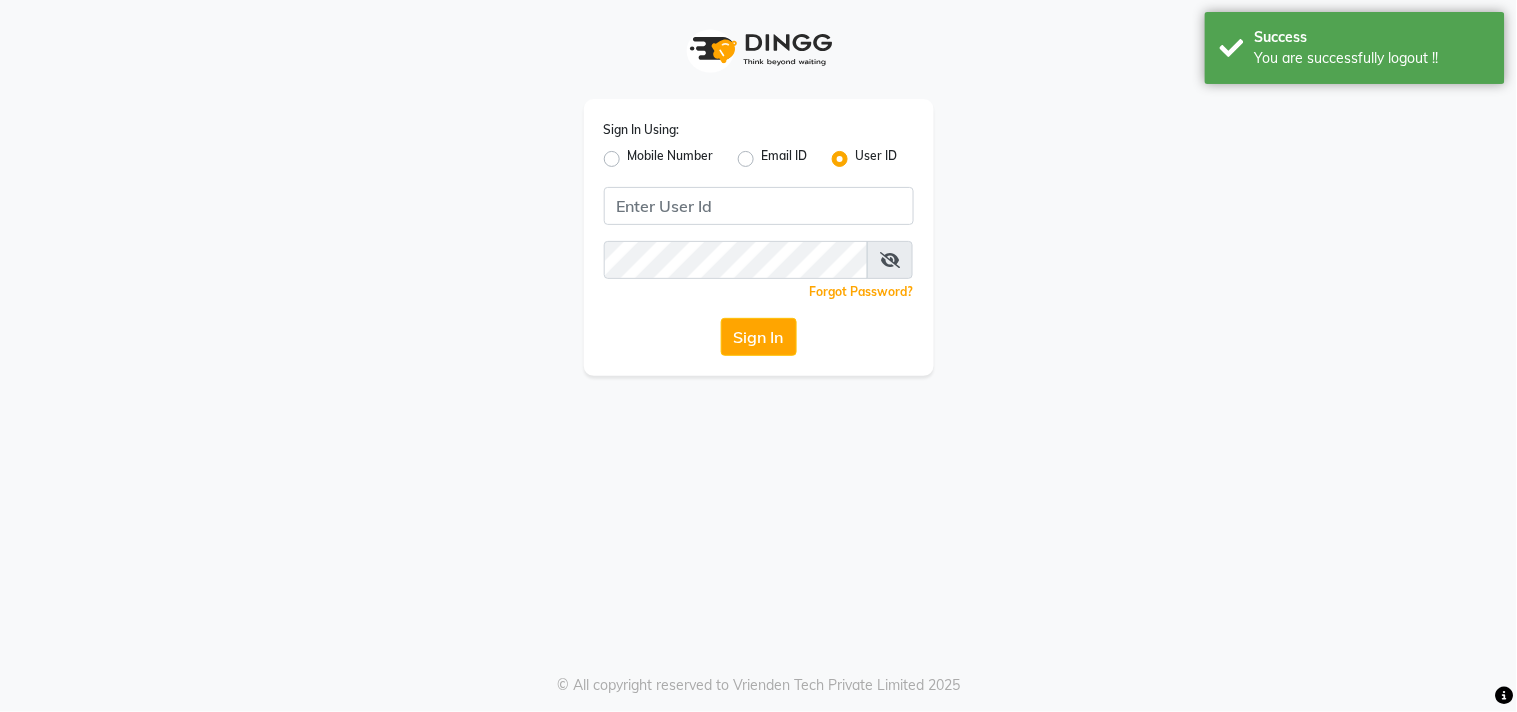 drag, startPoint x: 614, startPoint y: 152, endPoint x: 677, endPoint y: 196, distance: 76.843994 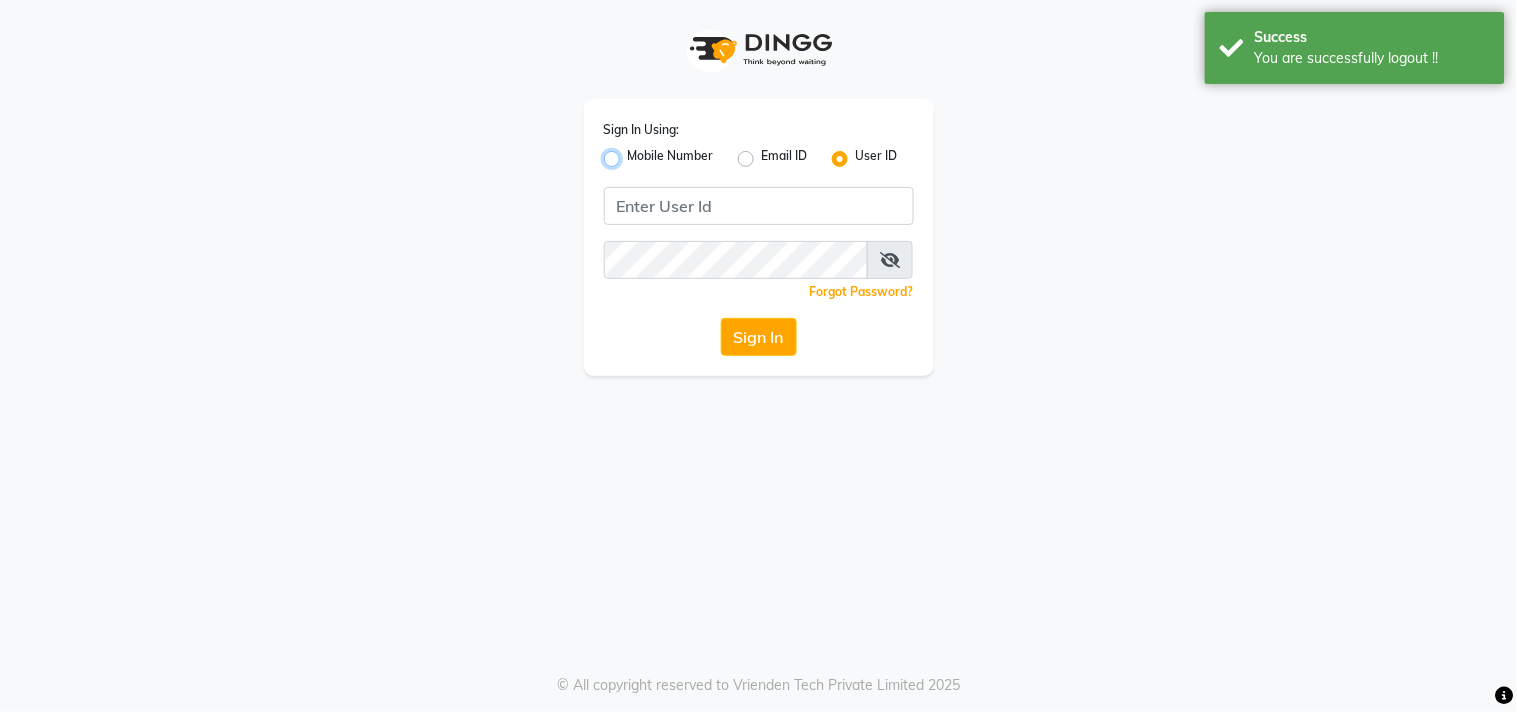 click on "Mobile Number" at bounding box center [634, 153] 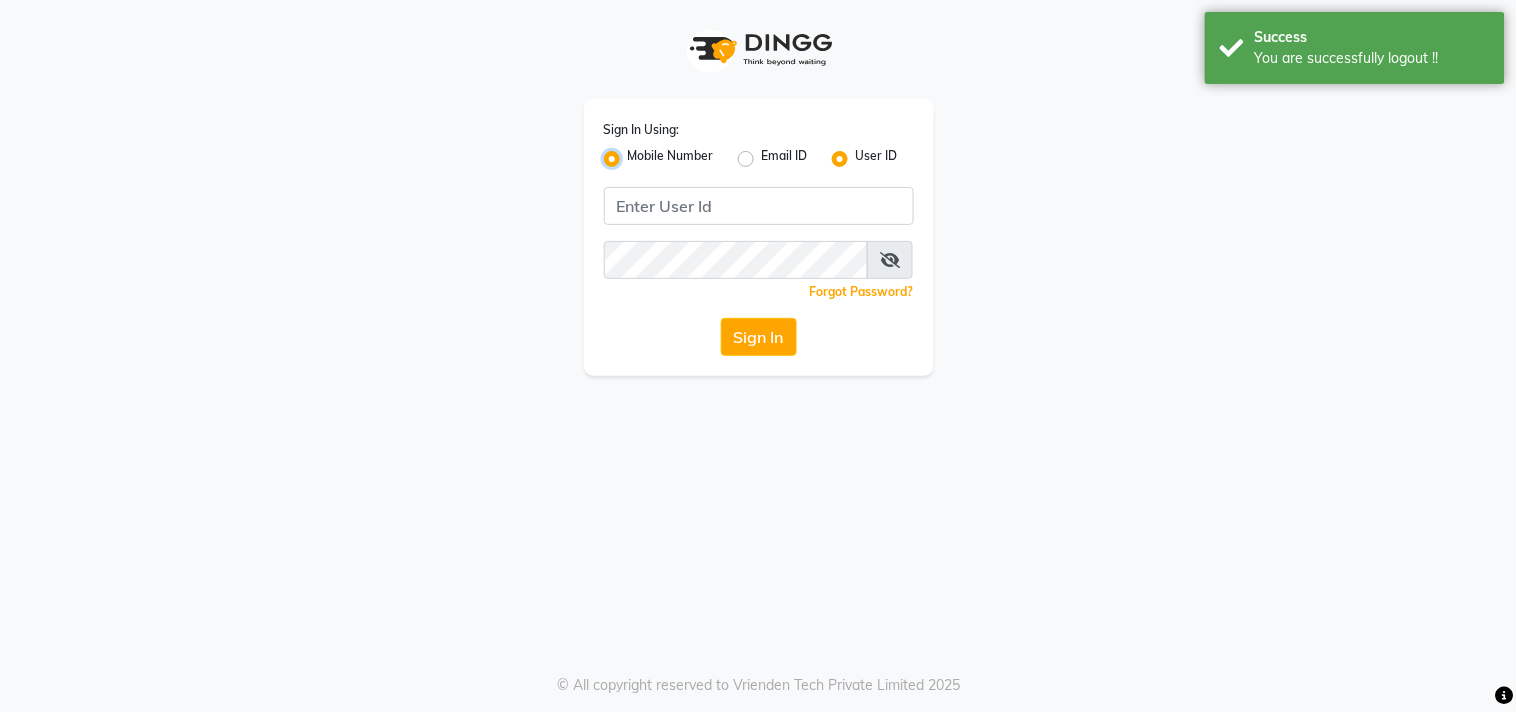 radio on "false" 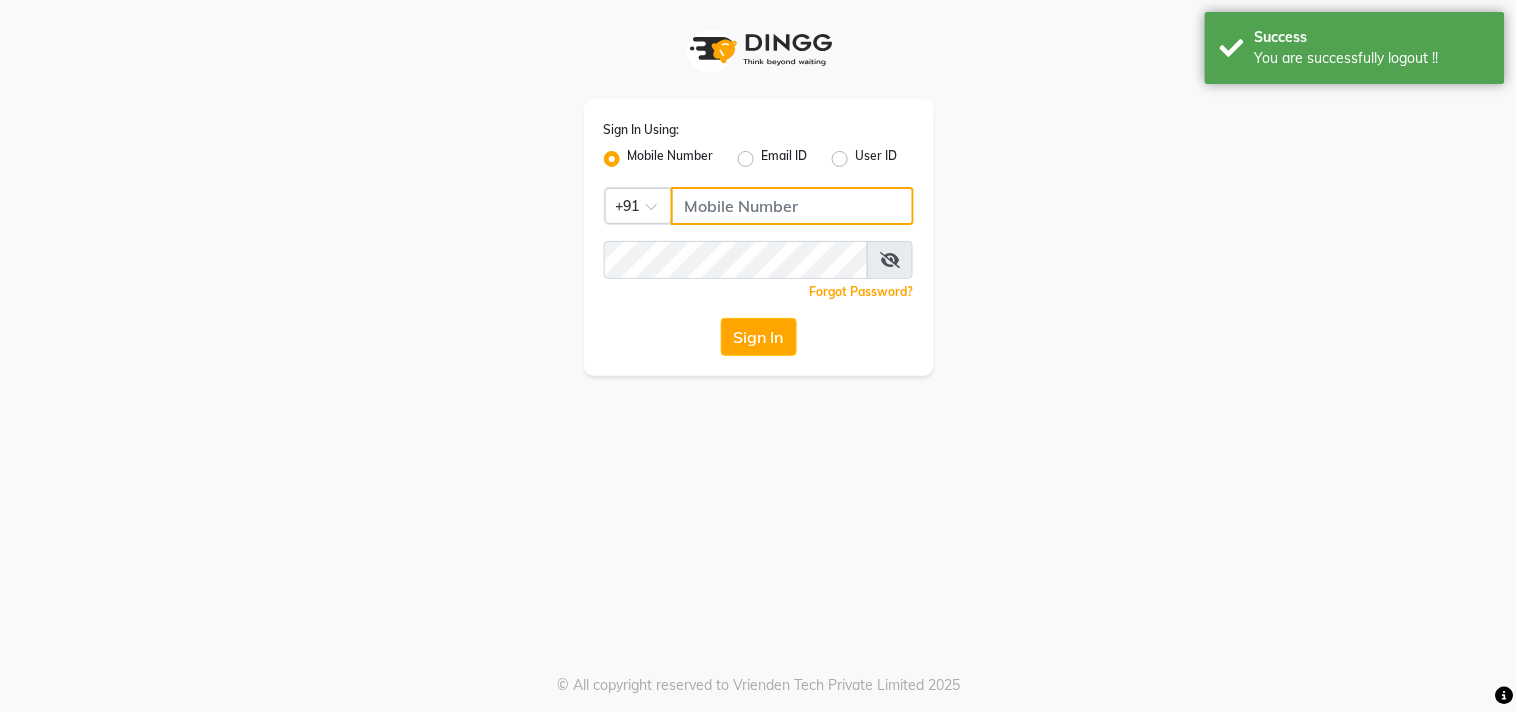 click 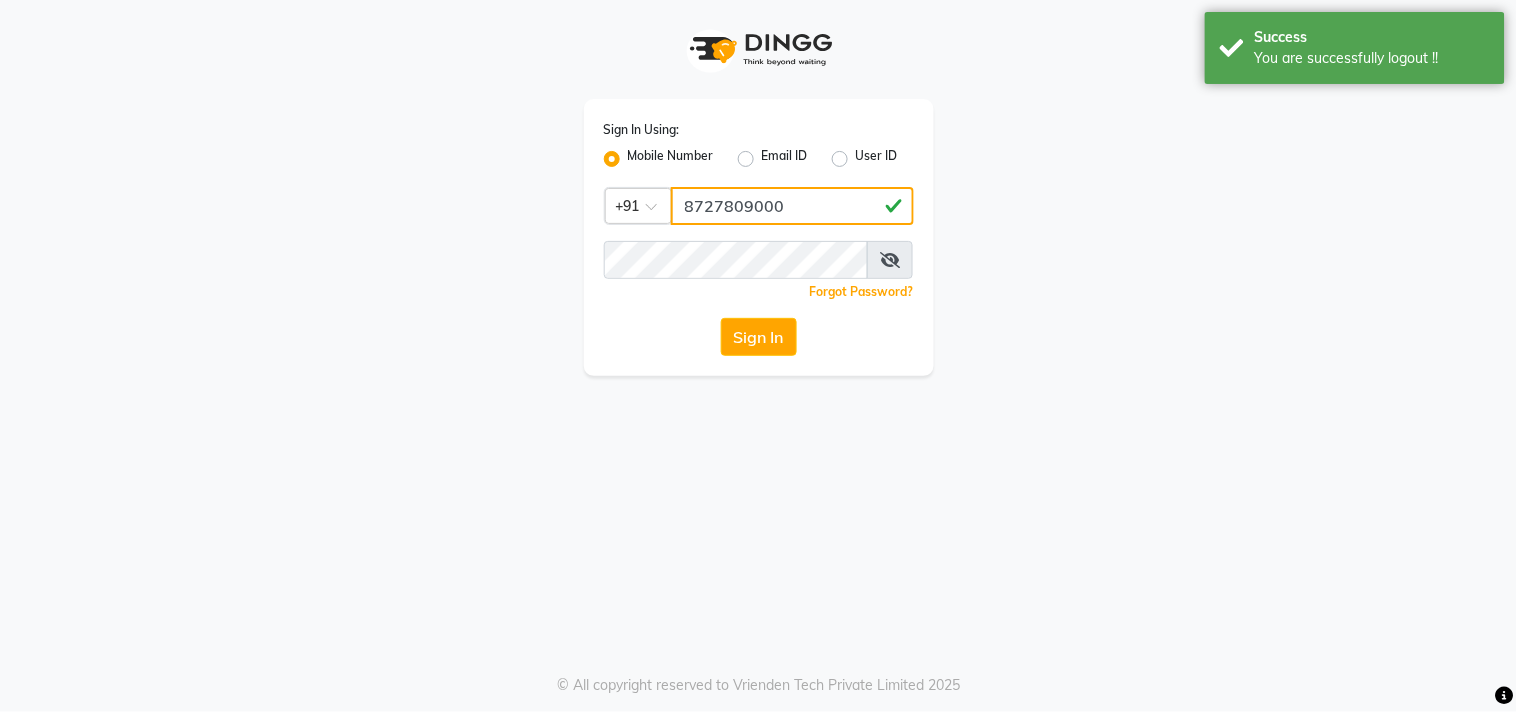 click on "8727809000" 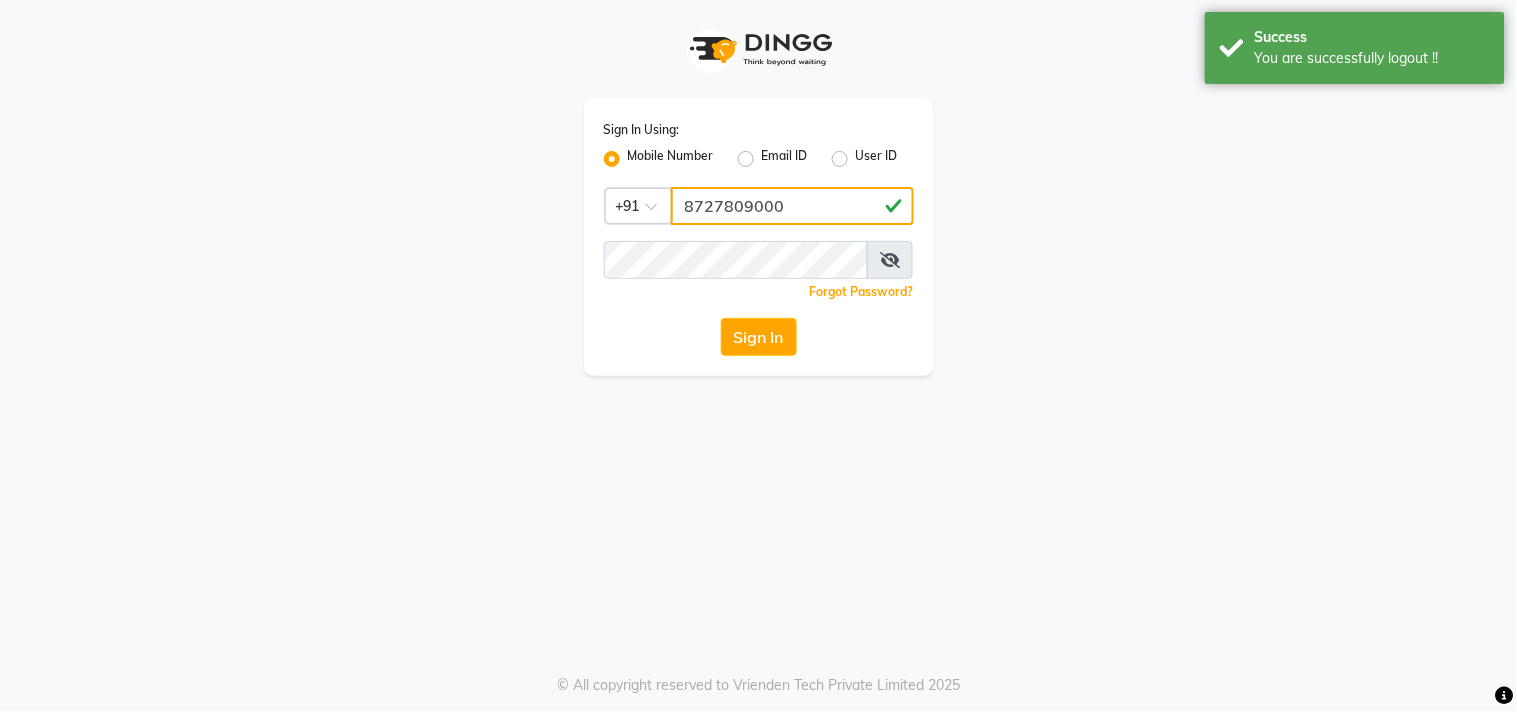 click on "8727809000" 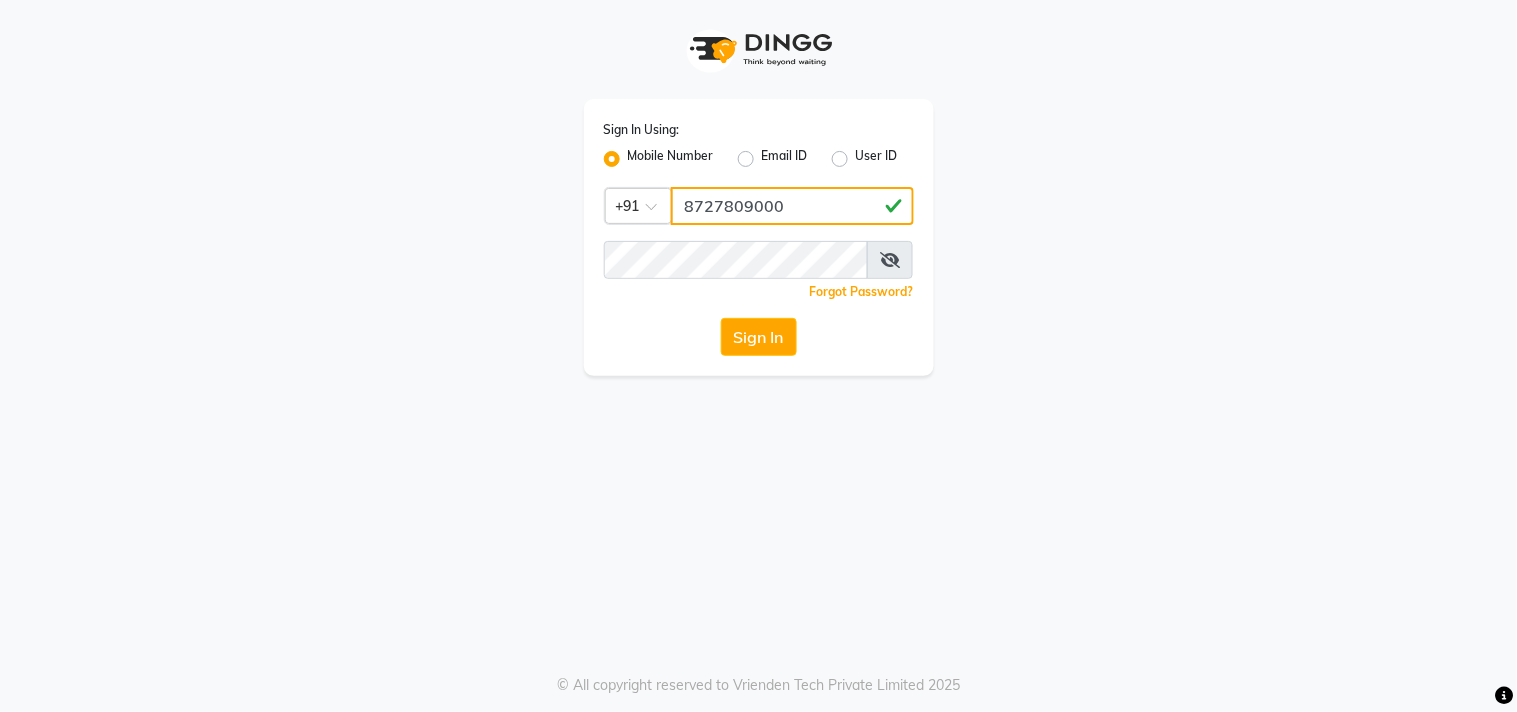 click on "8727809000" 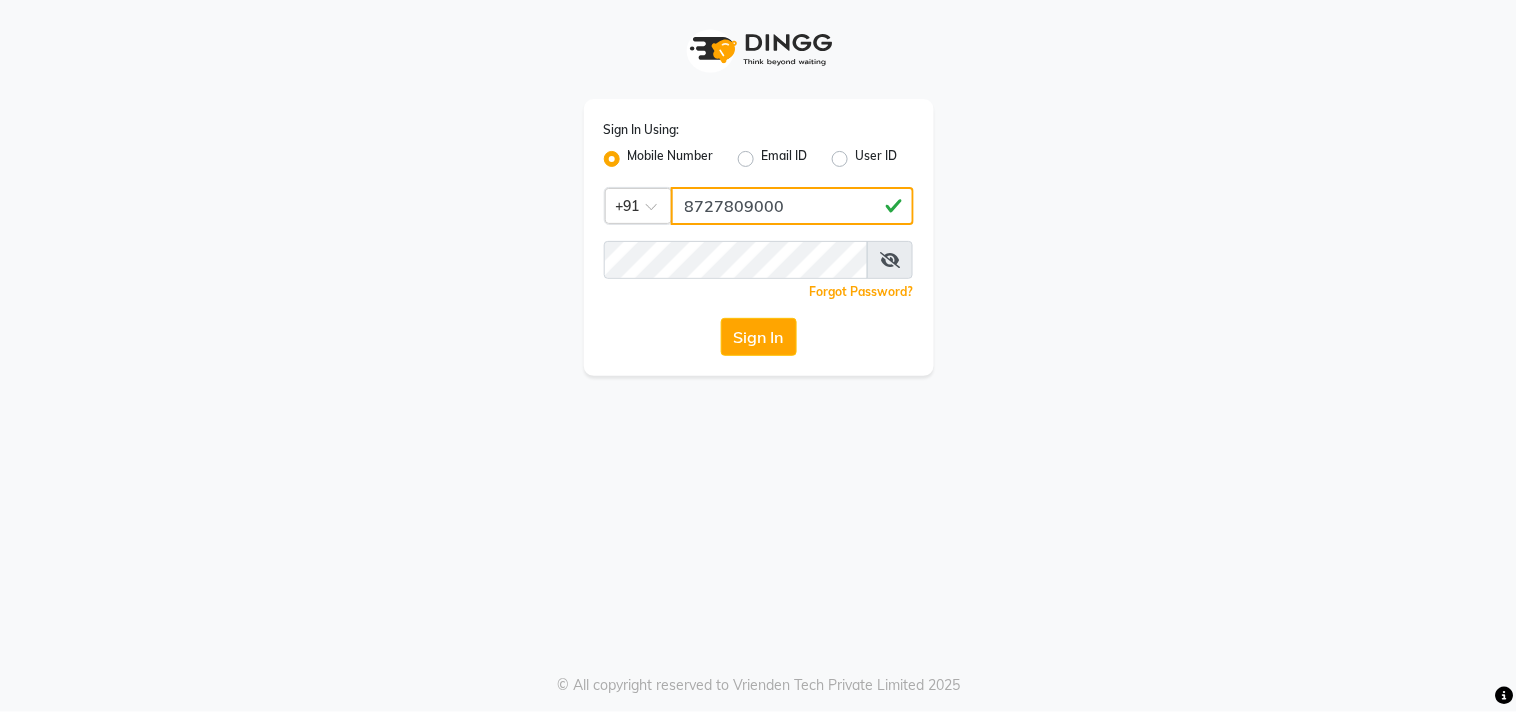 type on "8727809000" 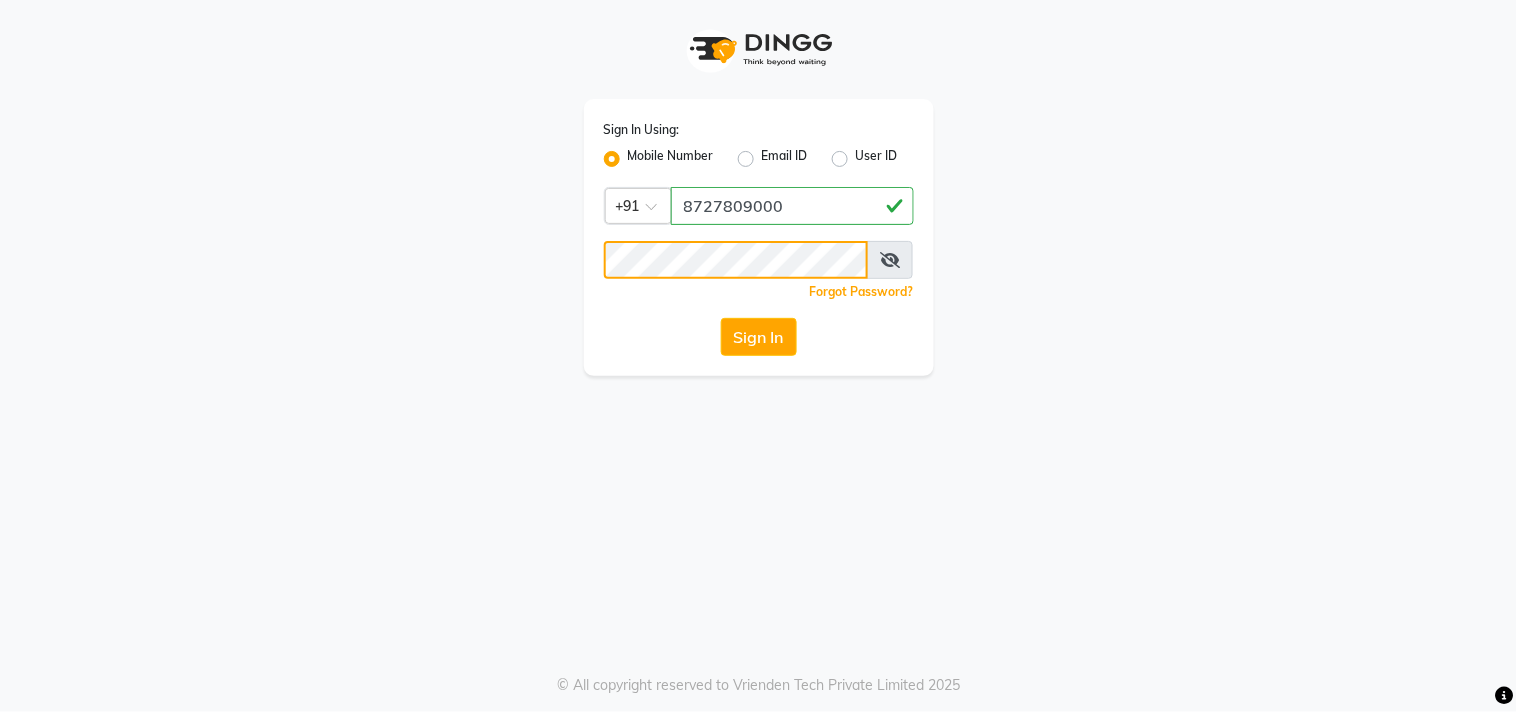 click on "Sign In" 